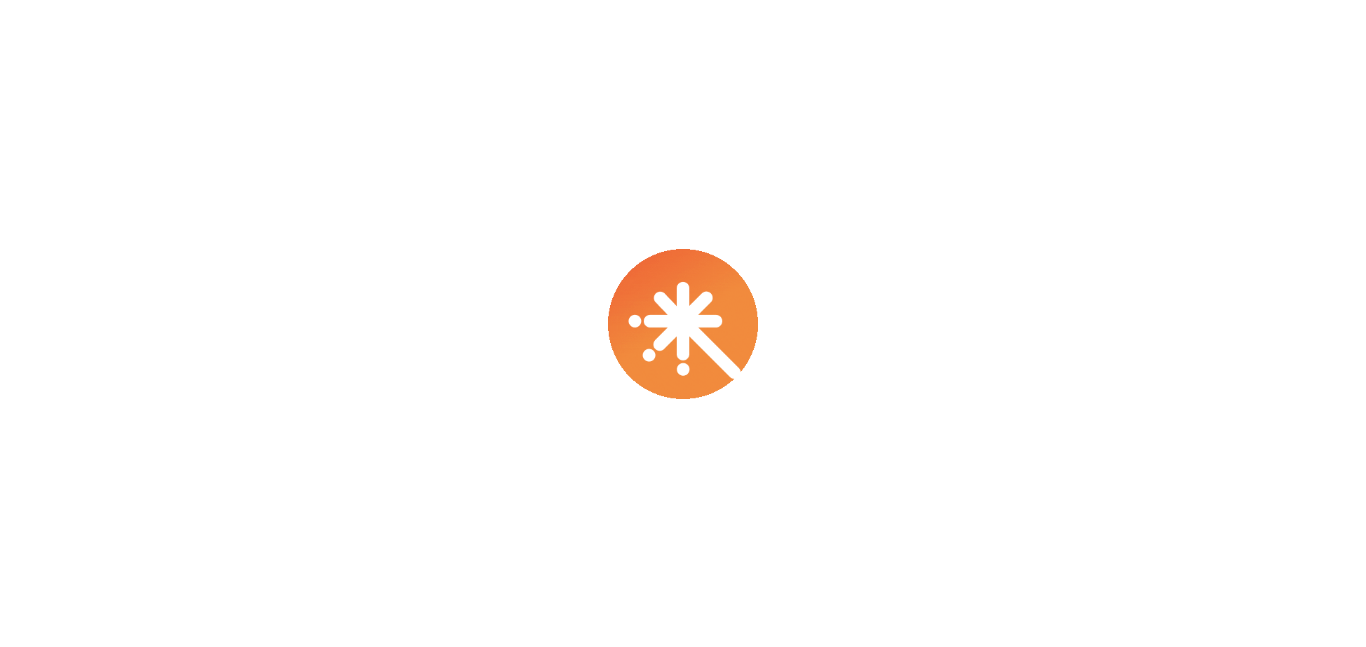 scroll, scrollTop: 0, scrollLeft: 0, axis: both 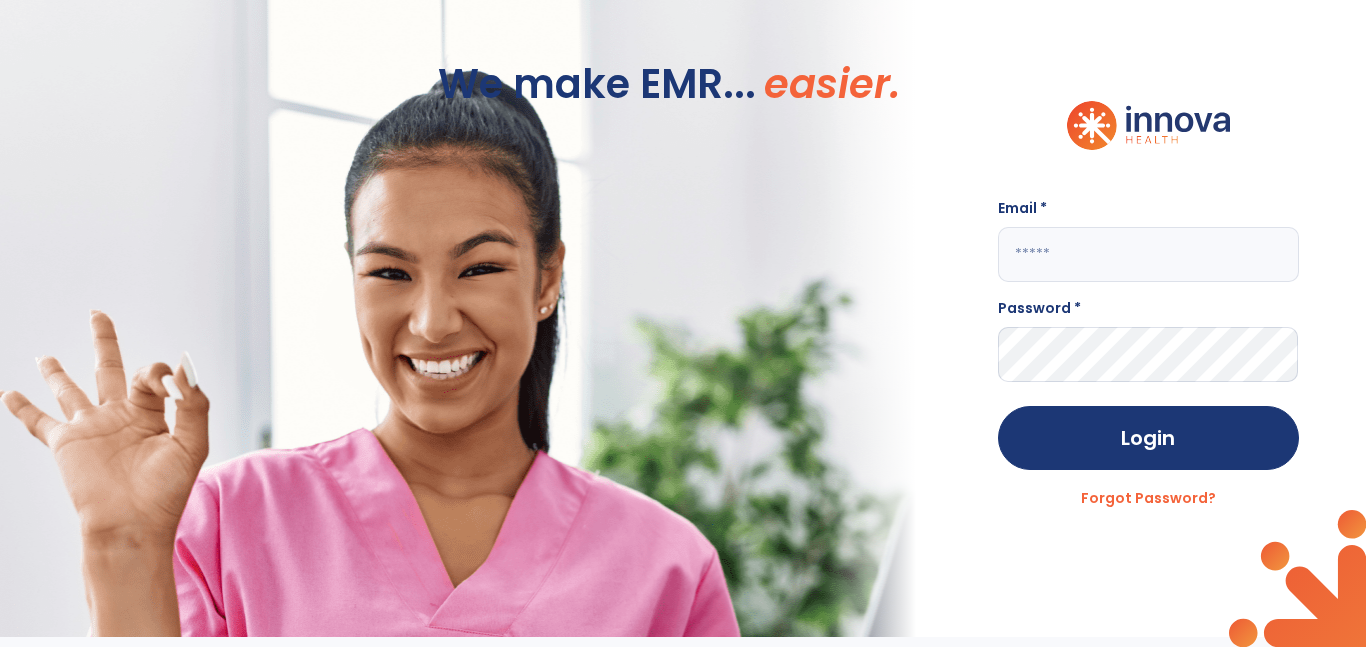 click 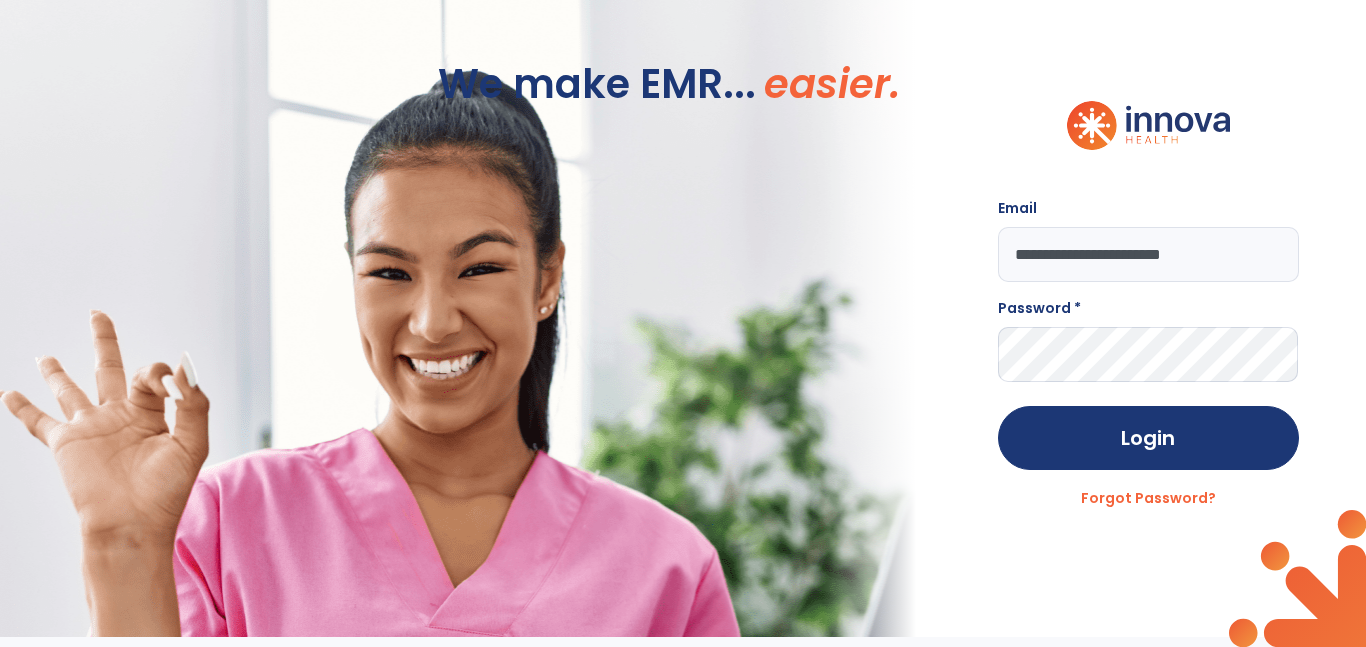 type on "**********" 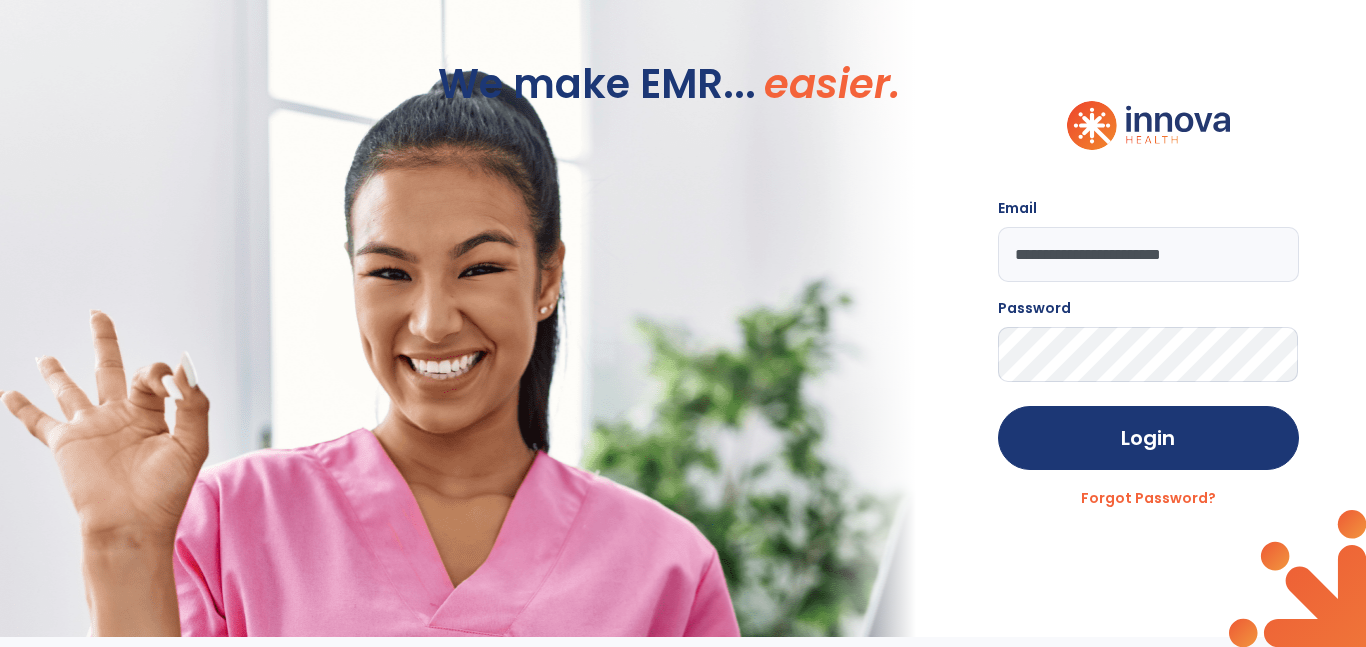 click on "Login" 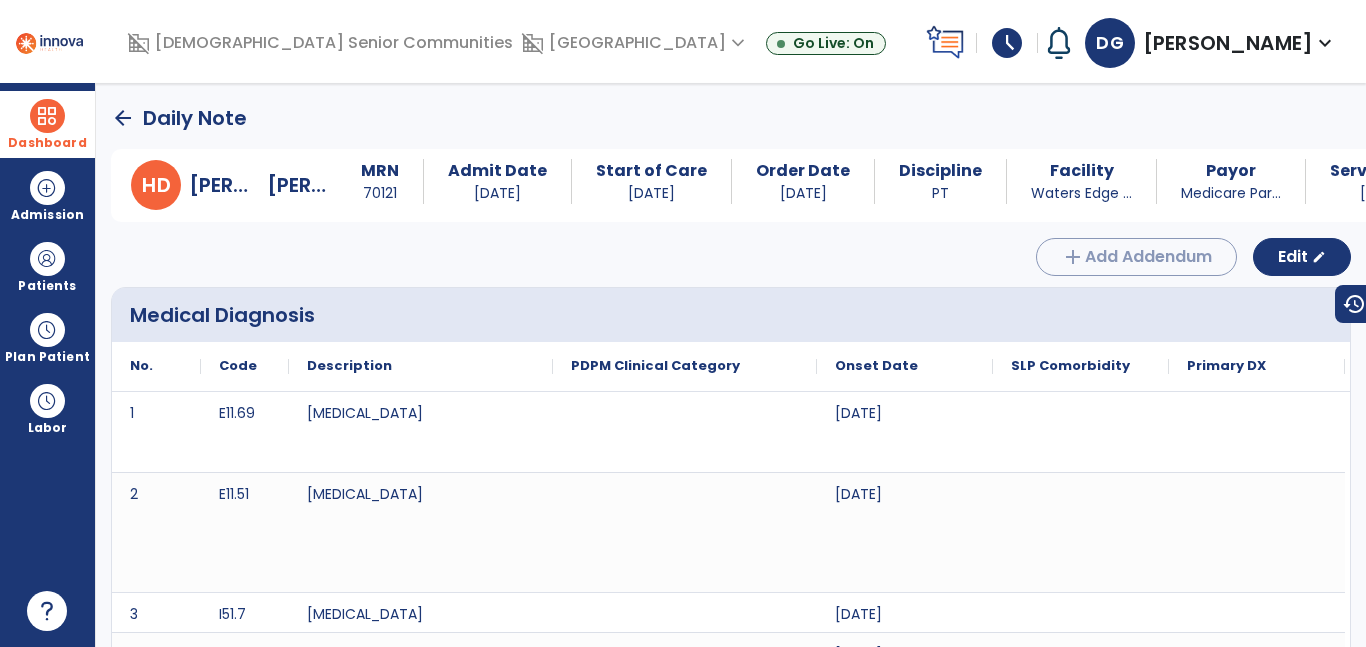 click on "Dashboard" at bounding box center (47, 143) 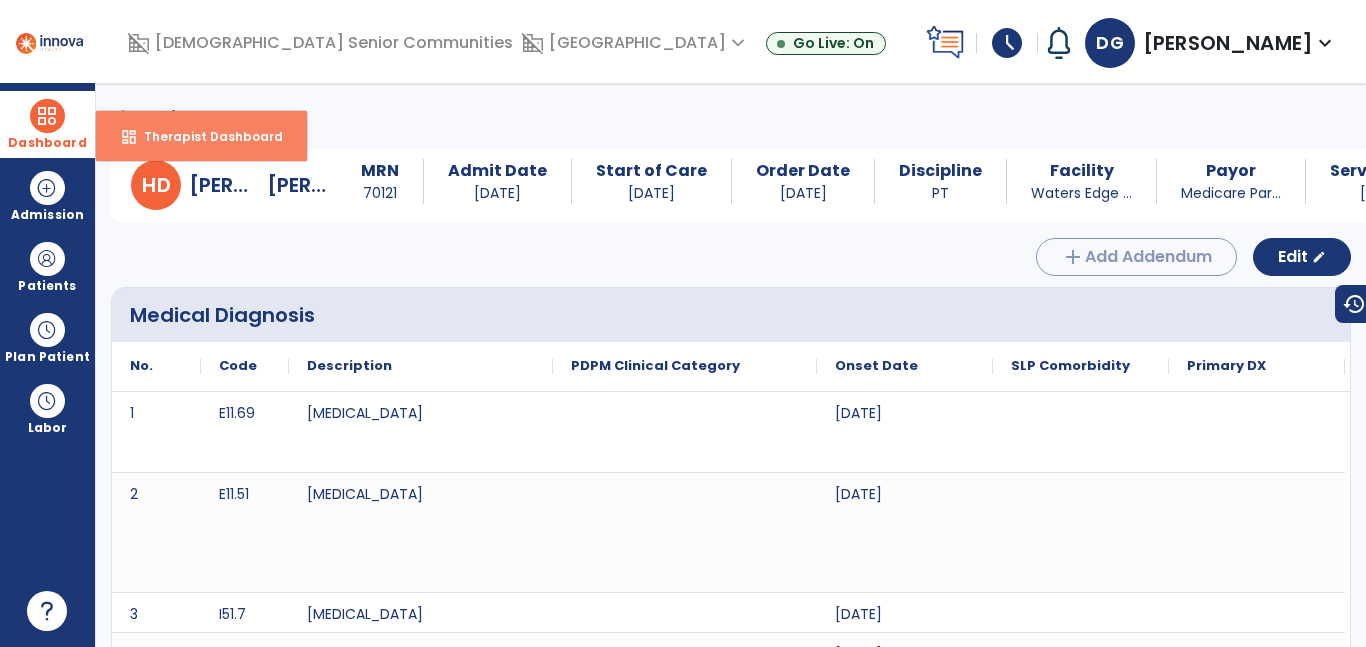 click on "Therapist Dashboard" at bounding box center [205, 136] 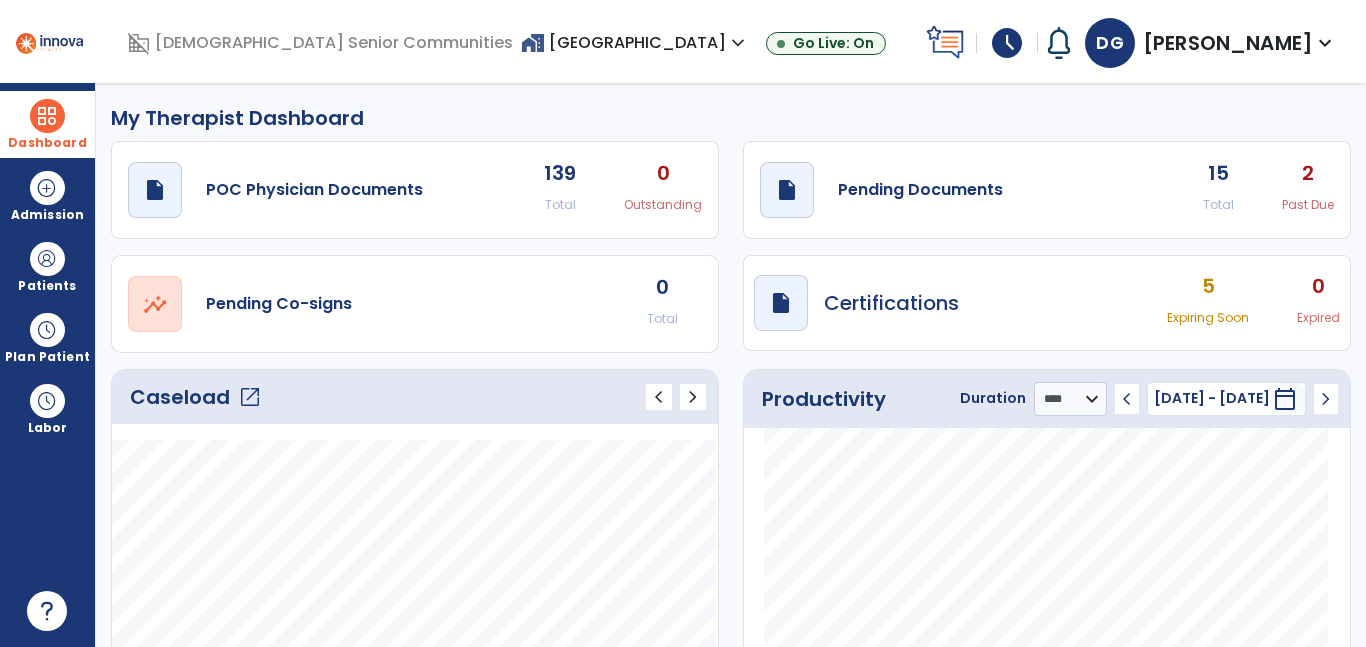click on "Dashboard" at bounding box center [47, 124] 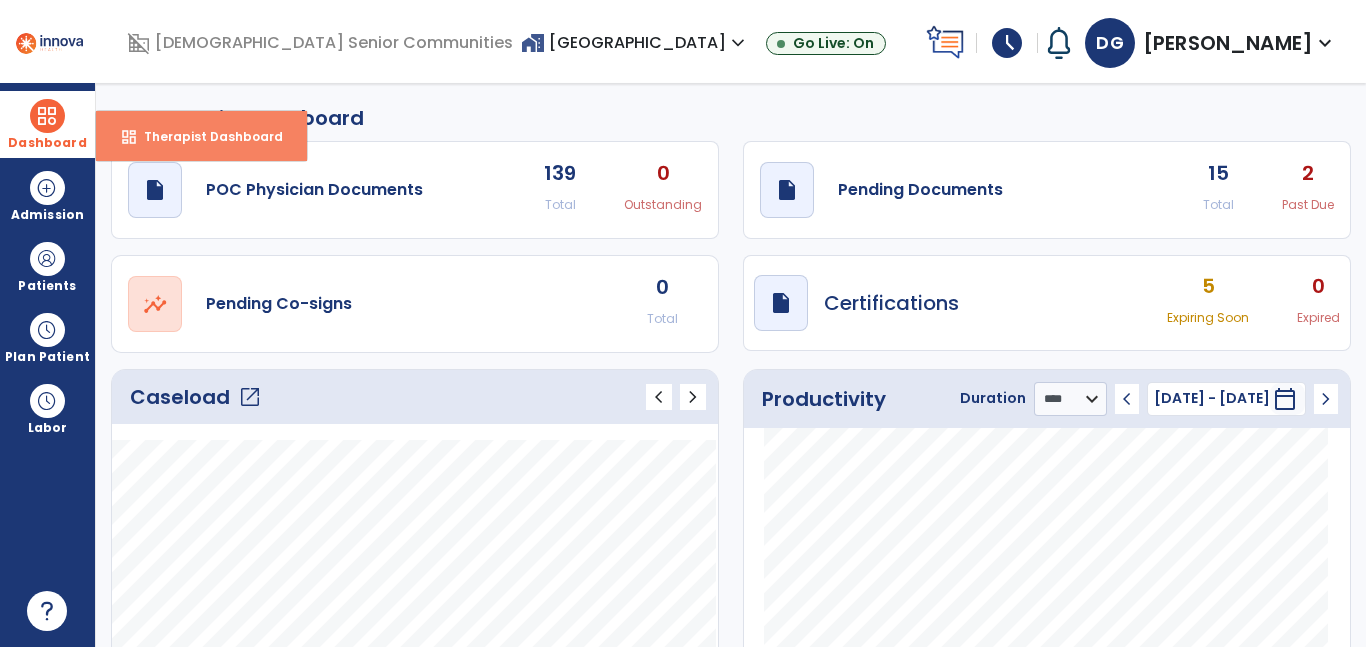 click on "dashboard" at bounding box center [129, 137] 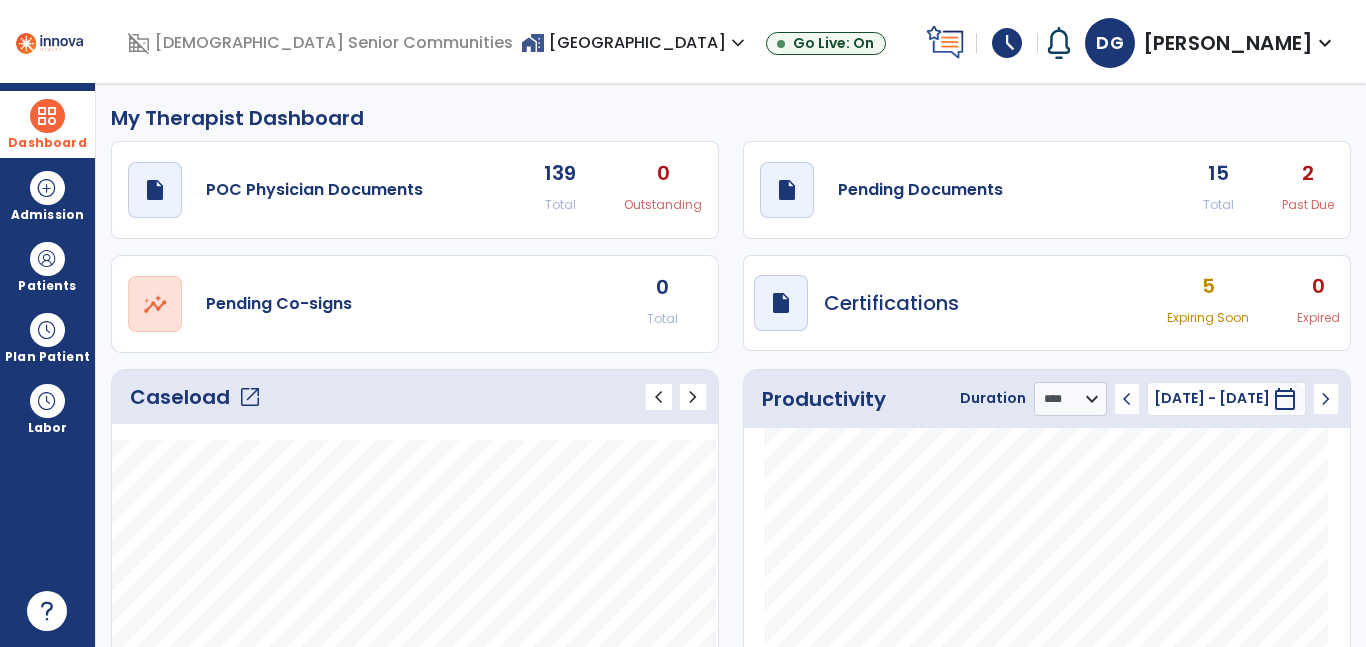 click at bounding box center [49, 40] 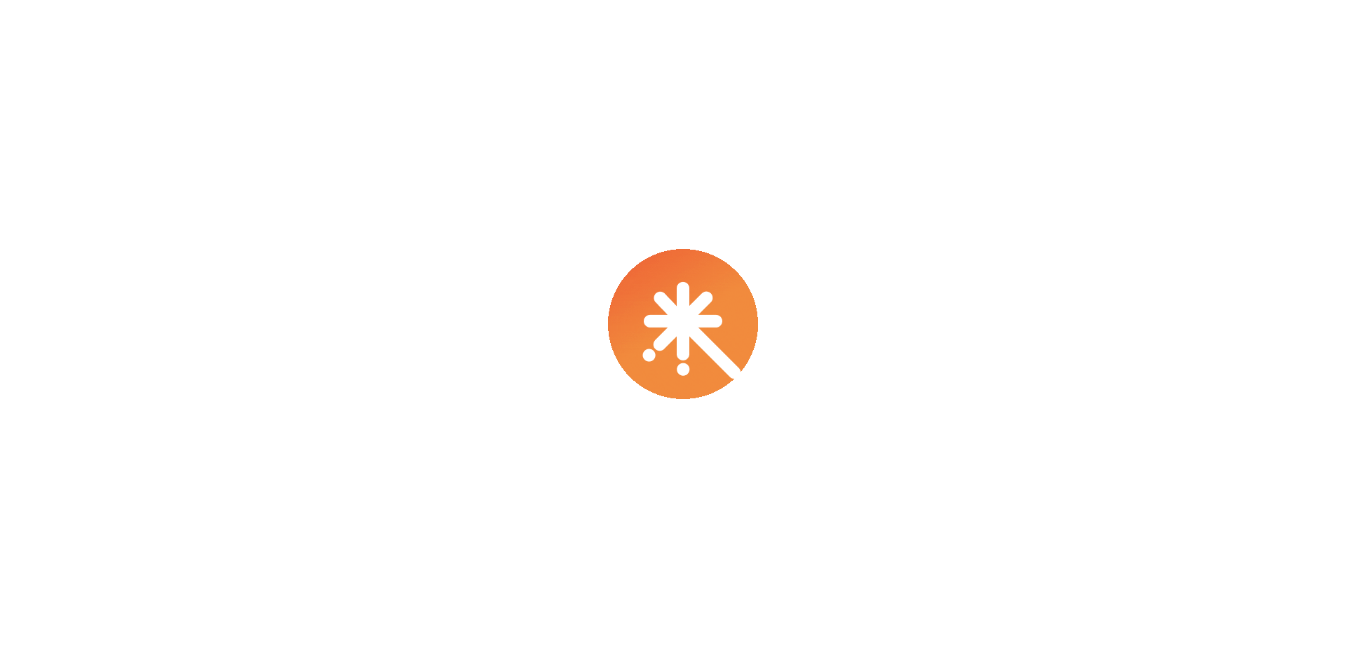 scroll, scrollTop: 0, scrollLeft: 0, axis: both 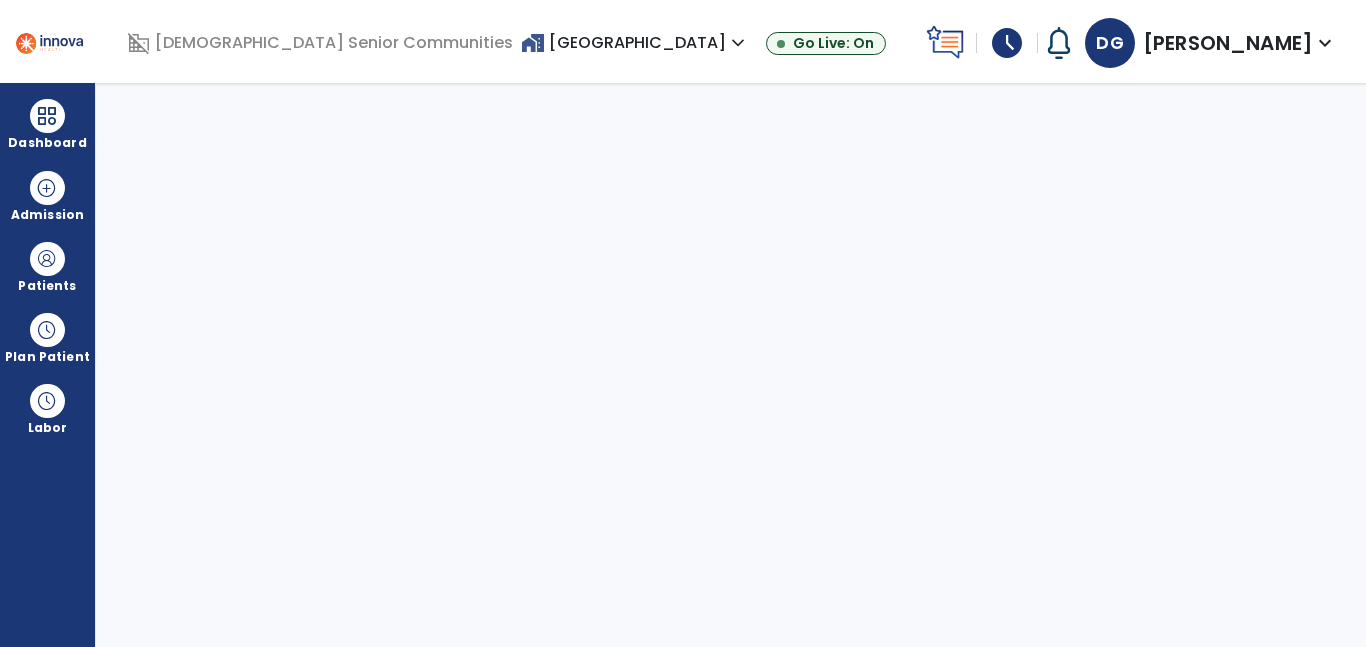 select on "****" 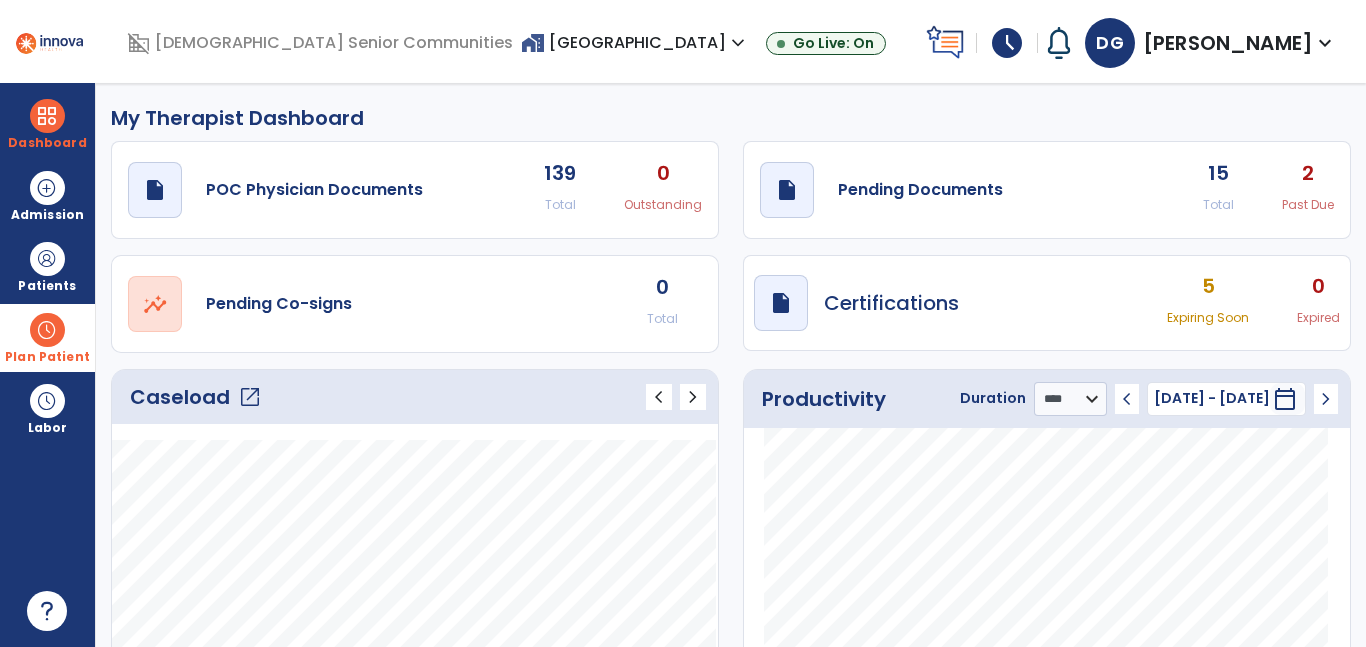 click on "Plan Patient" at bounding box center (47, 266) 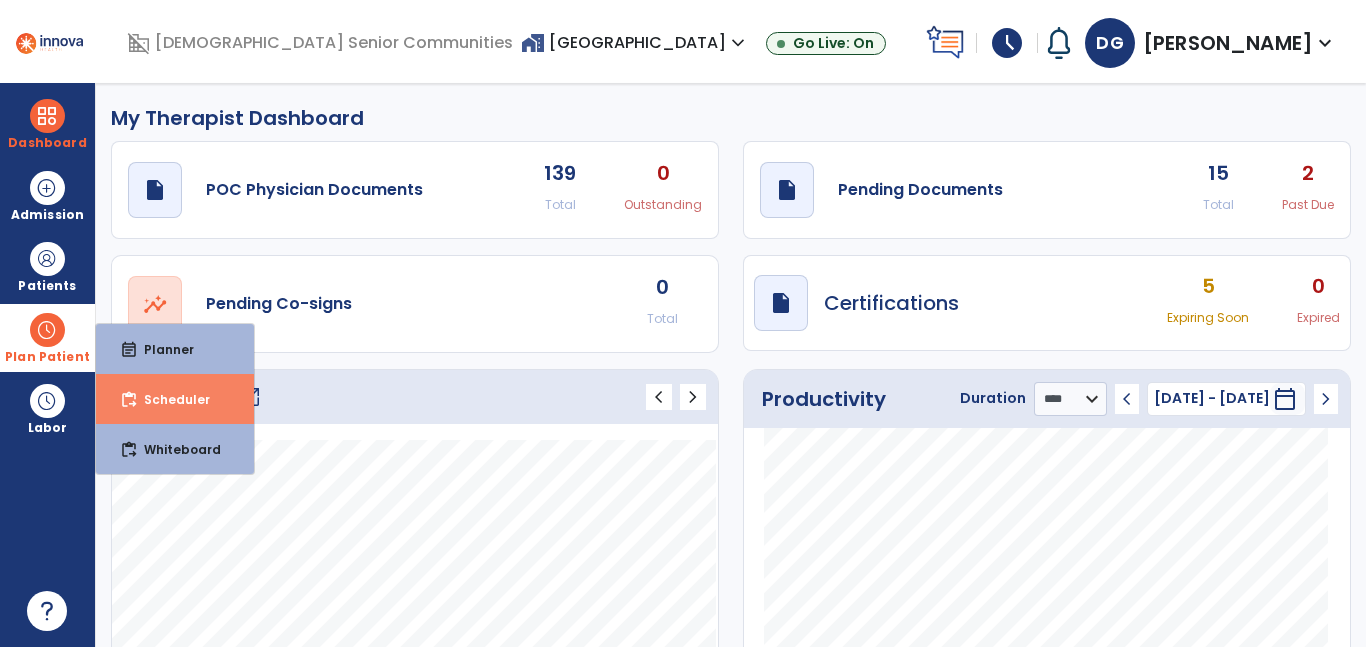 click on "content_paste_go  Scheduler" at bounding box center [175, 399] 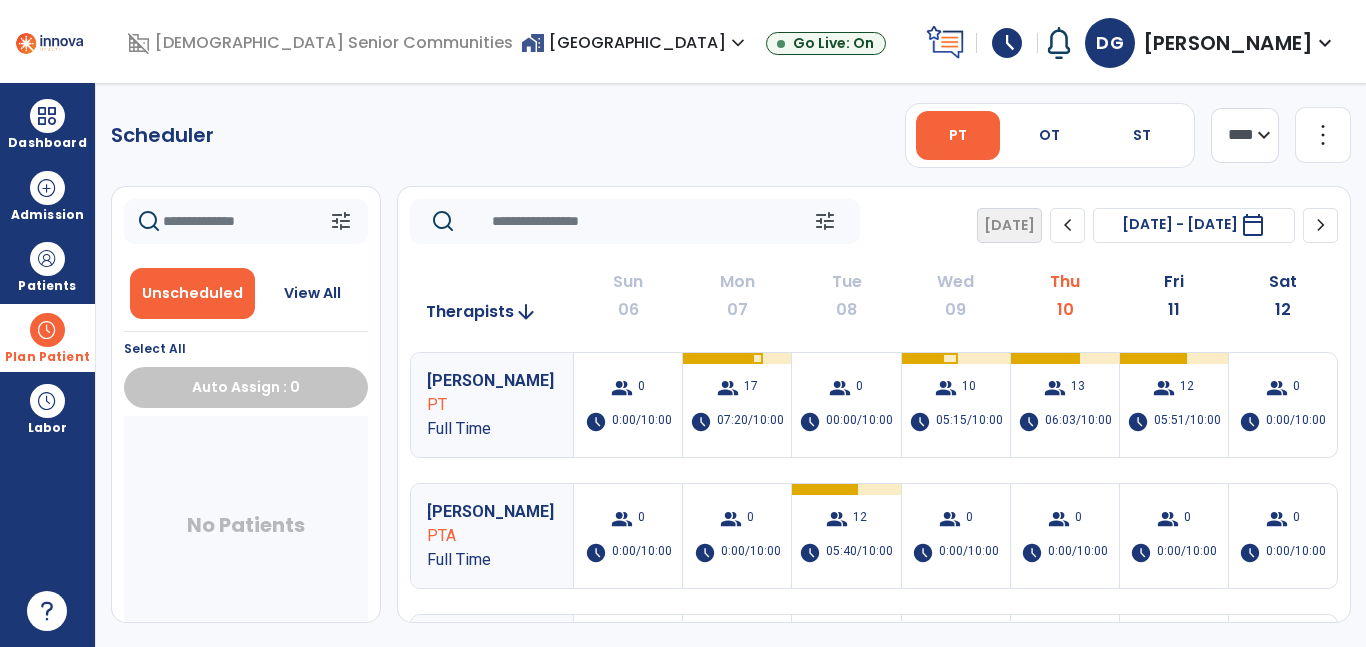 scroll, scrollTop: 227, scrollLeft: 0, axis: vertical 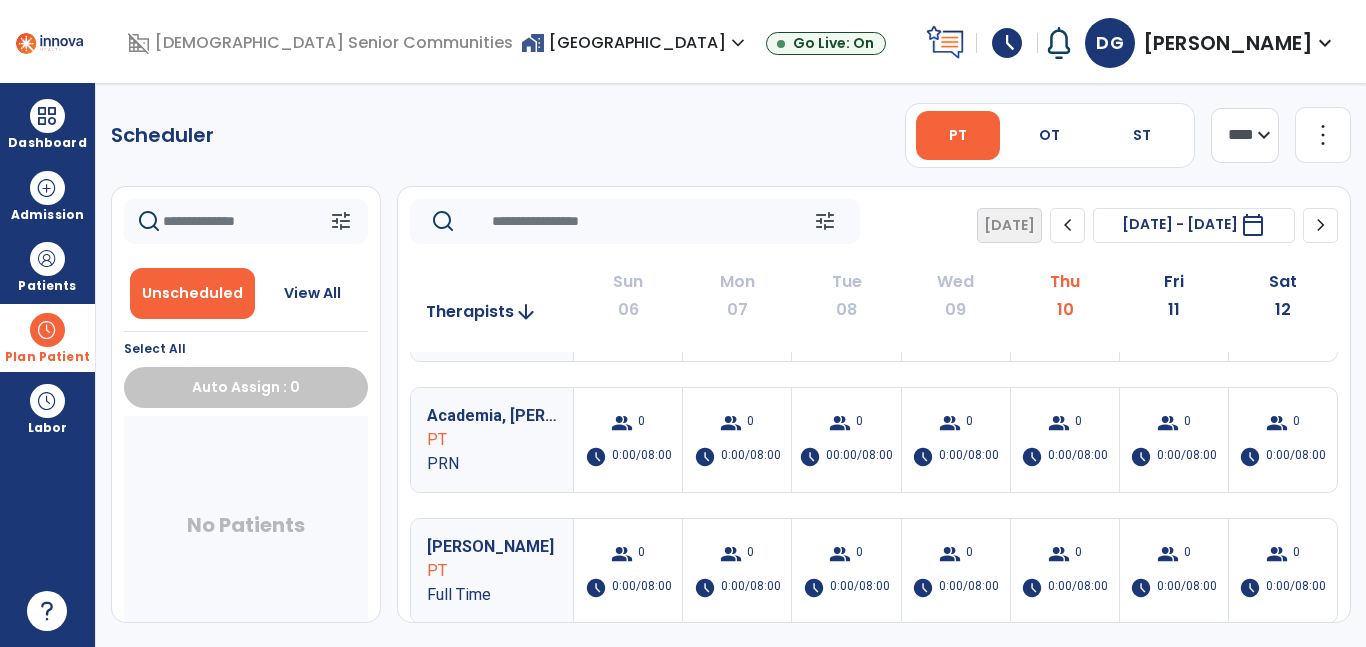 click on "home_work   [GEOGRAPHIC_DATA]   expand_more" at bounding box center (635, 42) 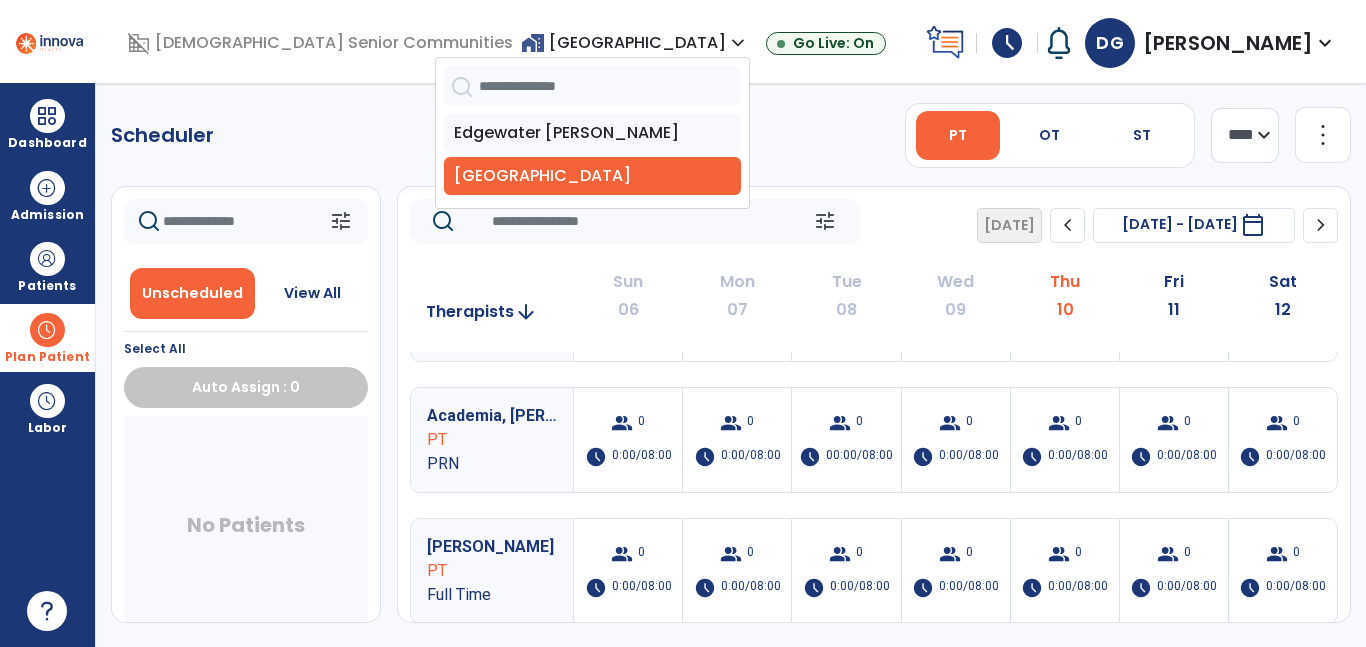 click on "Scheduler   PT   OT   ST  **** *** more_vert  Manage Labor   View All Therapists   Print" 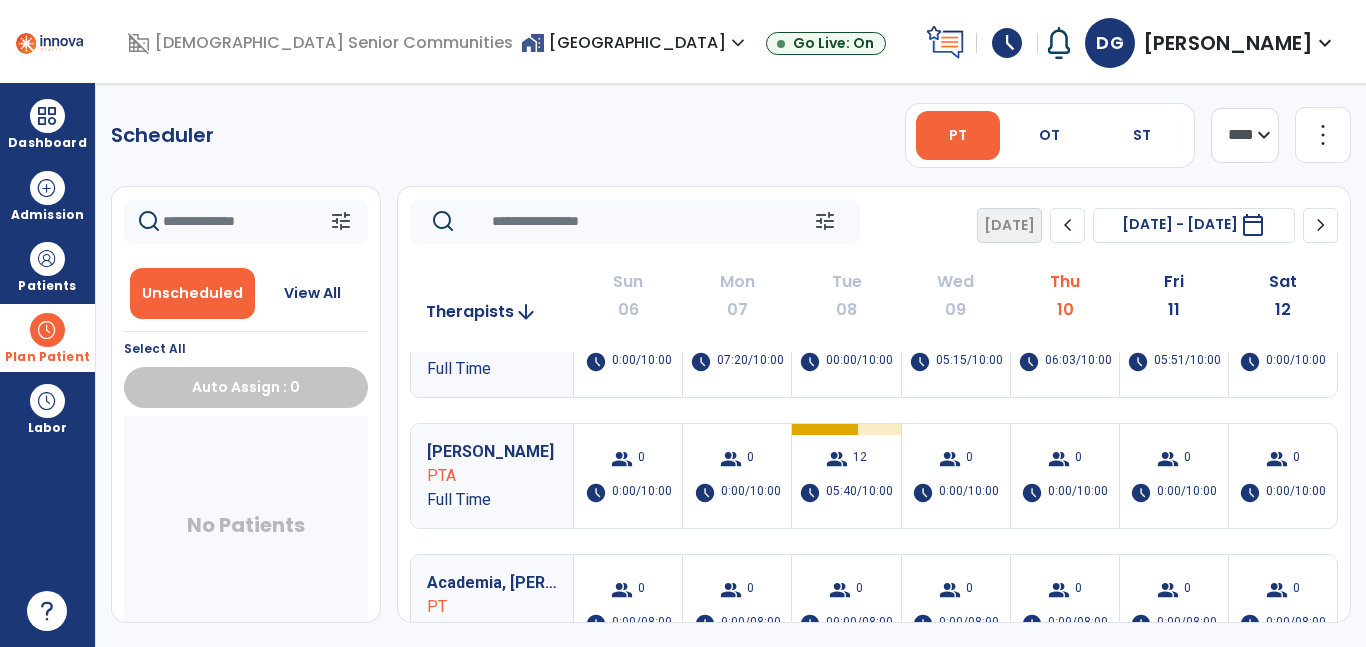 scroll, scrollTop: 0, scrollLeft: 0, axis: both 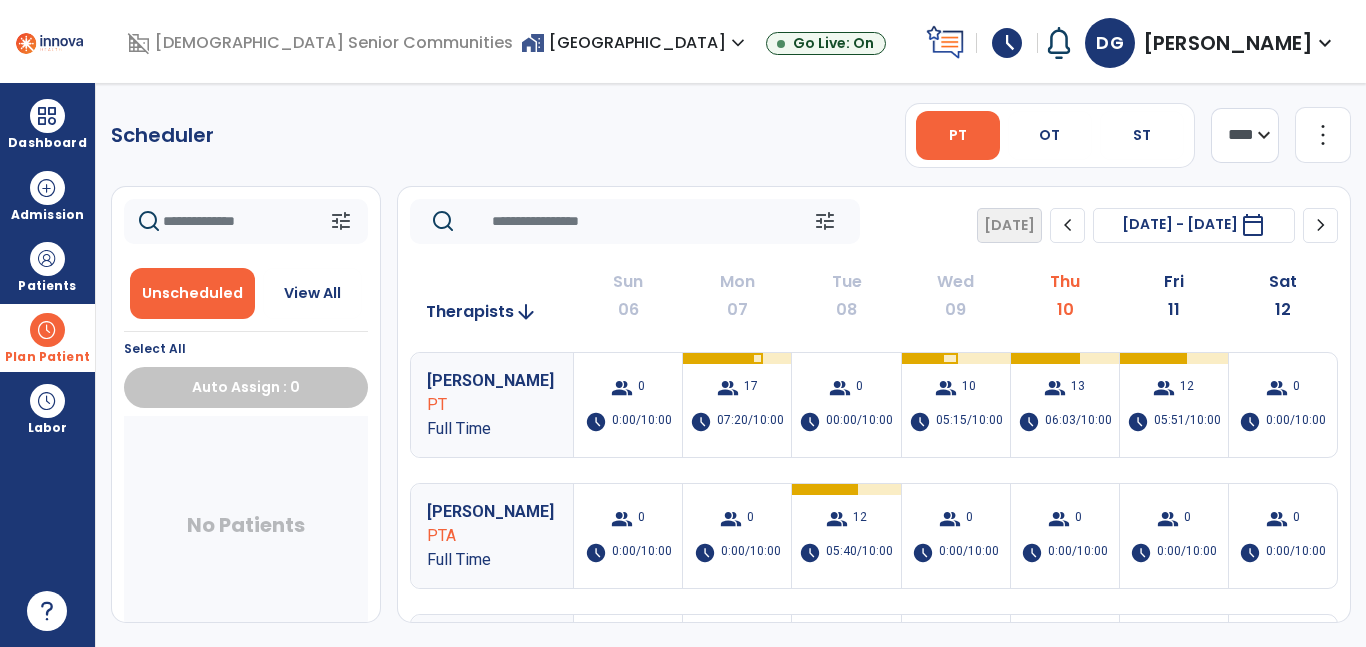 click on "home_work   [GEOGRAPHIC_DATA]   expand_more" at bounding box center [635, 42] 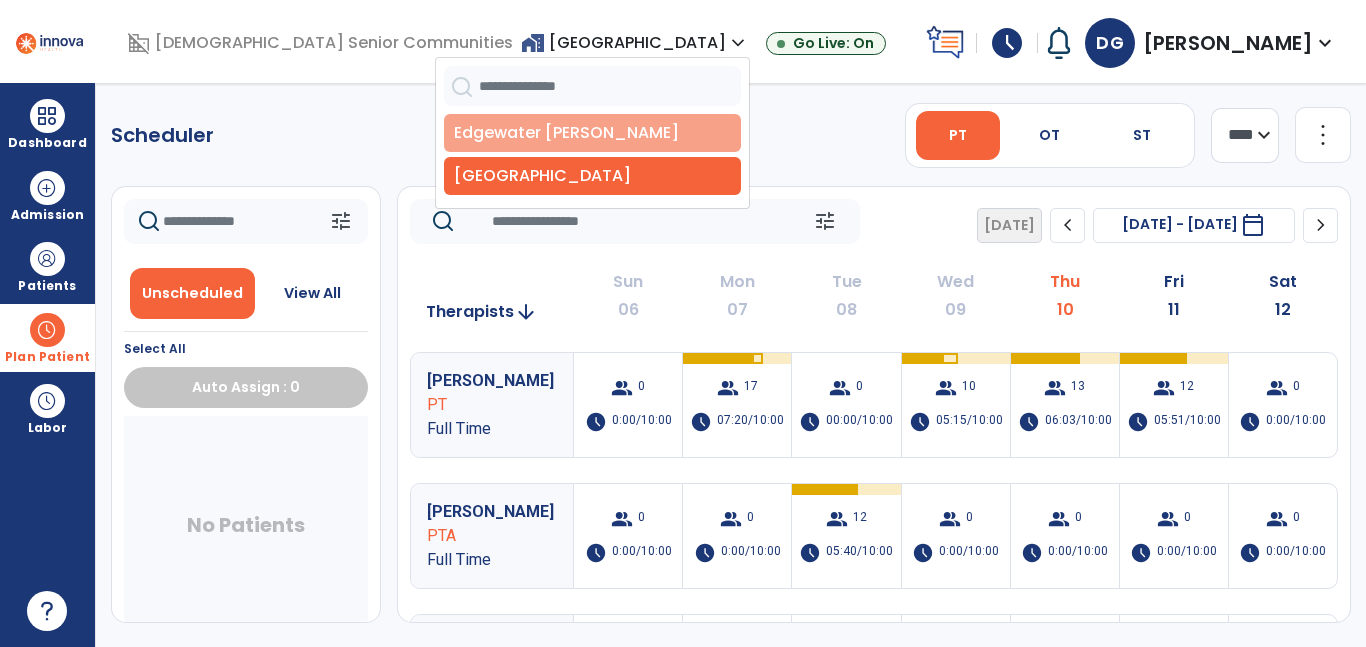 click on "Edgewater [PERSON_NAME]" at bounding box center (592, 133) 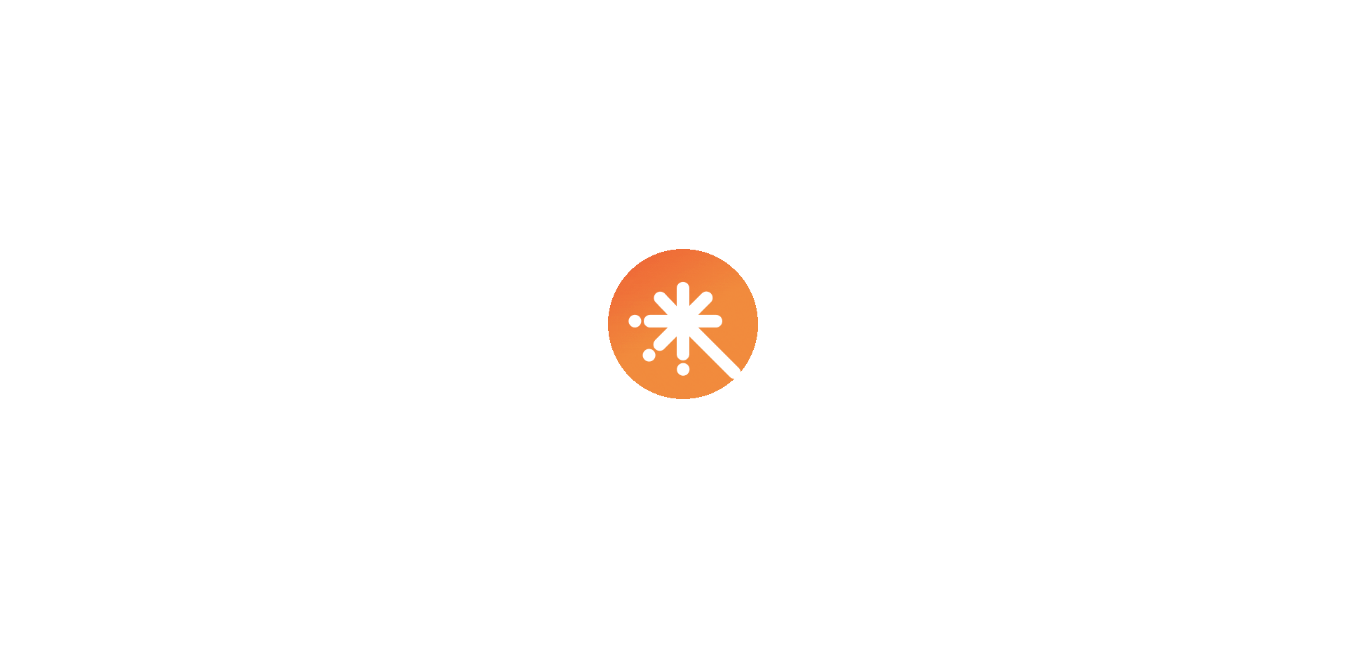 scroll, scrollTop: 0, scrollLeft: 0, axis: both 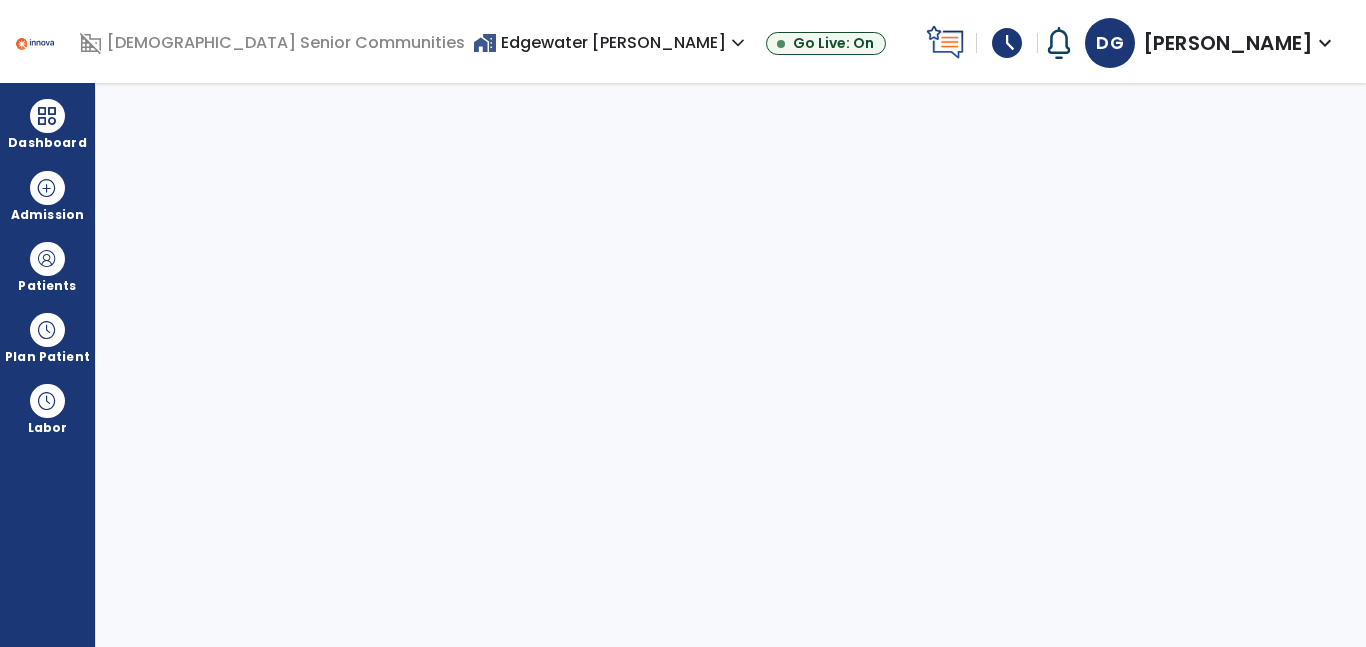 select on "****" 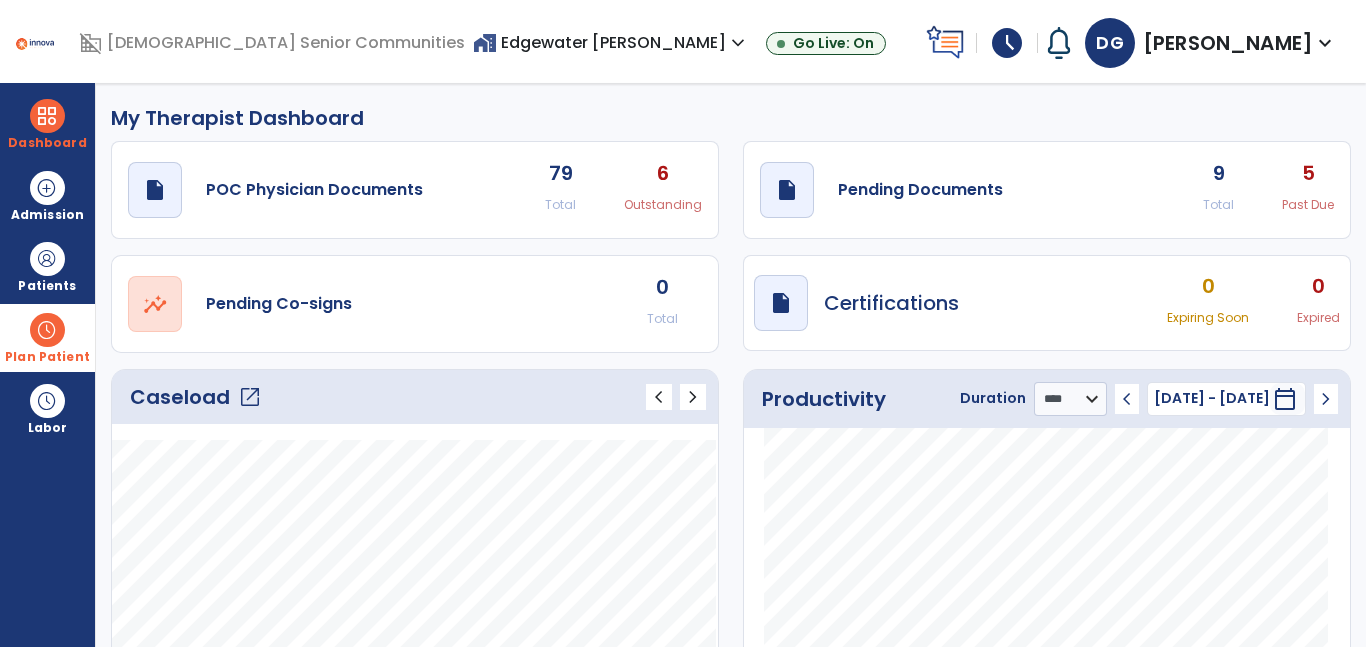 click at bounding box center [47, 330] 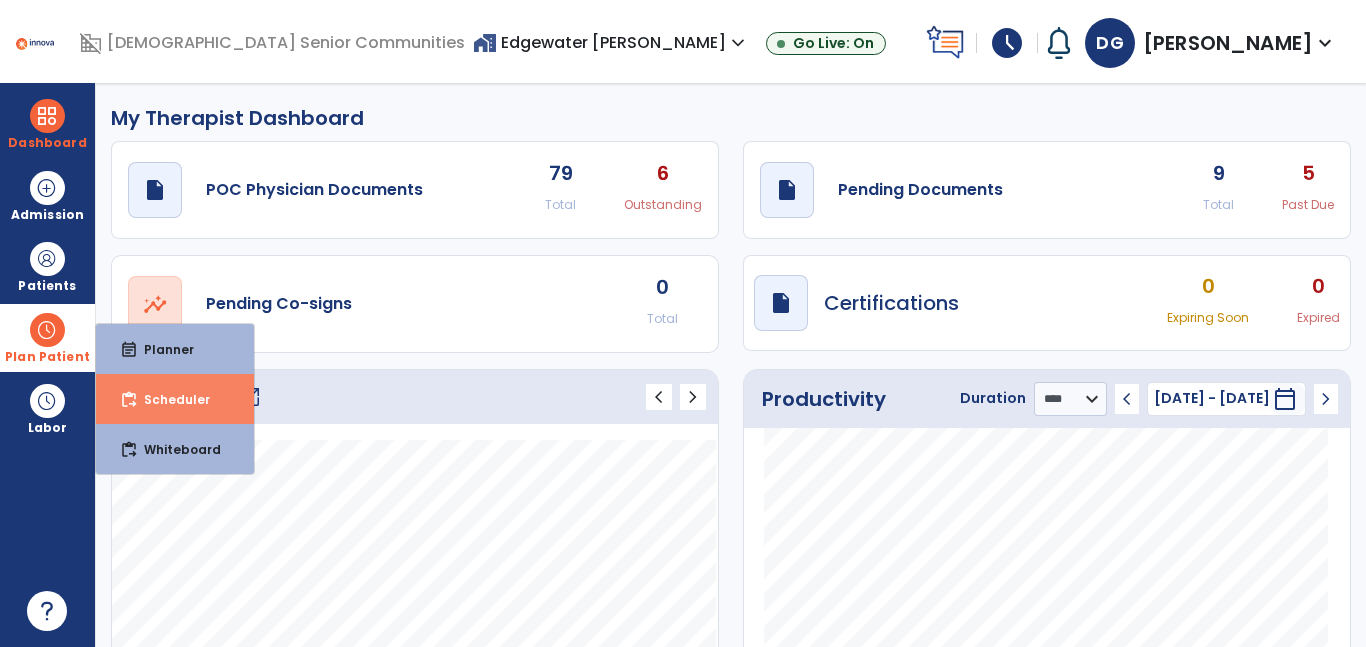 click on "Scheduler" at bounding box center [169, 399] 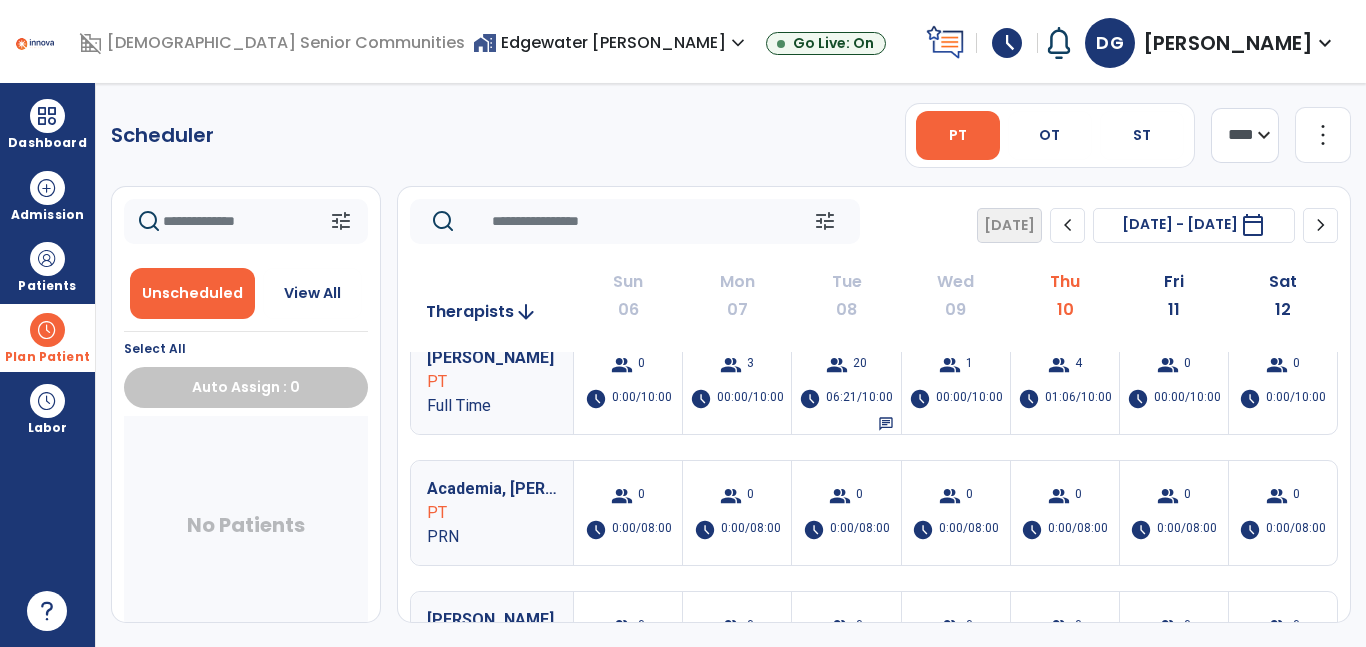 scroll, scrollTop: 0, scrollLeft: 0, axis: both 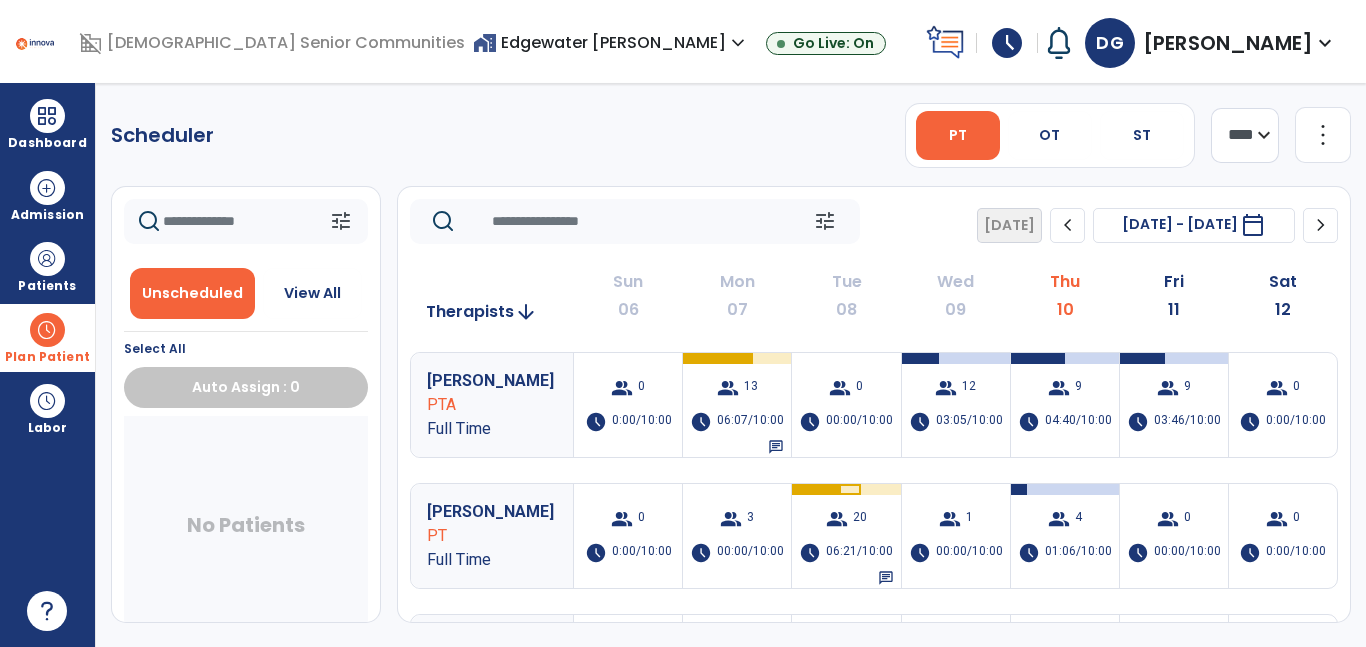 click on "home_work   Edgewater Woods   expand_more" at bounding box center (611, 42) 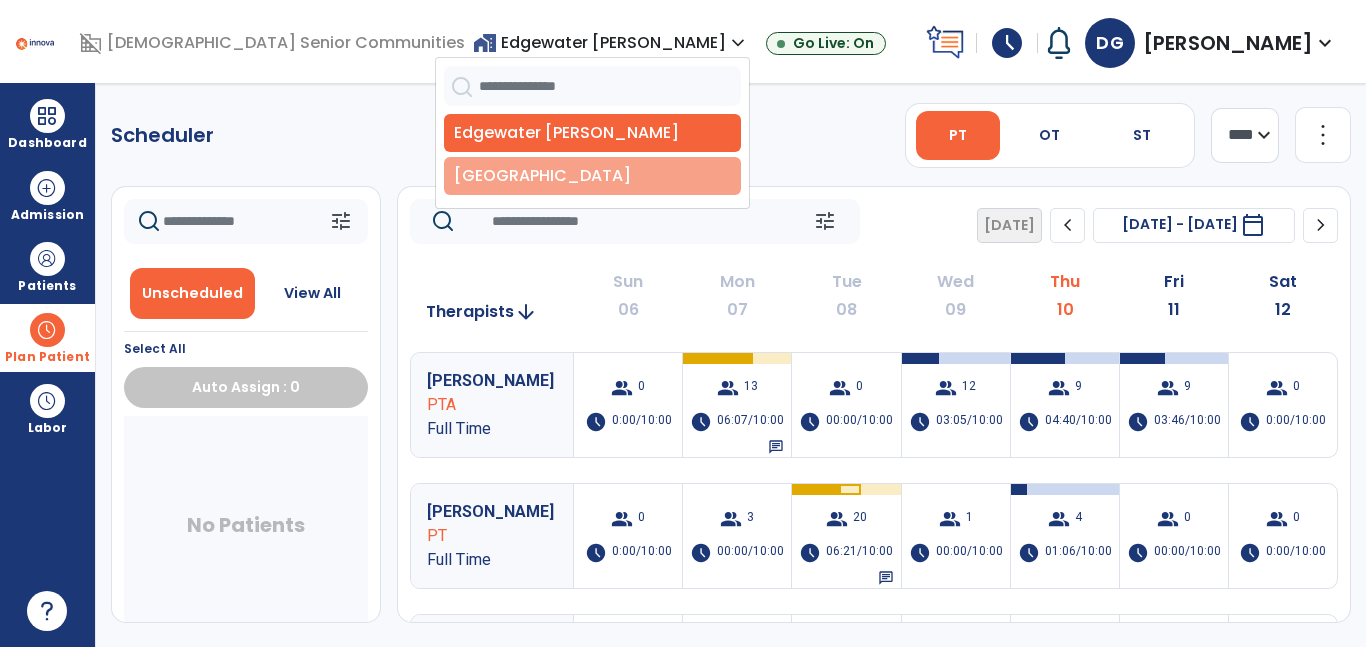 click on "[GEOGRAPHIC_DATA]" at bounding box center (592, 176) 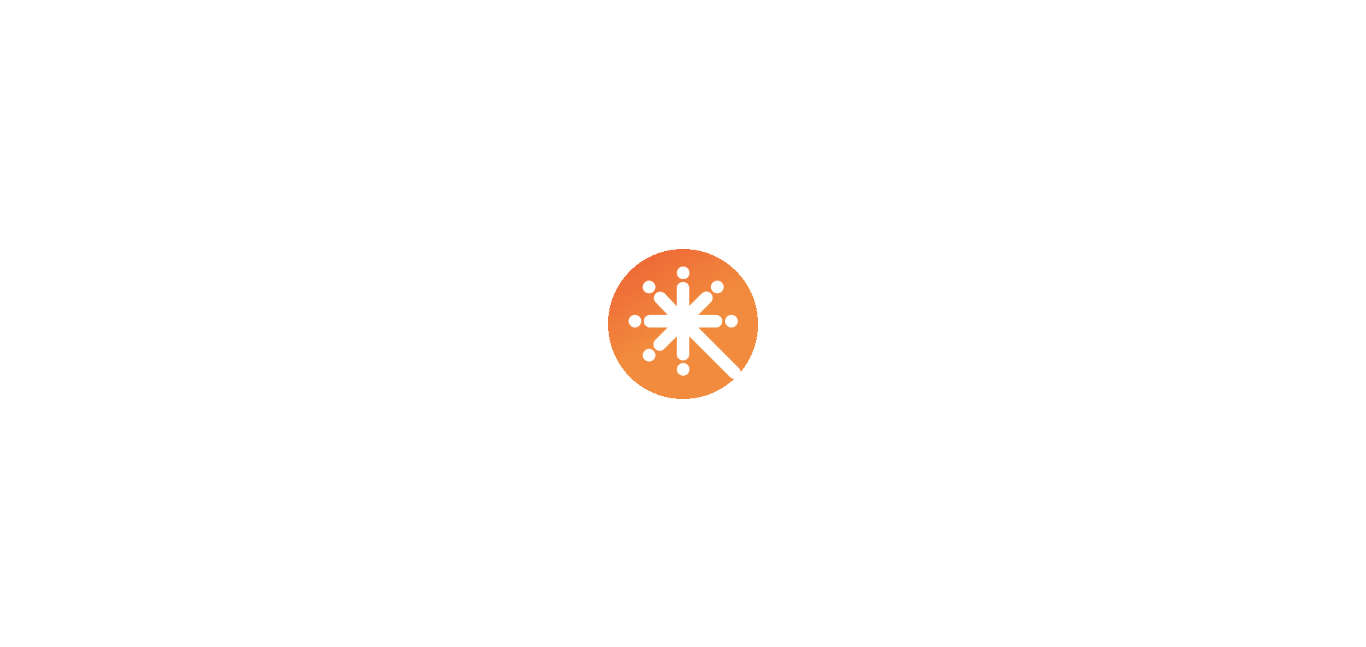 scroll, scrollTop: 0, scrollLeft: 0, axis: both 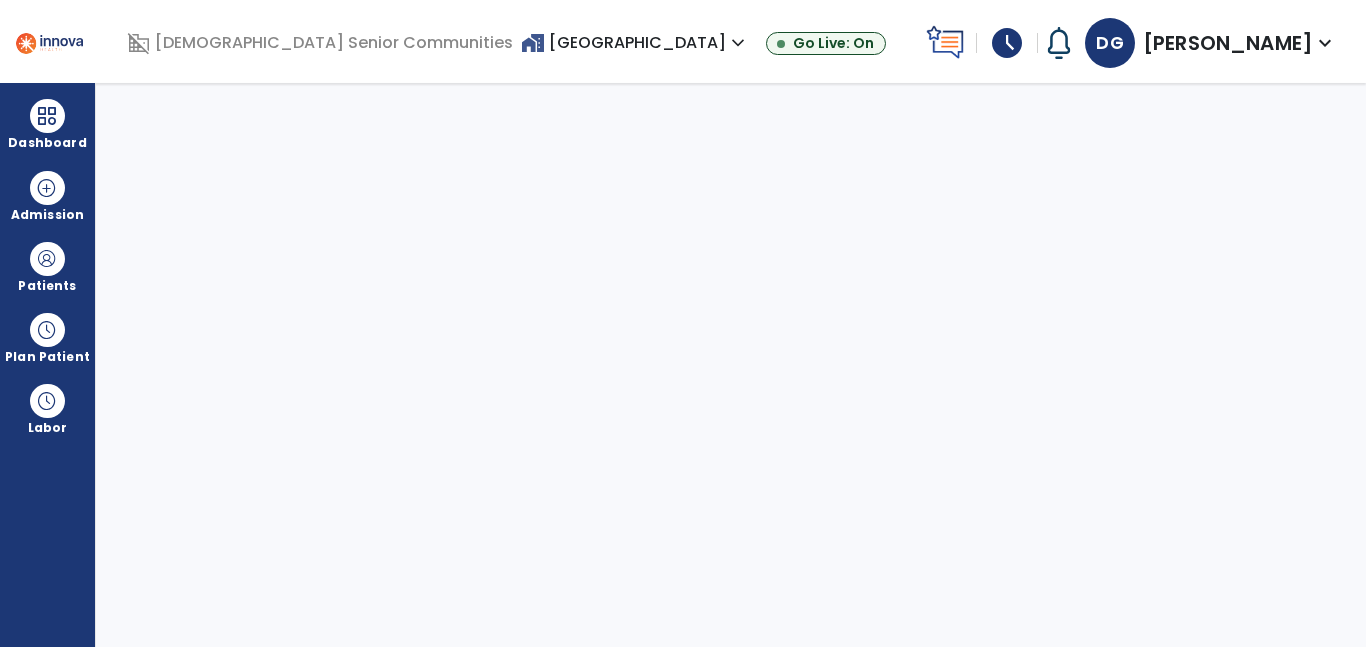 select on "****" 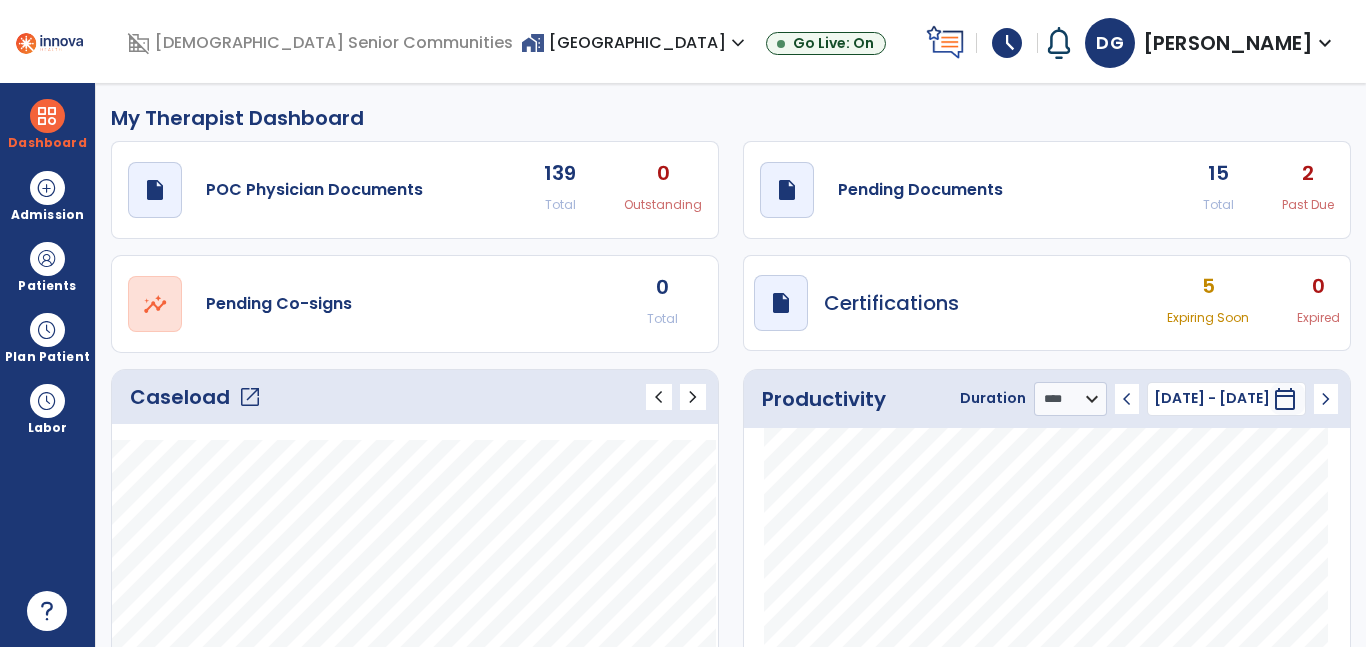click on "open_in_new" 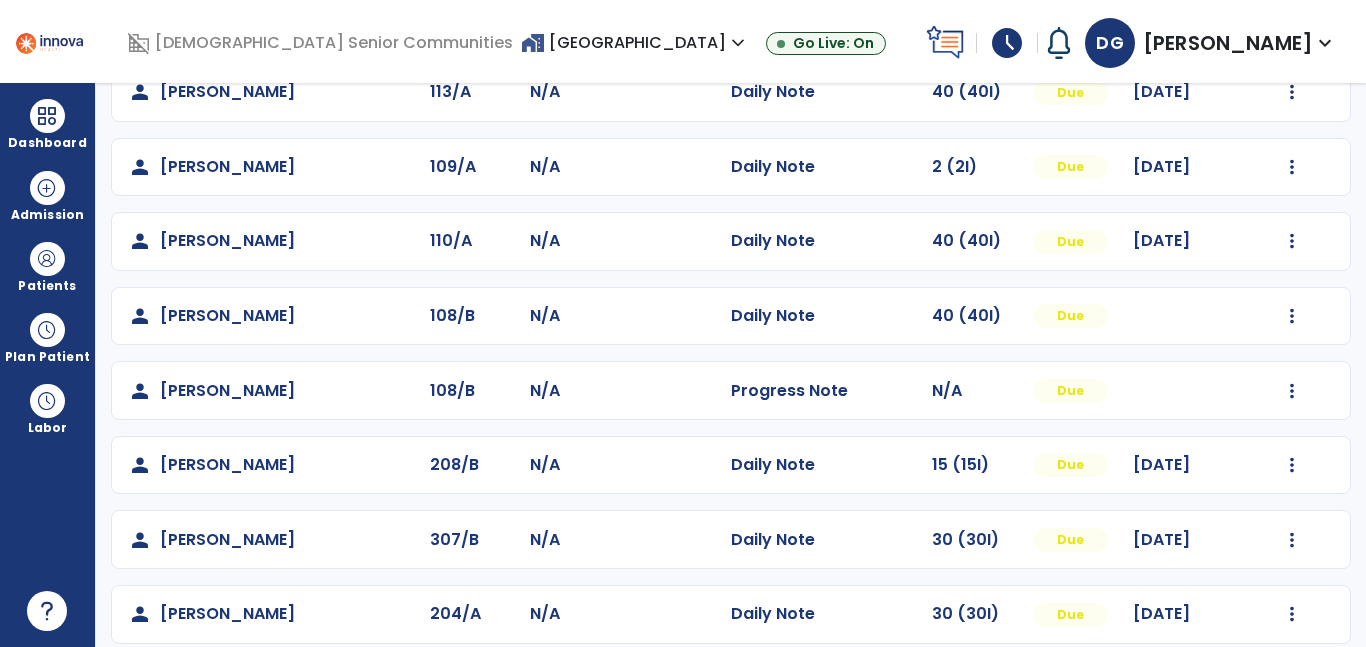 scroll, scrollTop: 589, scrollLeft: 0, axis: vertical 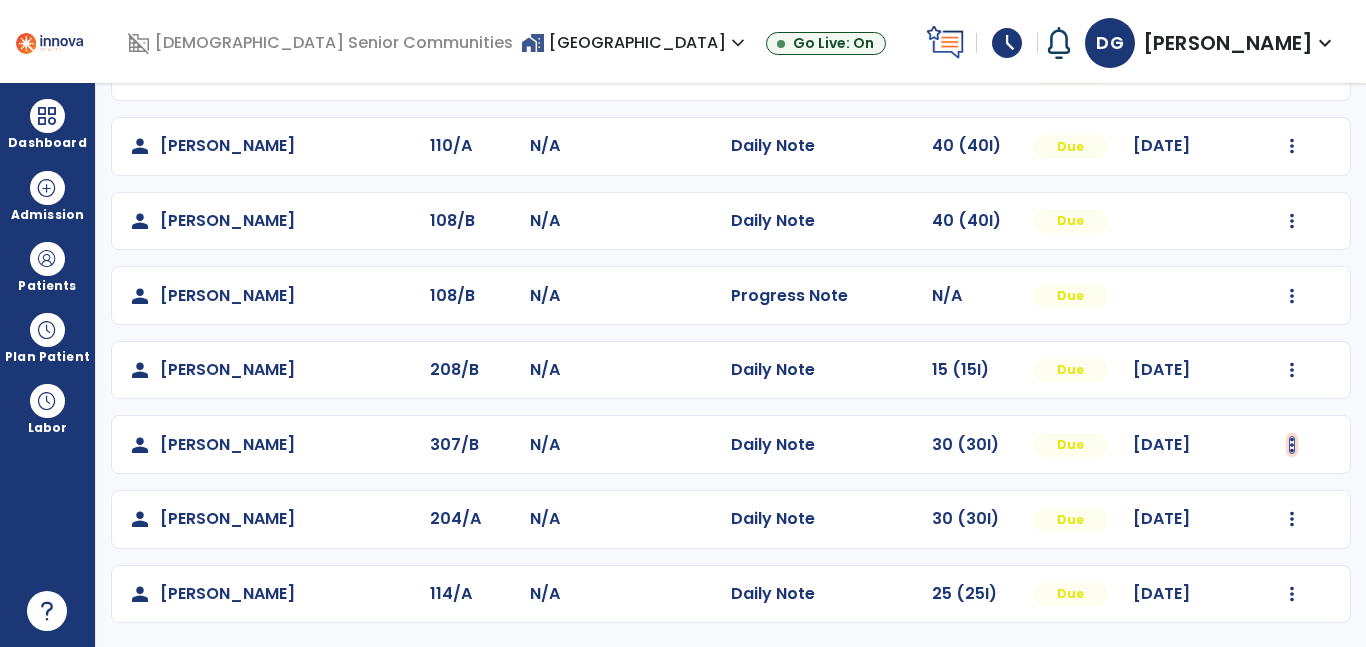 click at bounding box center (1292, -301) 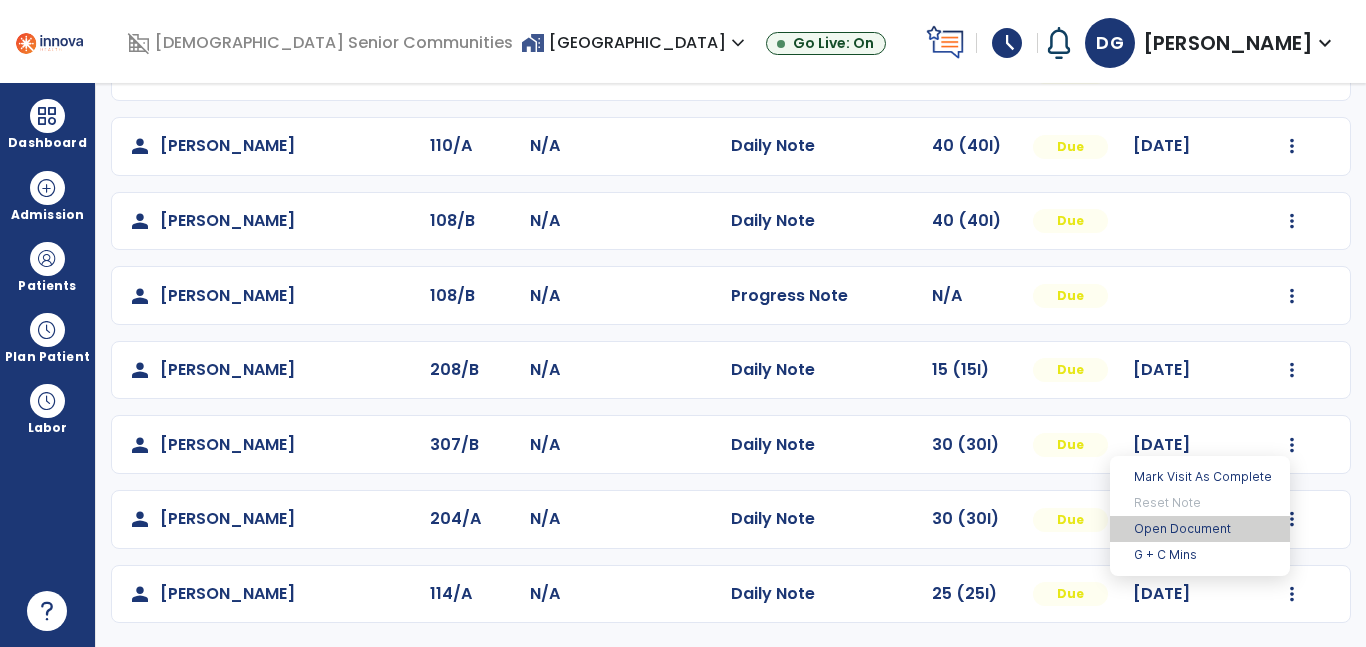 click on "Open Document" at bounding box center (1200, 529) 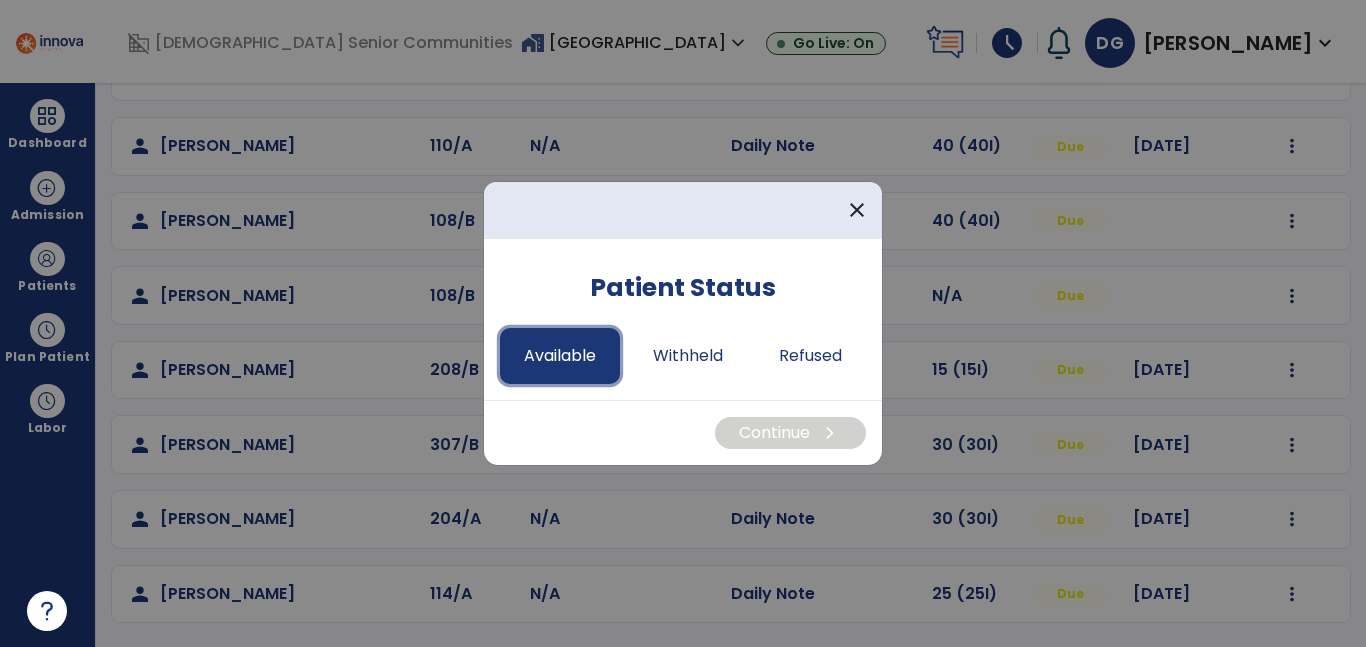 click on "Available" at bounding box center [560, 356] 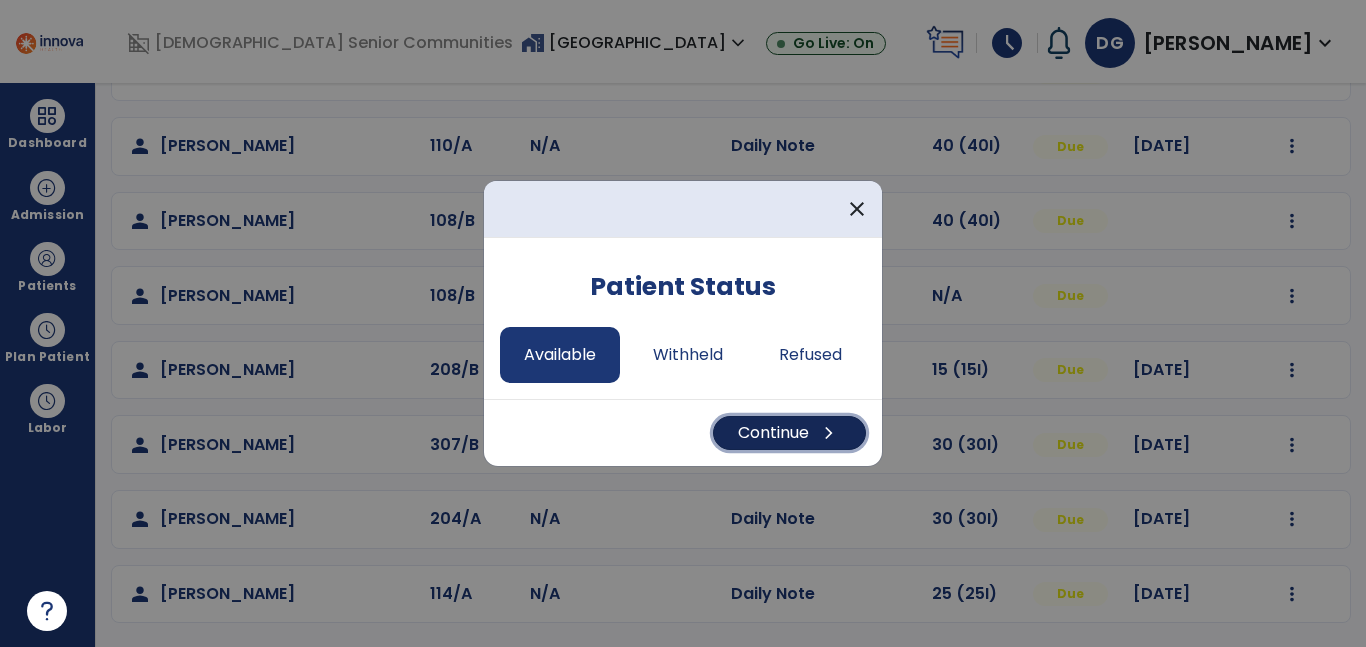 click on "chevron_right" at bounding box center [829, 433] 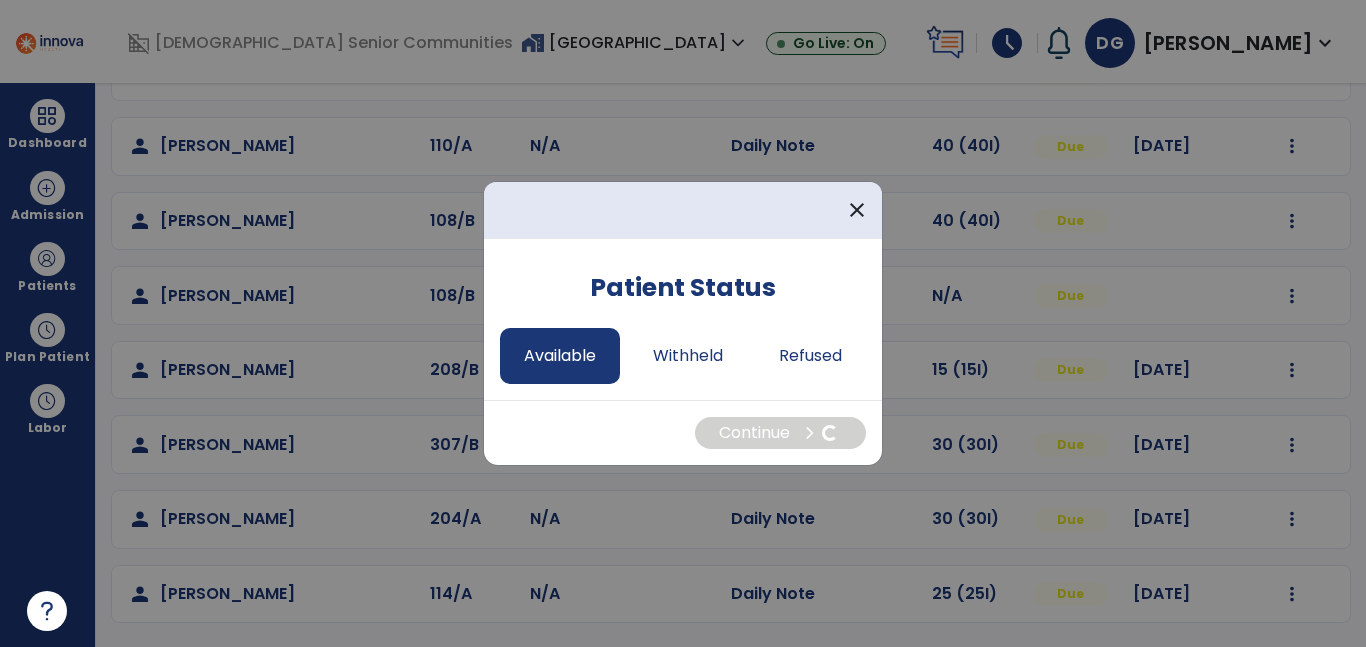 select on "*" 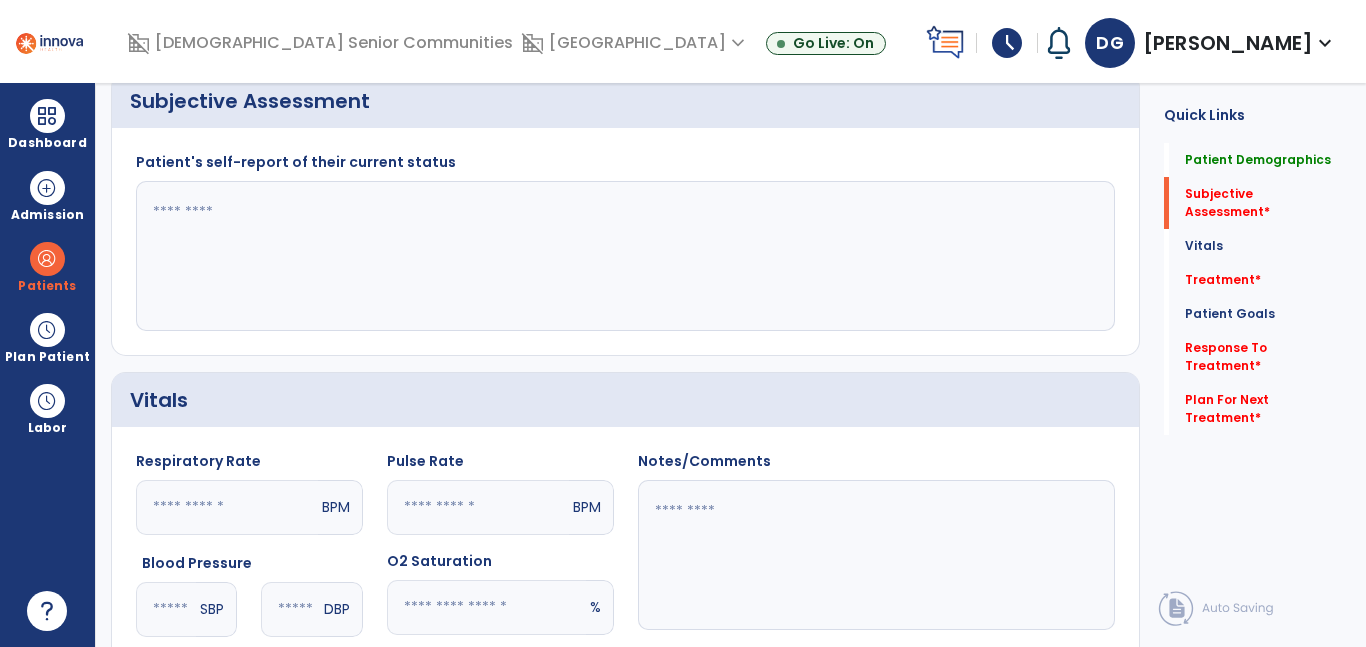 scroll, scrollTop: 584, scrollLeft: 0, axis: vertical 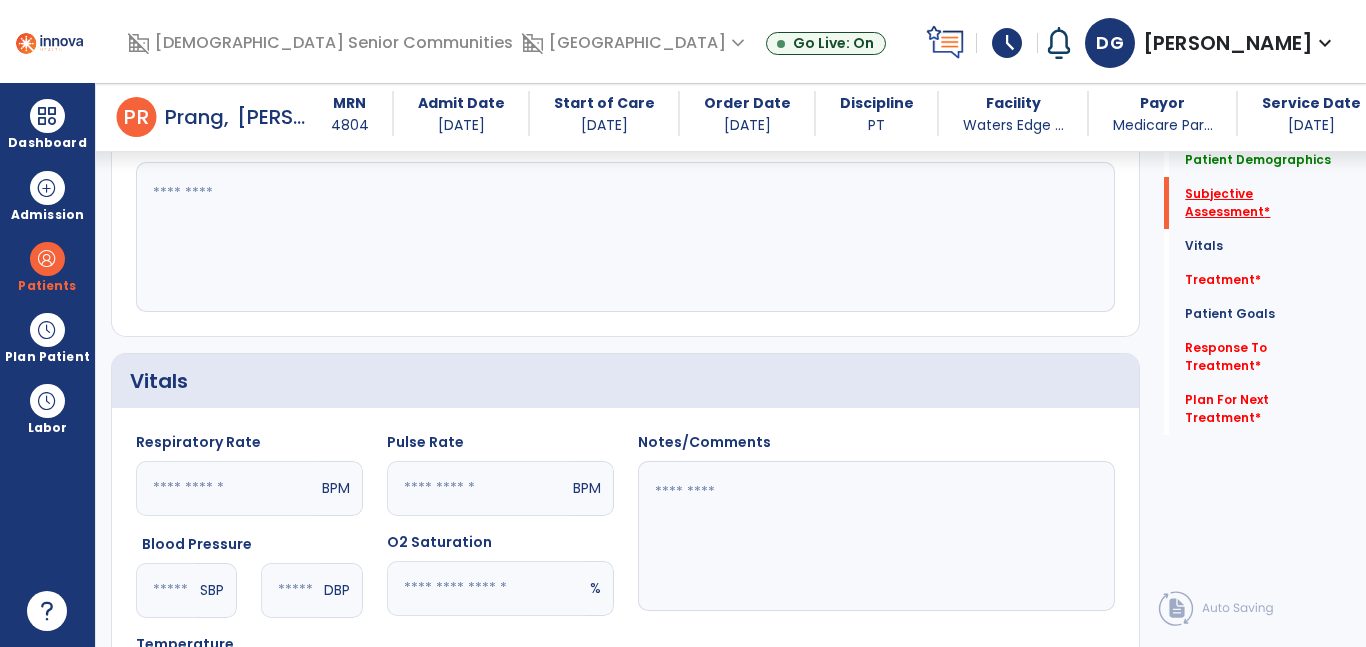 click on "Subjective Assessment   *" 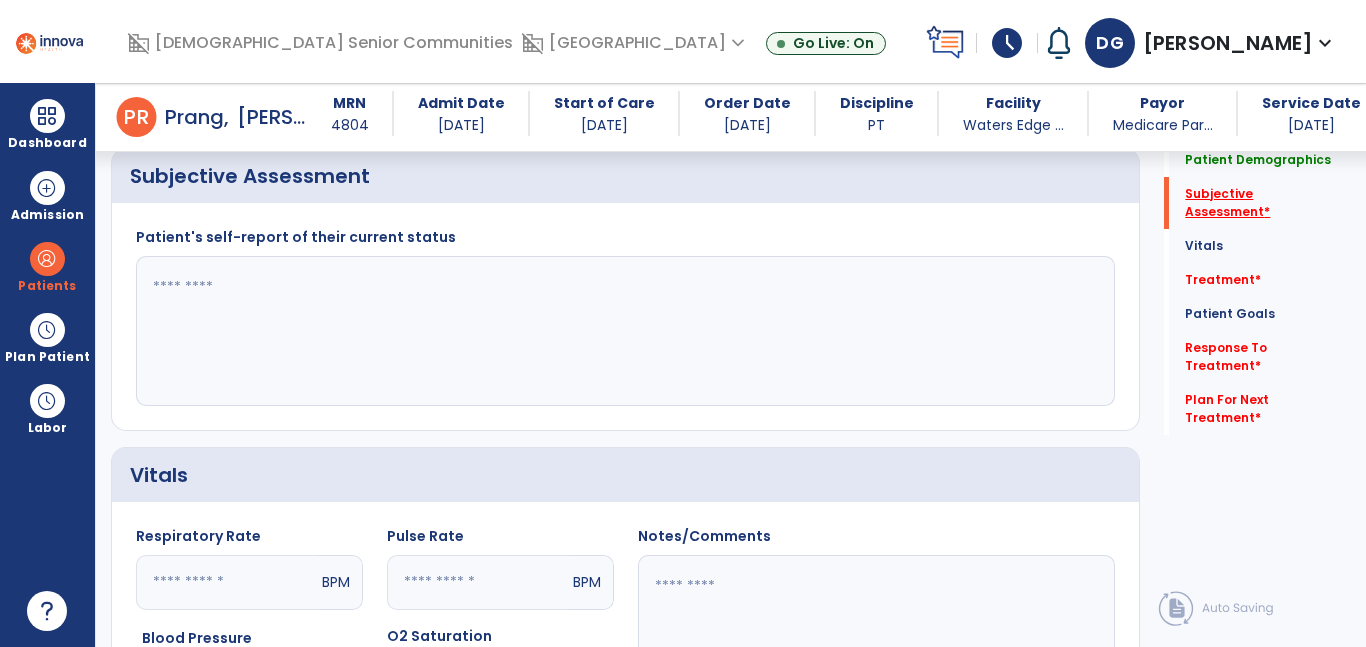 scroll, scrollTop: 414, scrollLeft: 0, axis: vertical 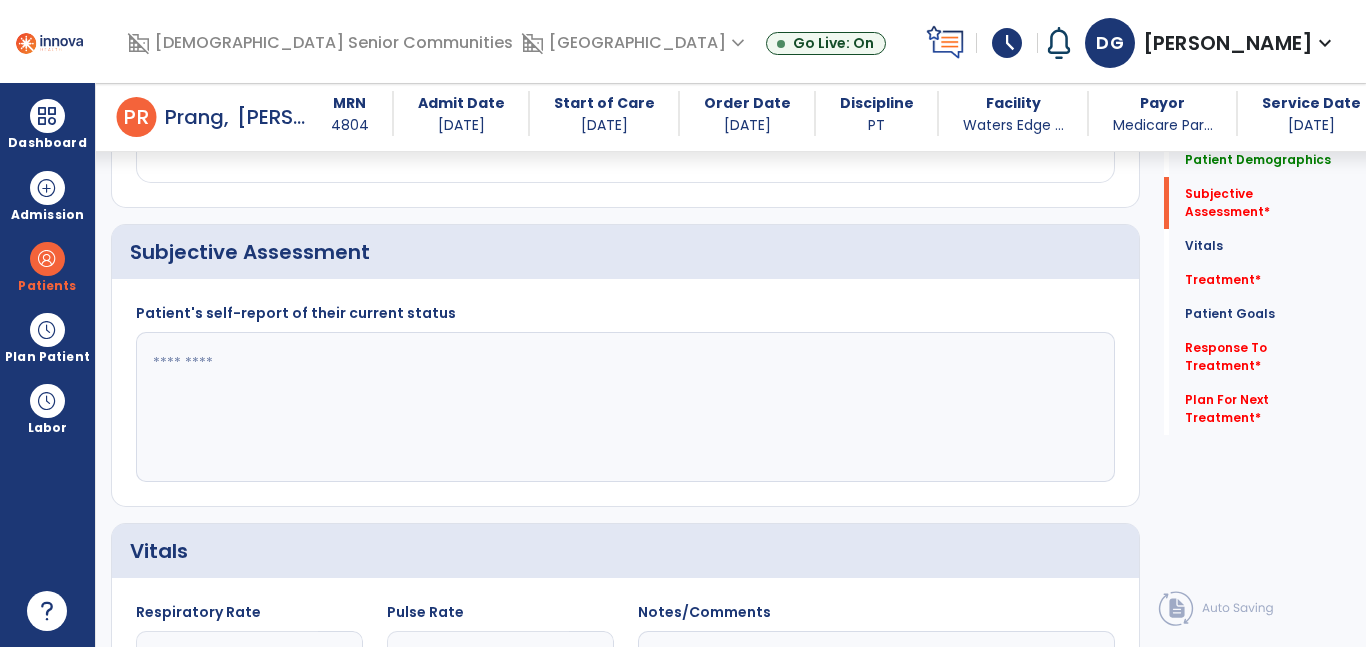 click 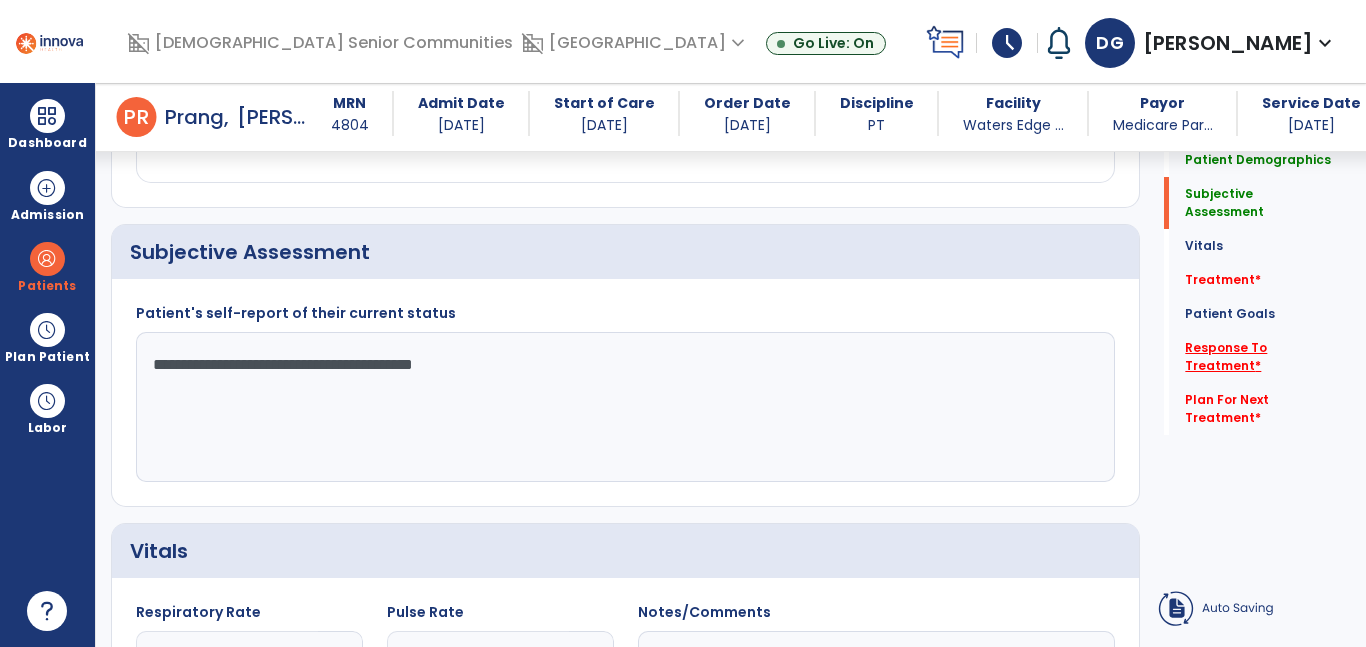 type on "**********" 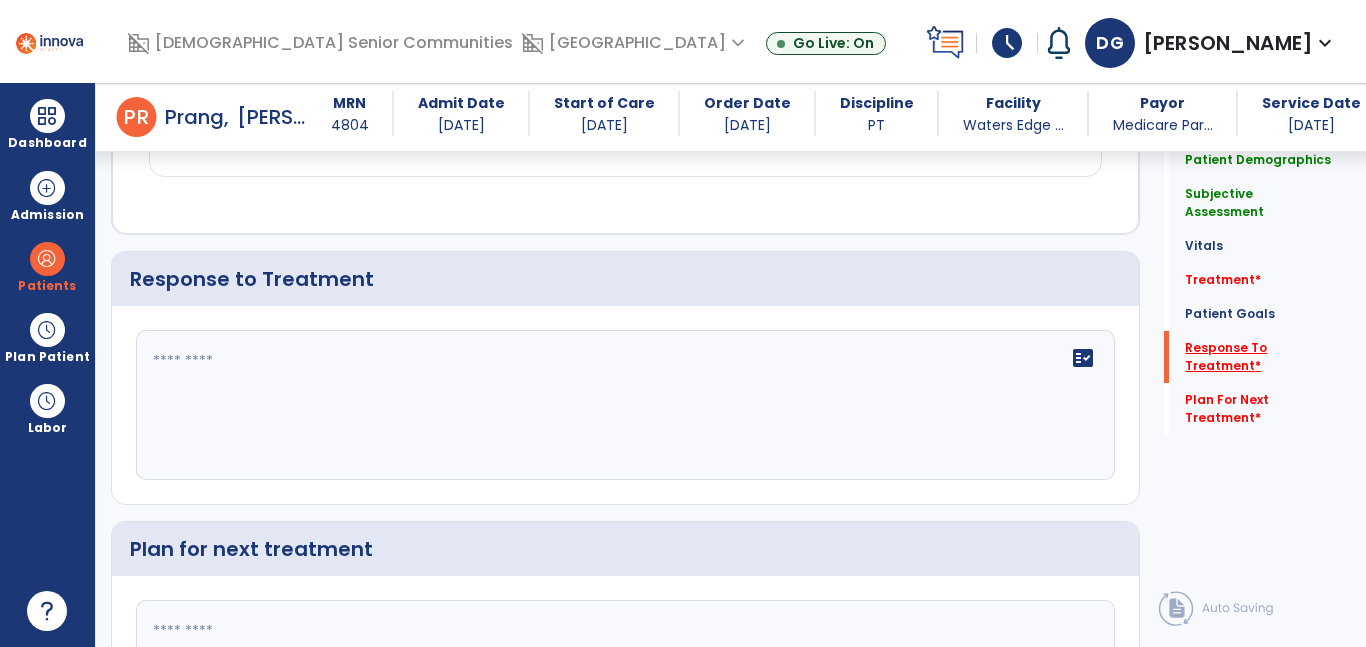 scroll, scrollTop: 3273, scrollLeft: 0, axis: vertical 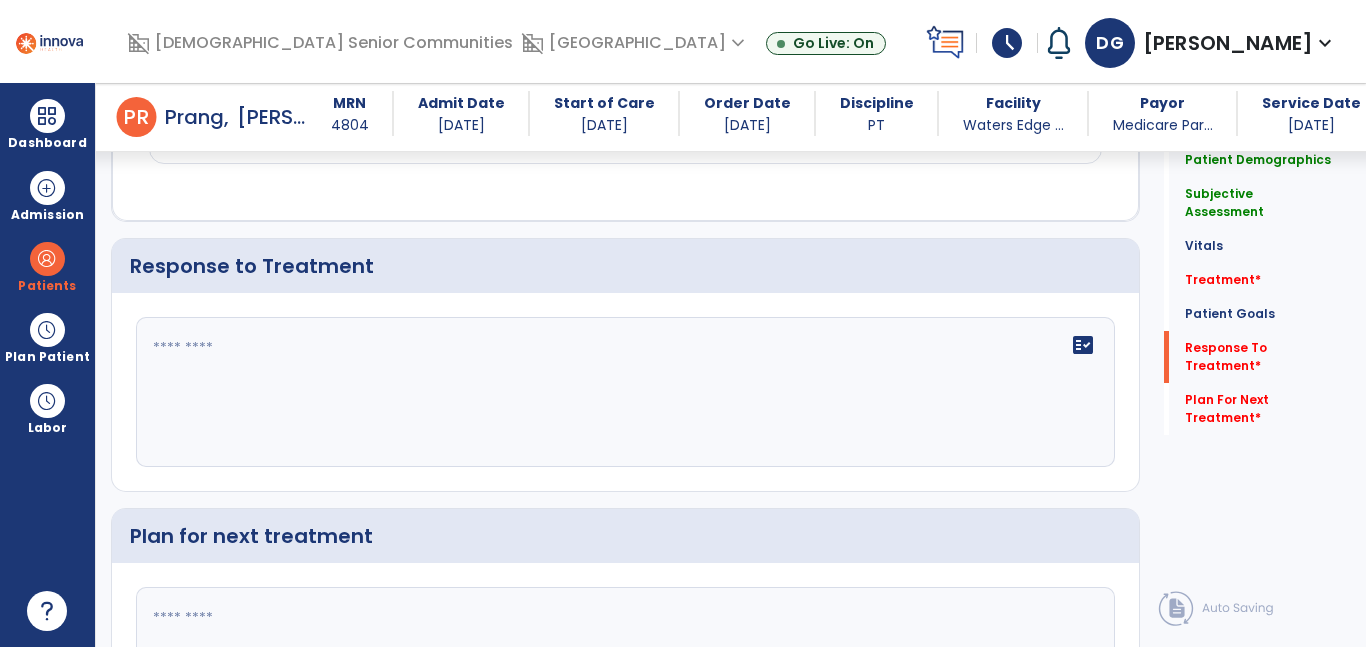 click on "fact_check" 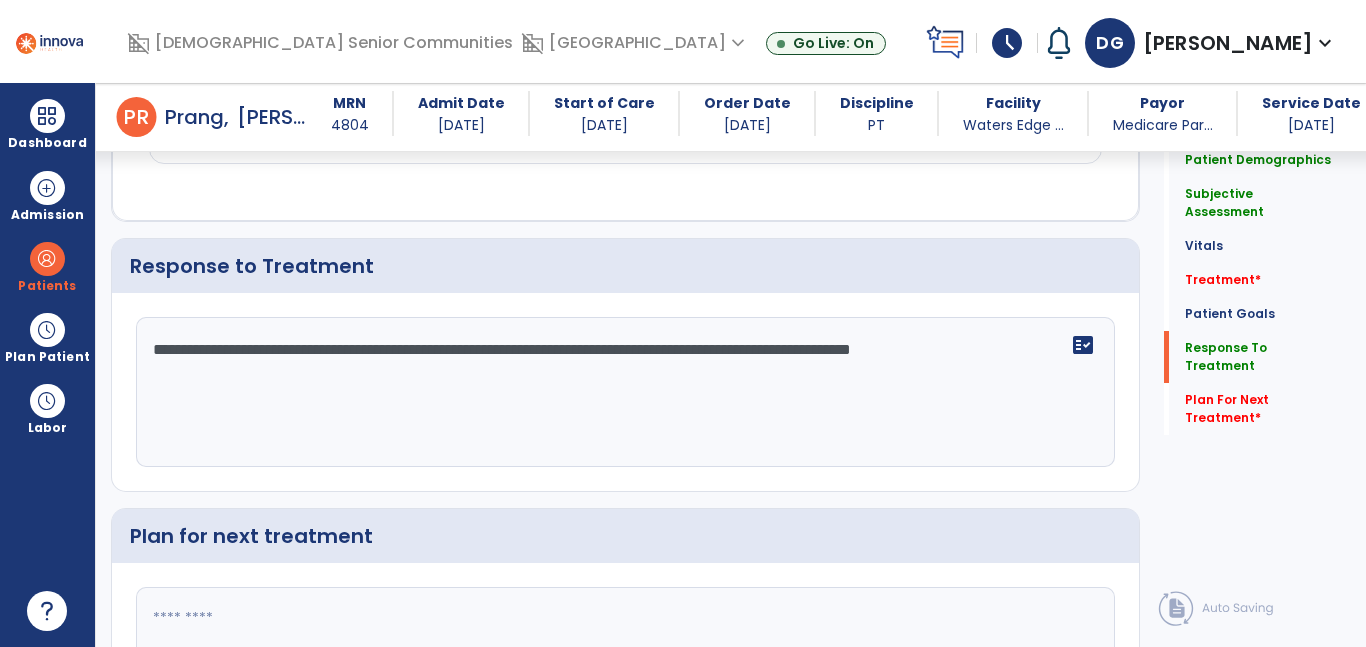 type on "**********" 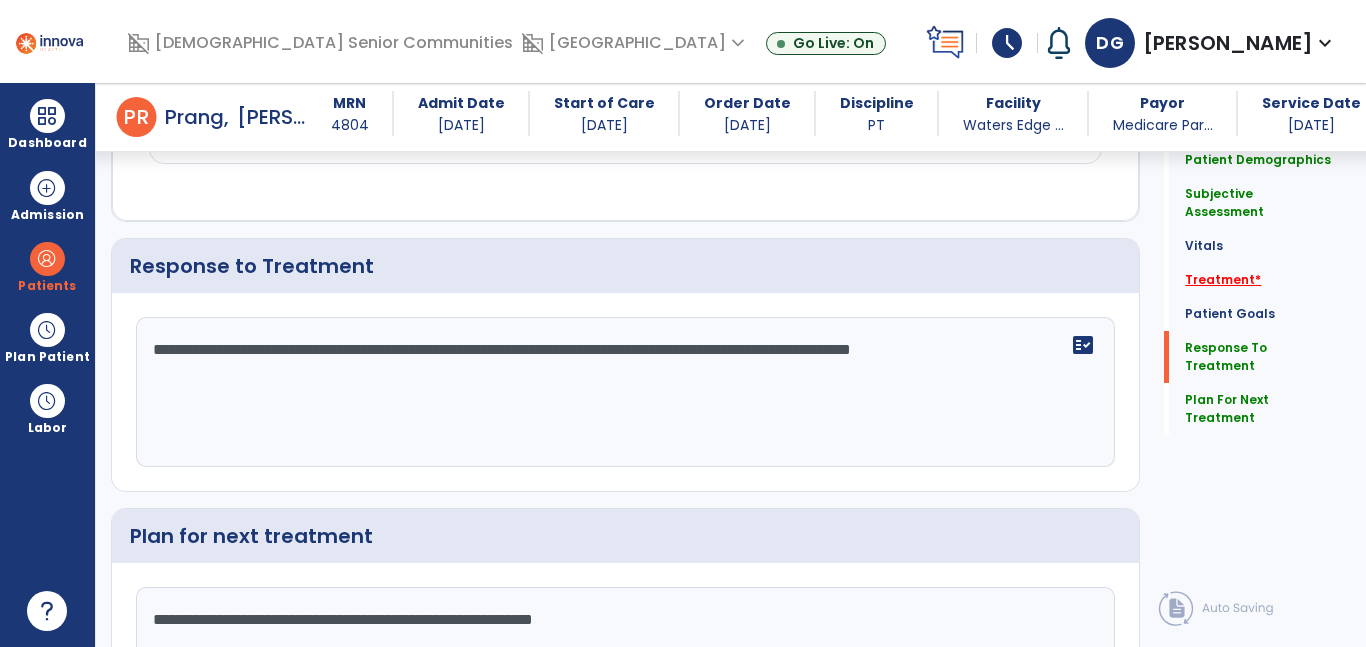 type on "**********" 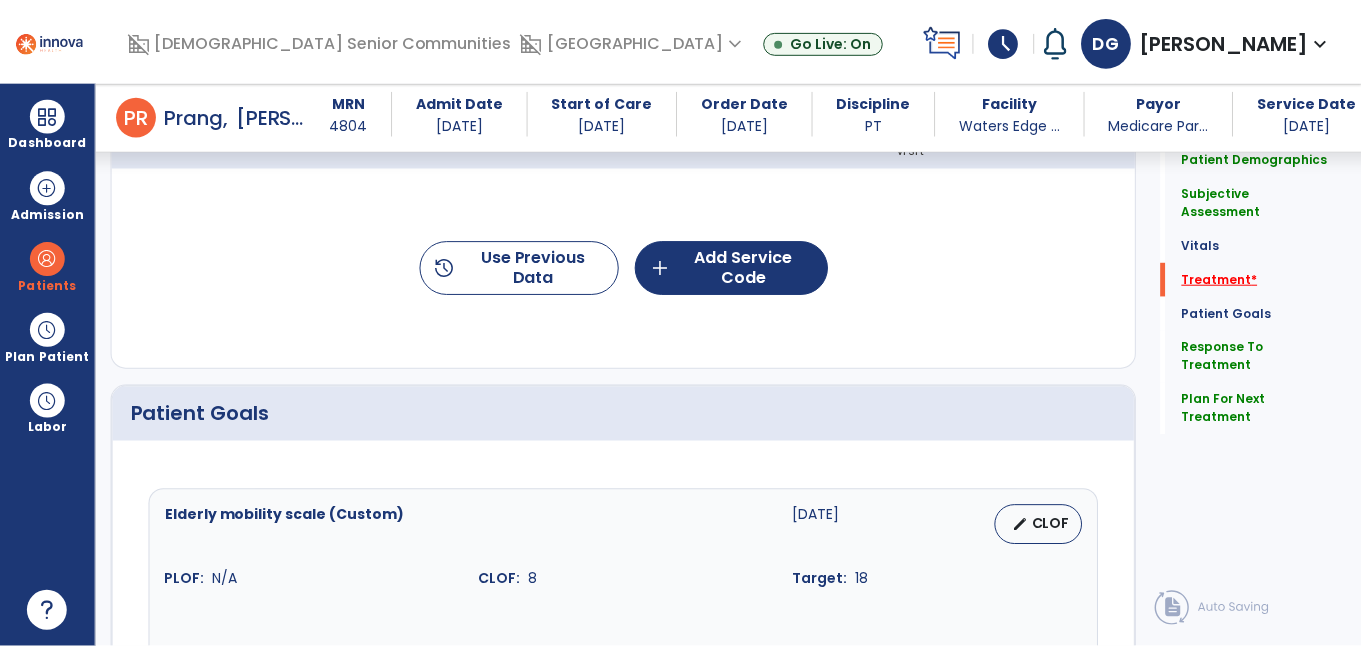 scroll, scrollTop: 1122, scrollLeft: 0, axis: vertical 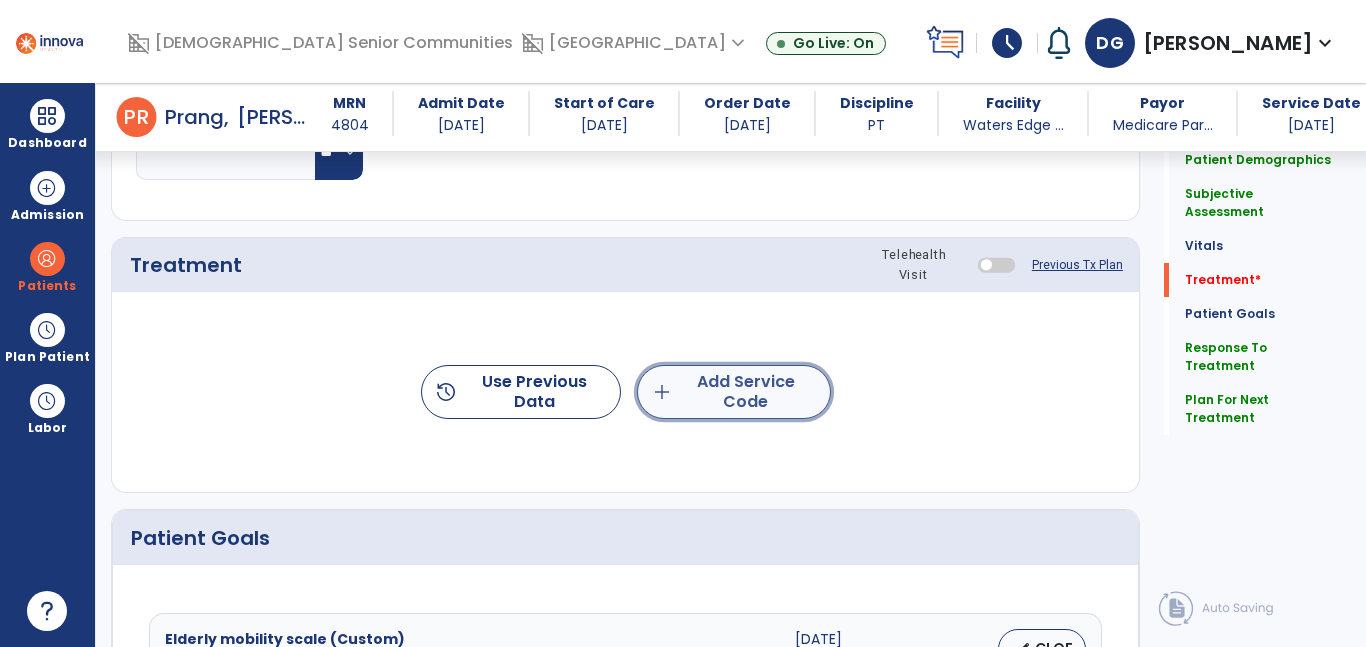 click on "add  Add Service Code" 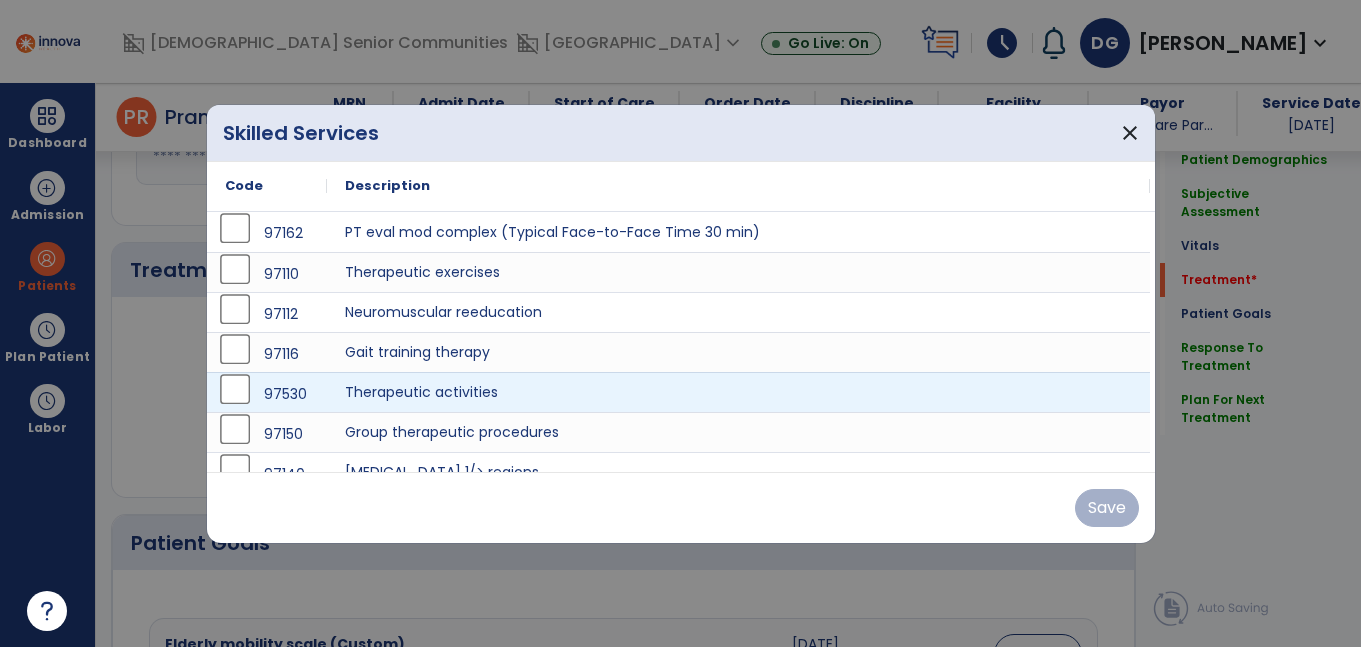 scroll, scrollTop: 1122, scrollLeft: 0, axis: vertical 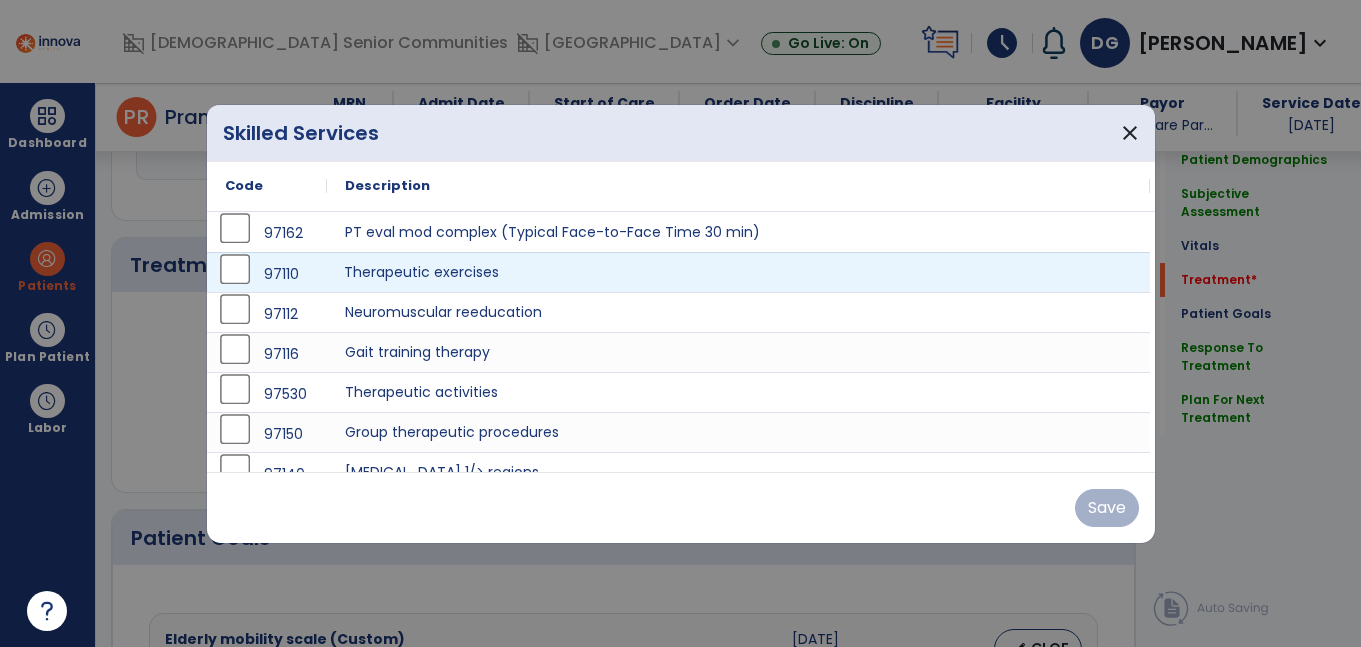 click on "Therapeutic exercises" at bounding box center (738, 272) 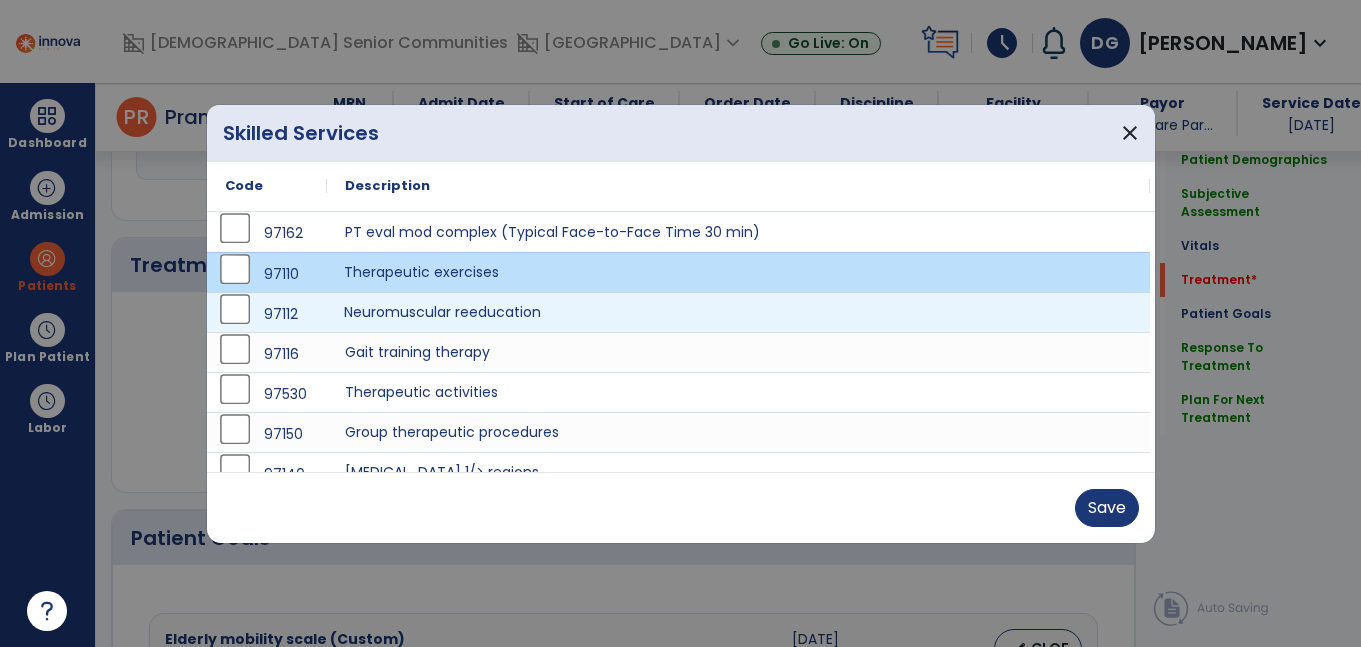 click on "Neuromuscular reeducation" at bounding box center [738, 312] 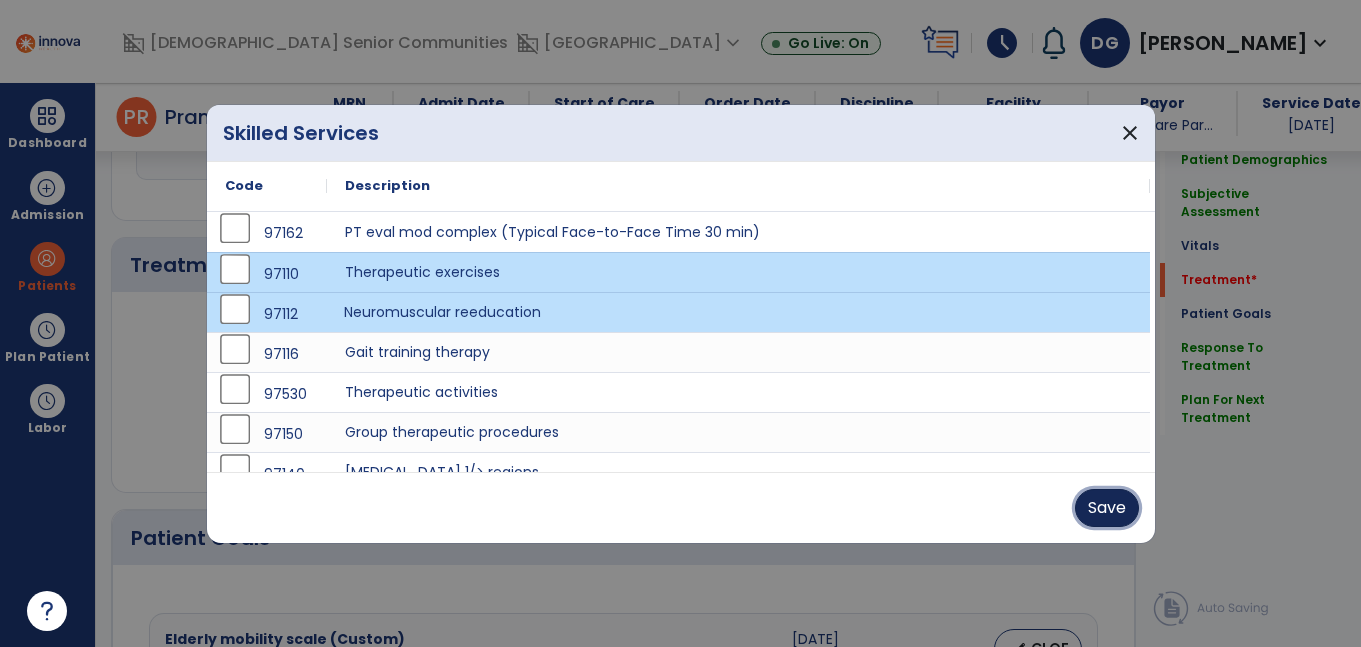 click on "Save" at bounding box center [1107, 508] 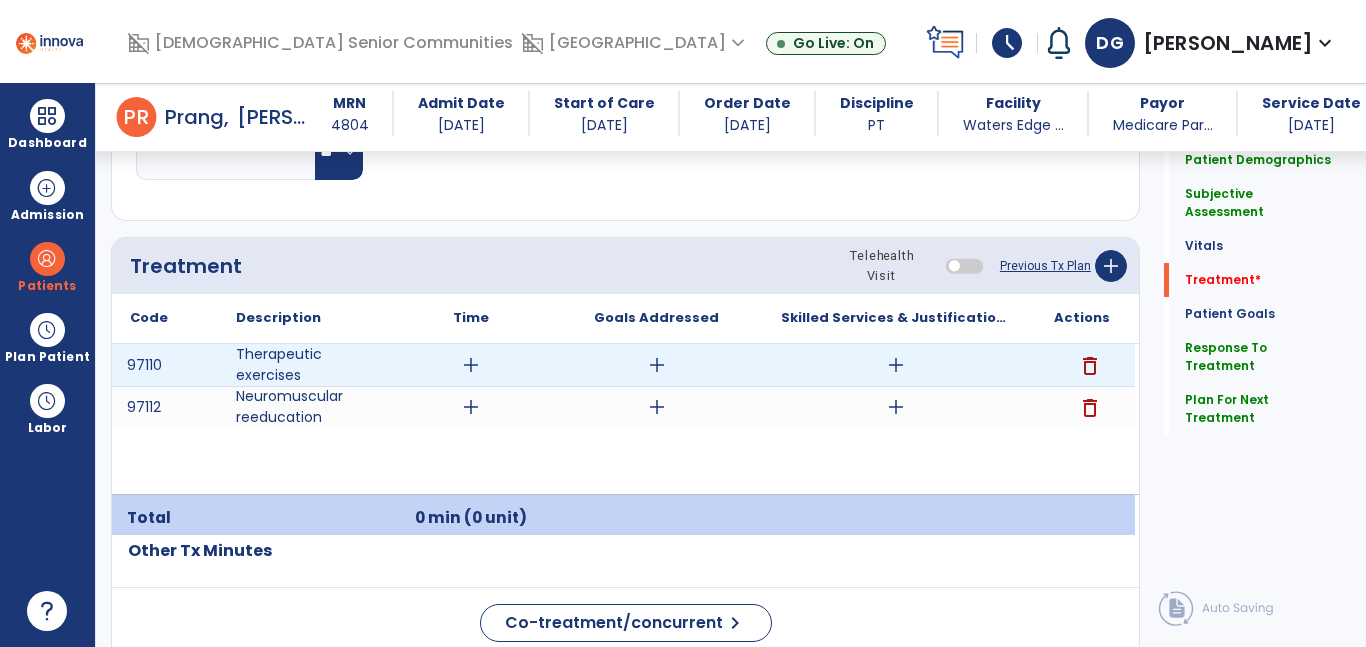 click on "add" at bounding box center [896, 365] 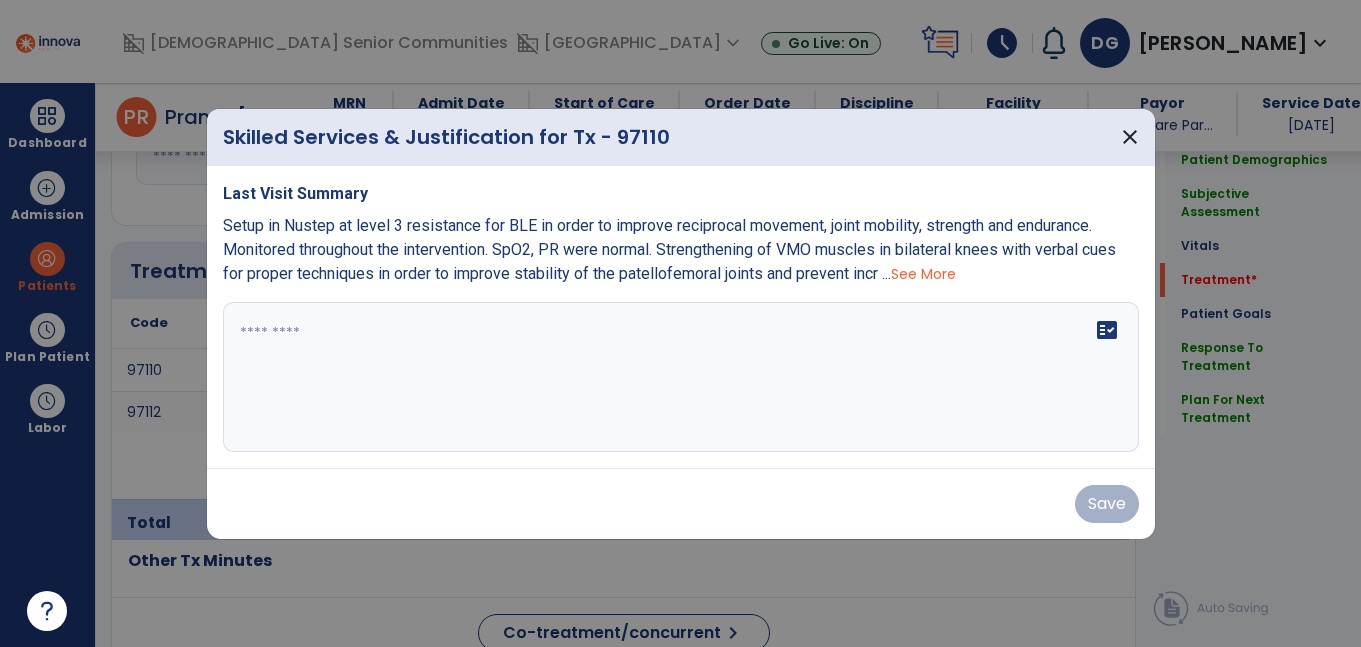 scroll, scrollTop: 1122, scrollLeft: 0, axis: vertical 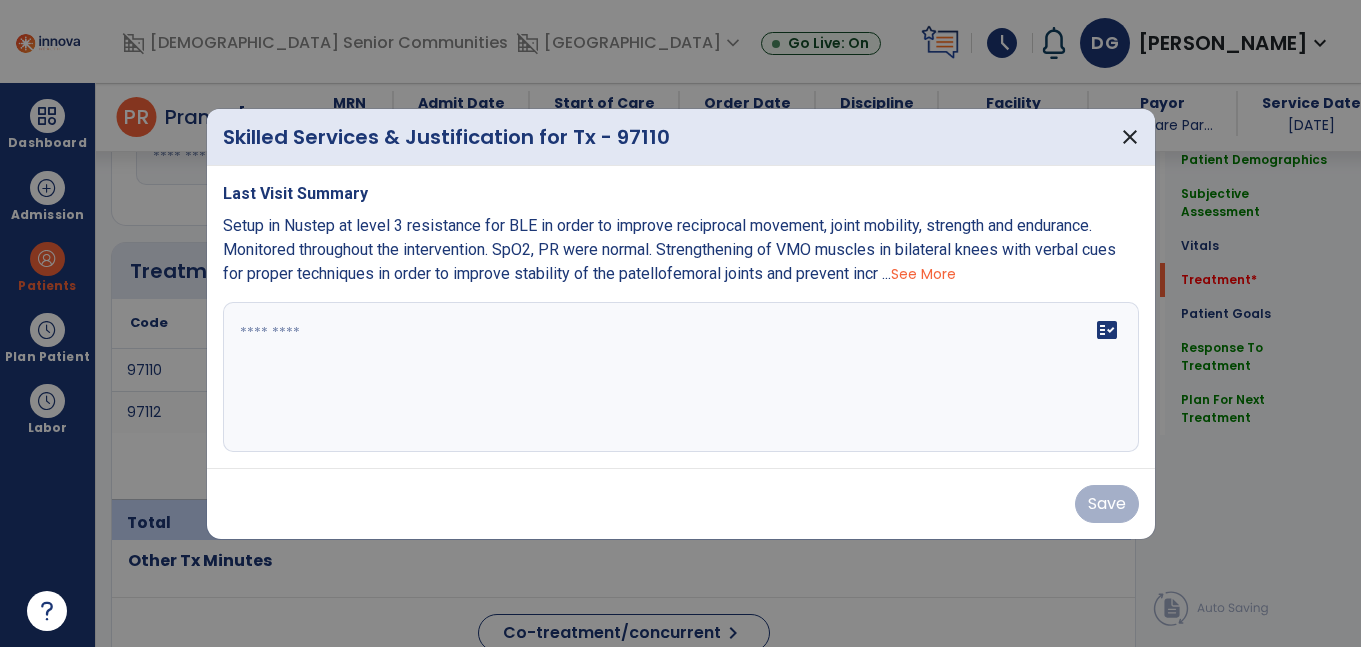 click on "fact_check" at bounding box center (681, 377) 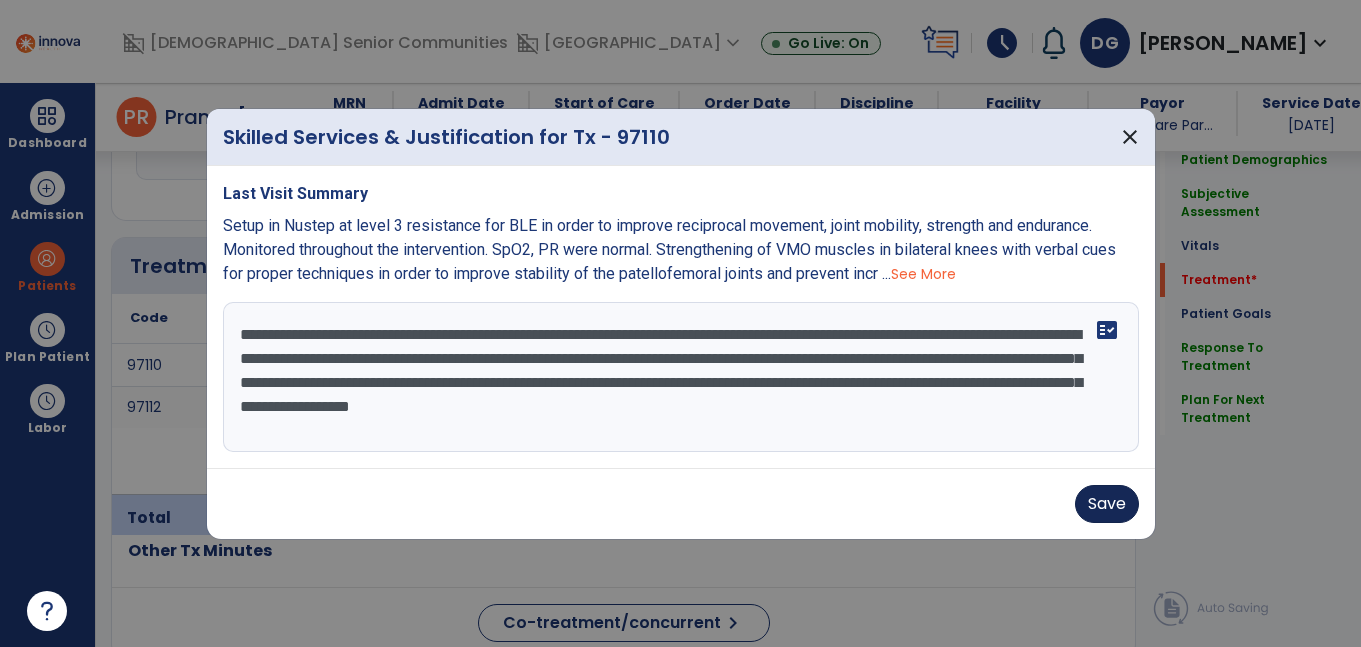type on "**********" 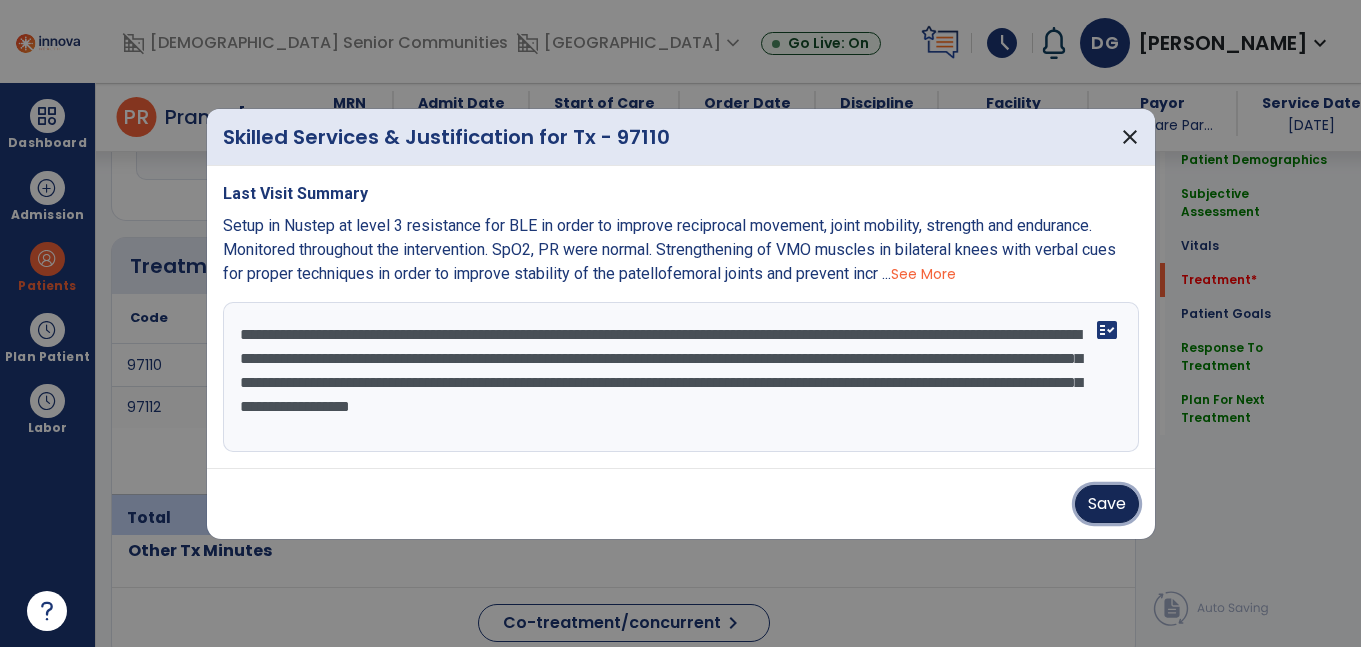 click on "Save" at bounding box center [1107, 504] 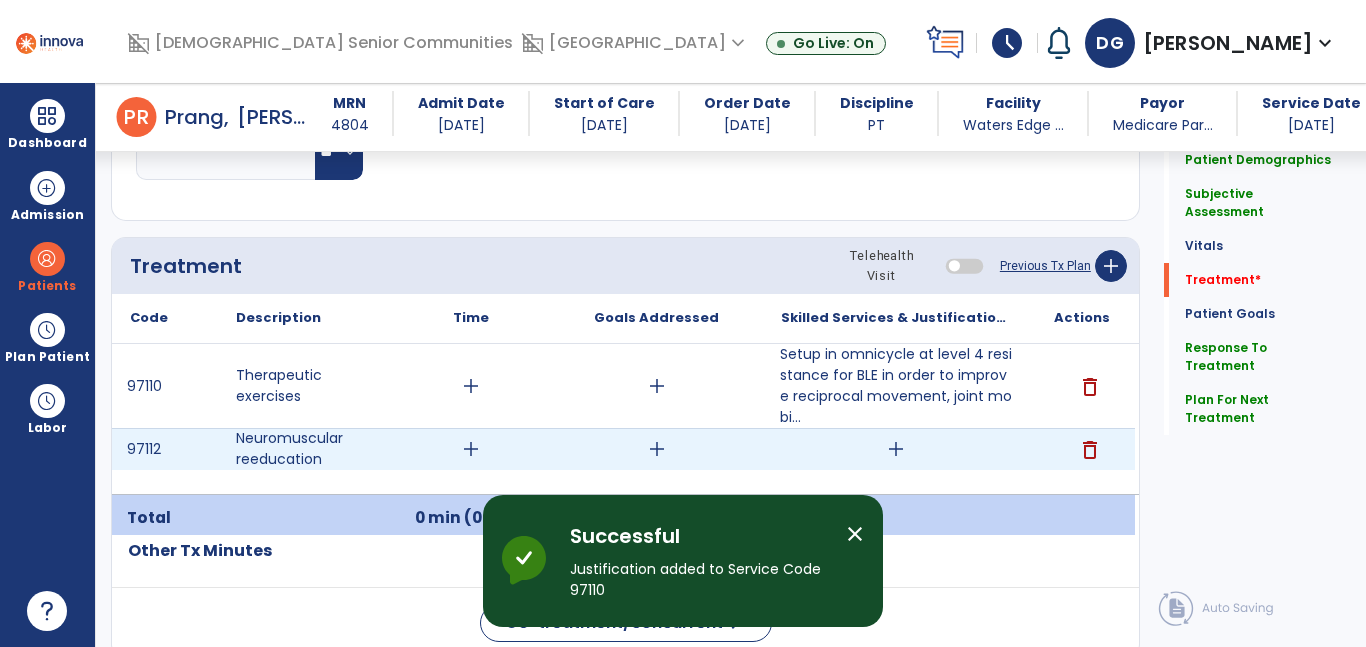 click on "add" at bounding box center (896, 449) 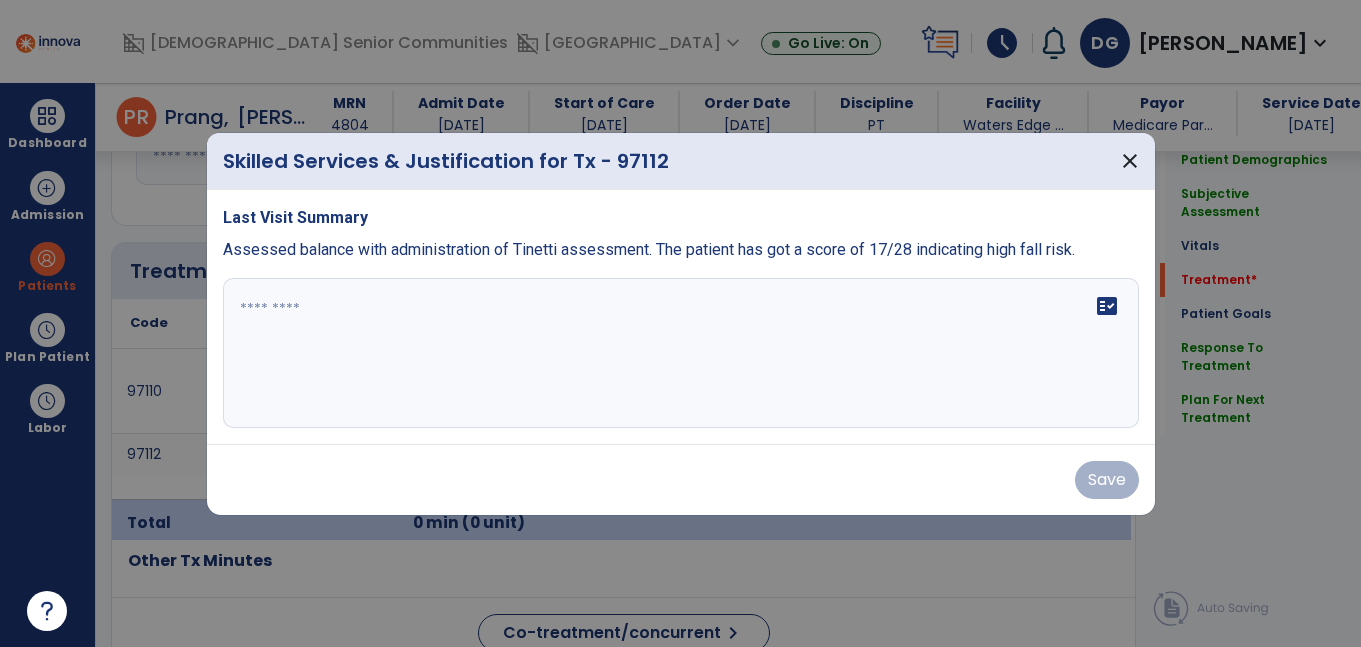 scroll, scrollTop: 1122, scrollLeft: 0, axis: vertical 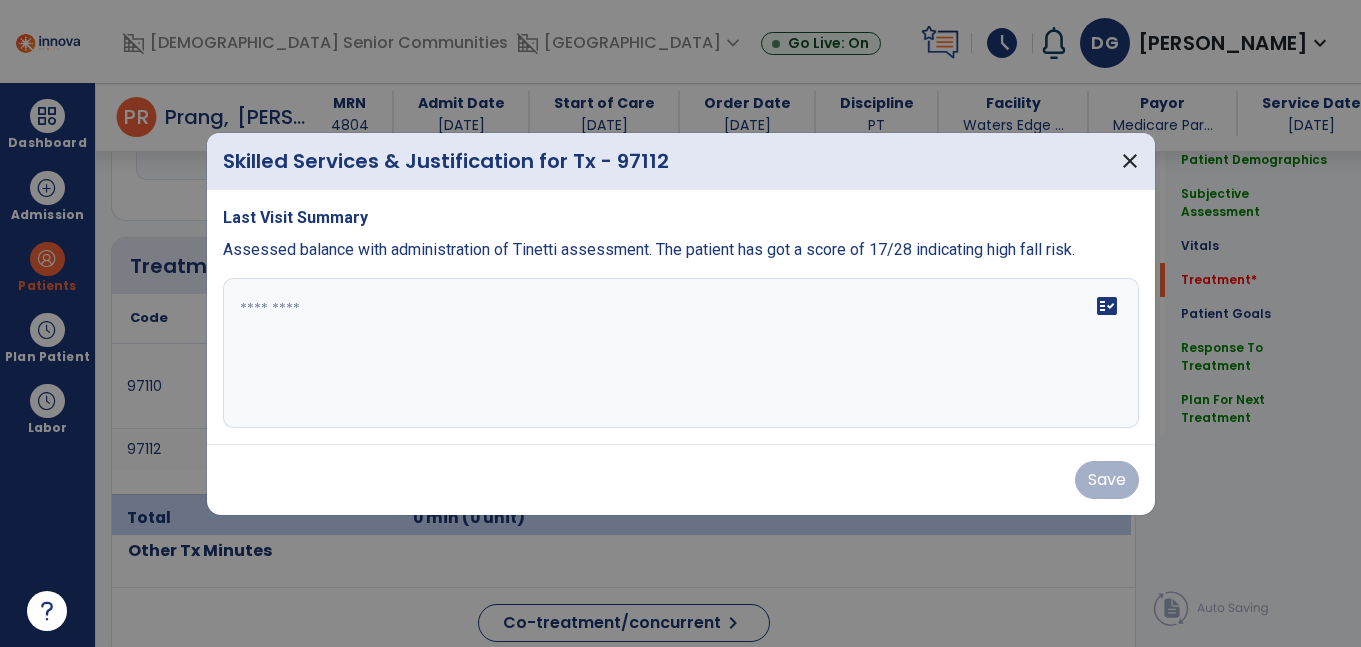 click on "fact_check" at bounding box center [681, 353] 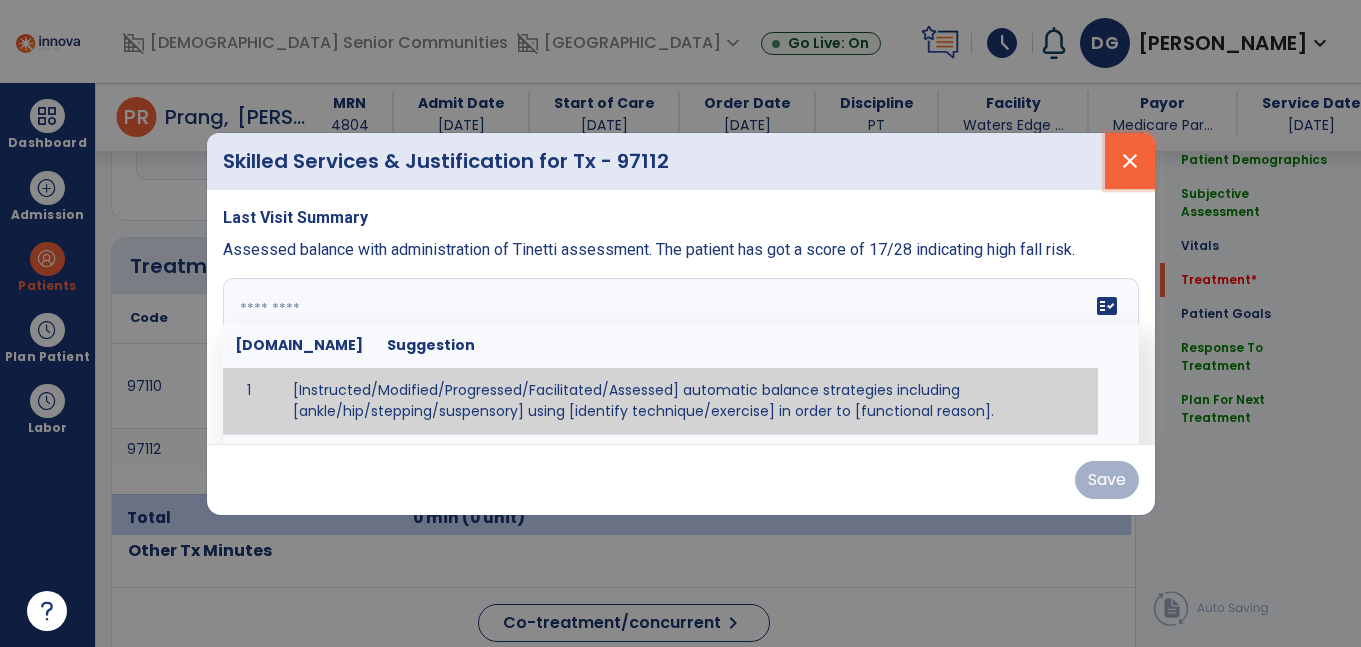 click on "close" at bounding box center (1130, 161) 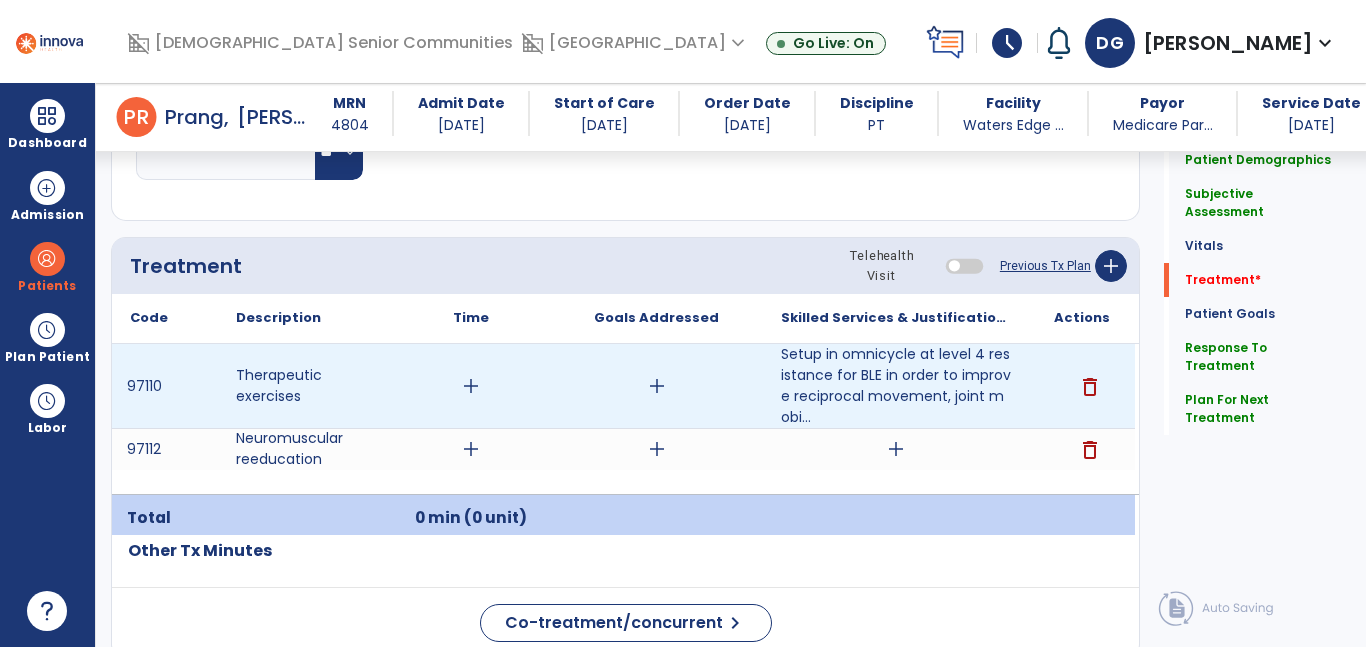 click on "add" at bounding box center [471, 386] 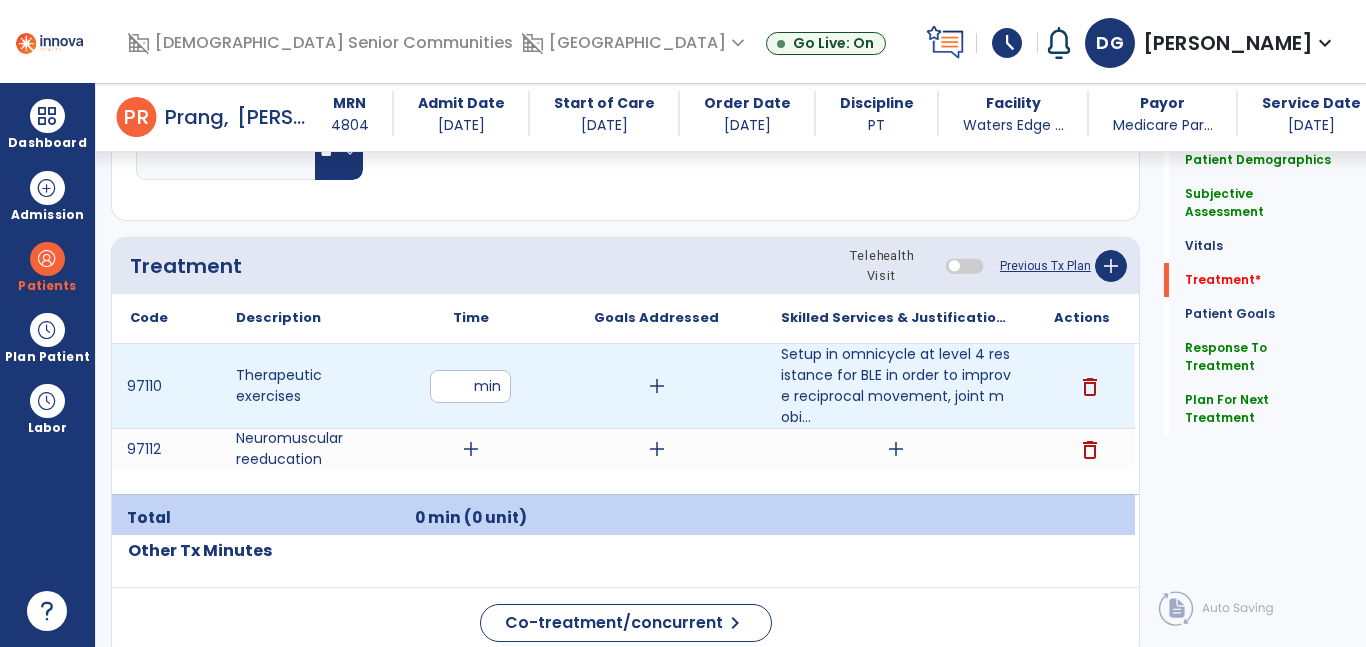 type on "**" 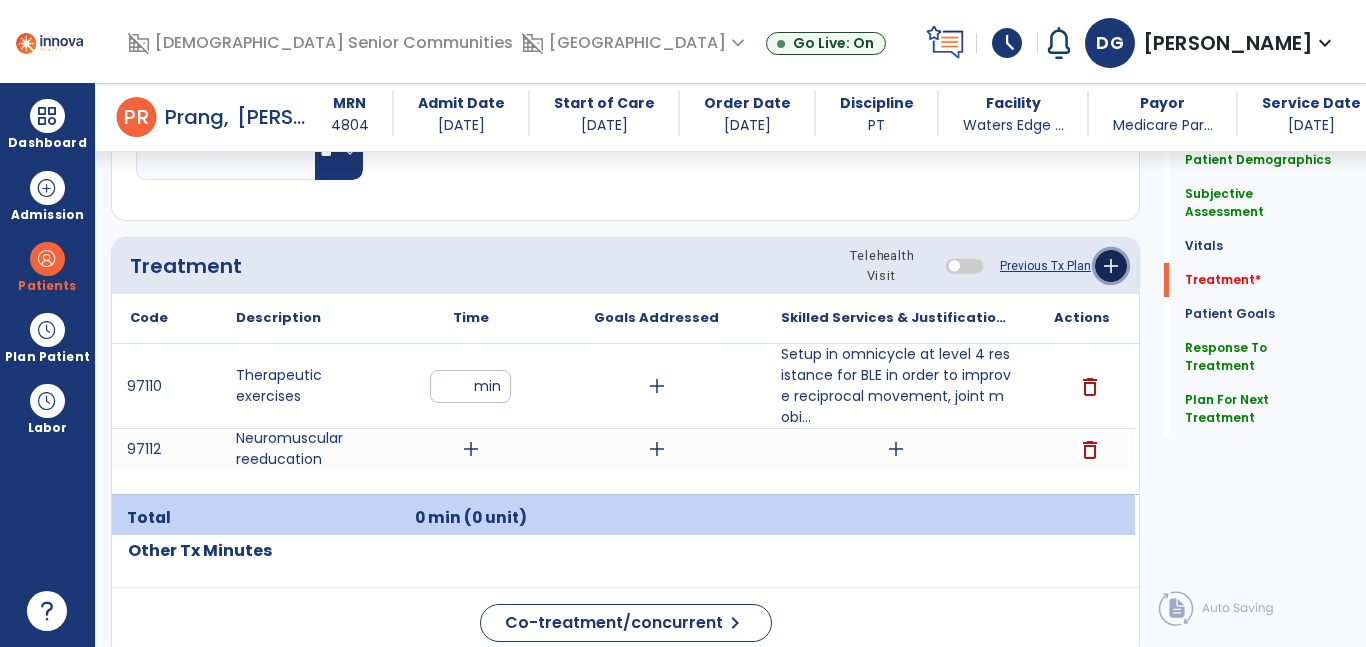 click on "add" 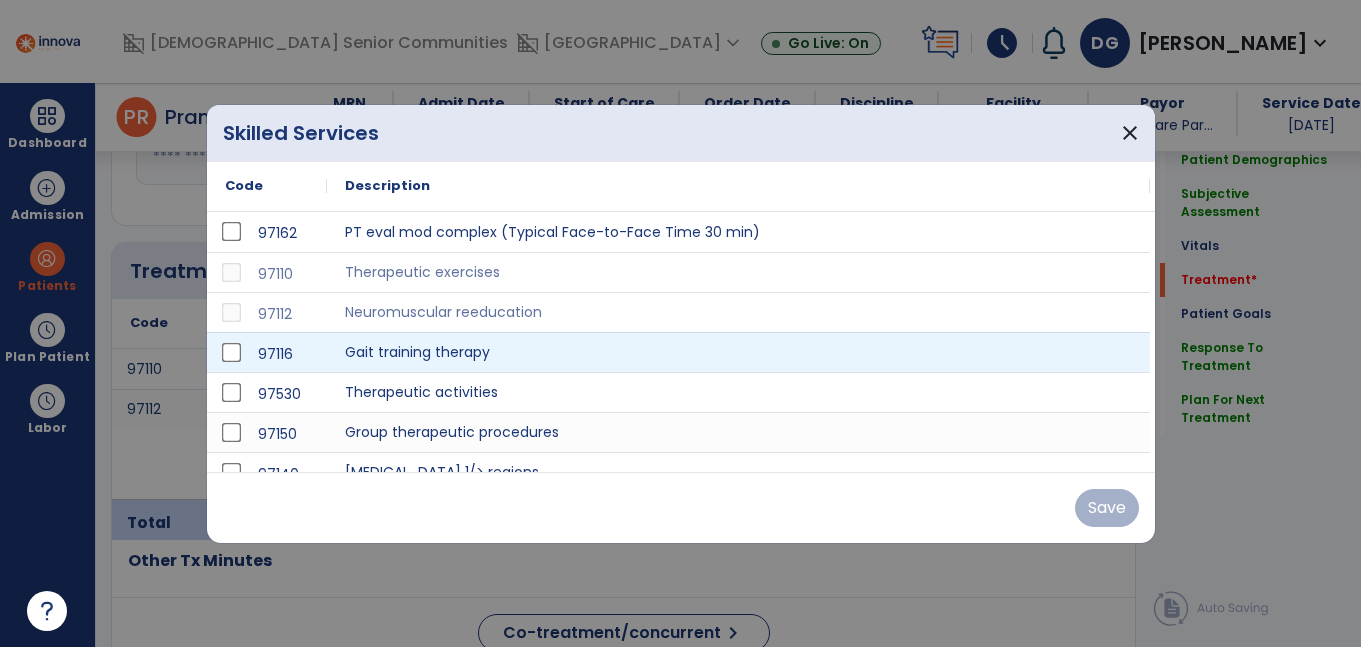 scroll, scrollTop: 1122, scrollLeft: 0, axis: vertical 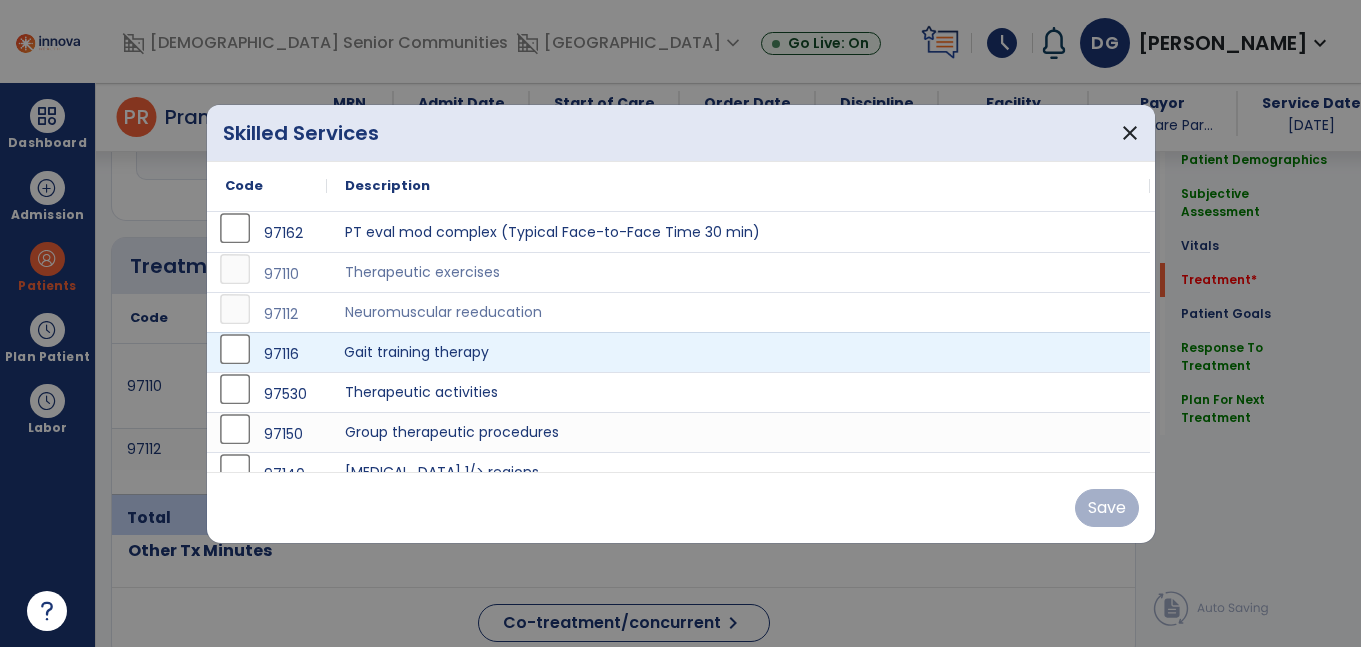 click on "Gait training therapy" at bounding box center [738, 352] 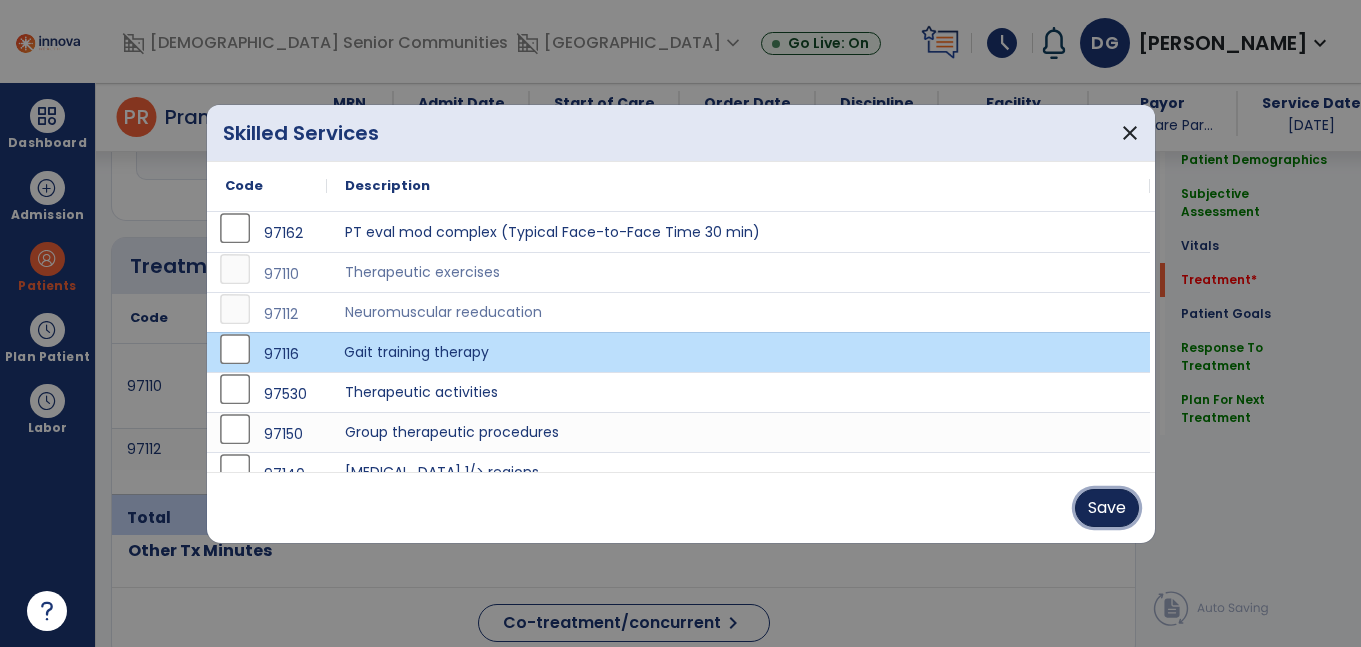 click on "Save" at bounding box center [1107, 508] 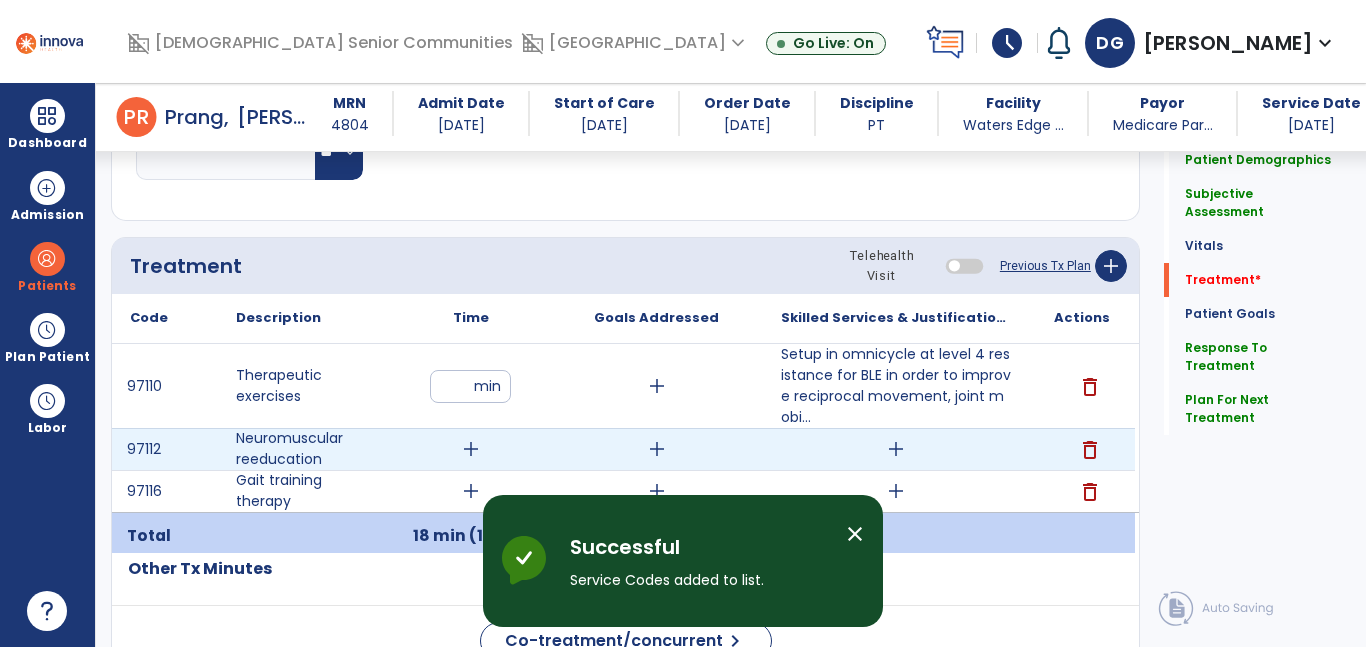 click on "delete" at bounding box center [1090, 450] 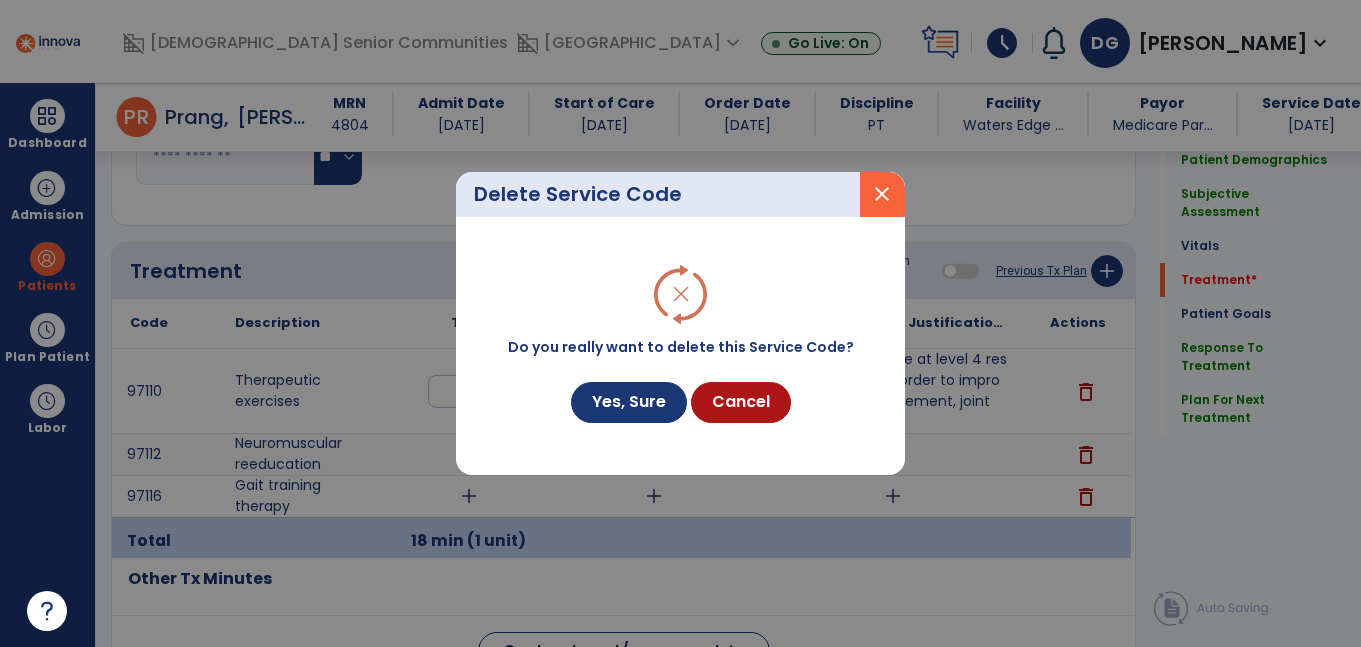 scroll, scrollTop: 1122, scrollLeft: 0, axis: vertical 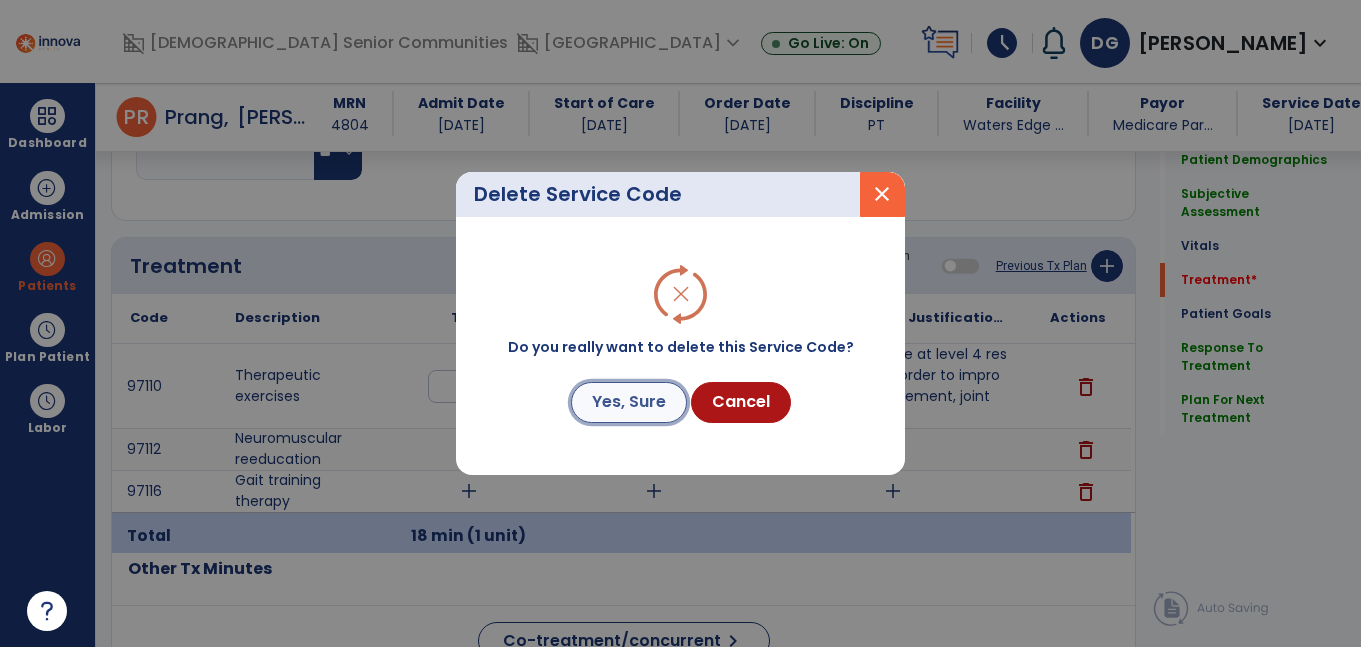 click on "Yes, Sure" at bounding box center [629, 402] 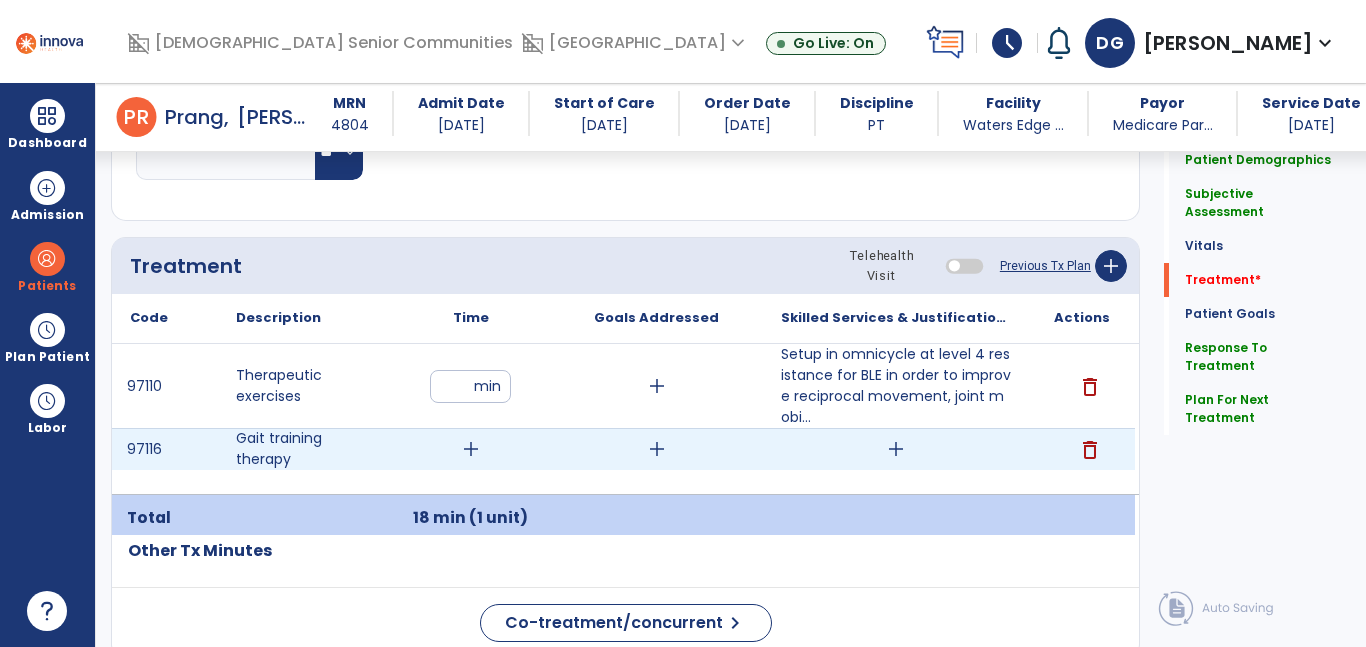 click on "add" at bounding box center (471, 449) 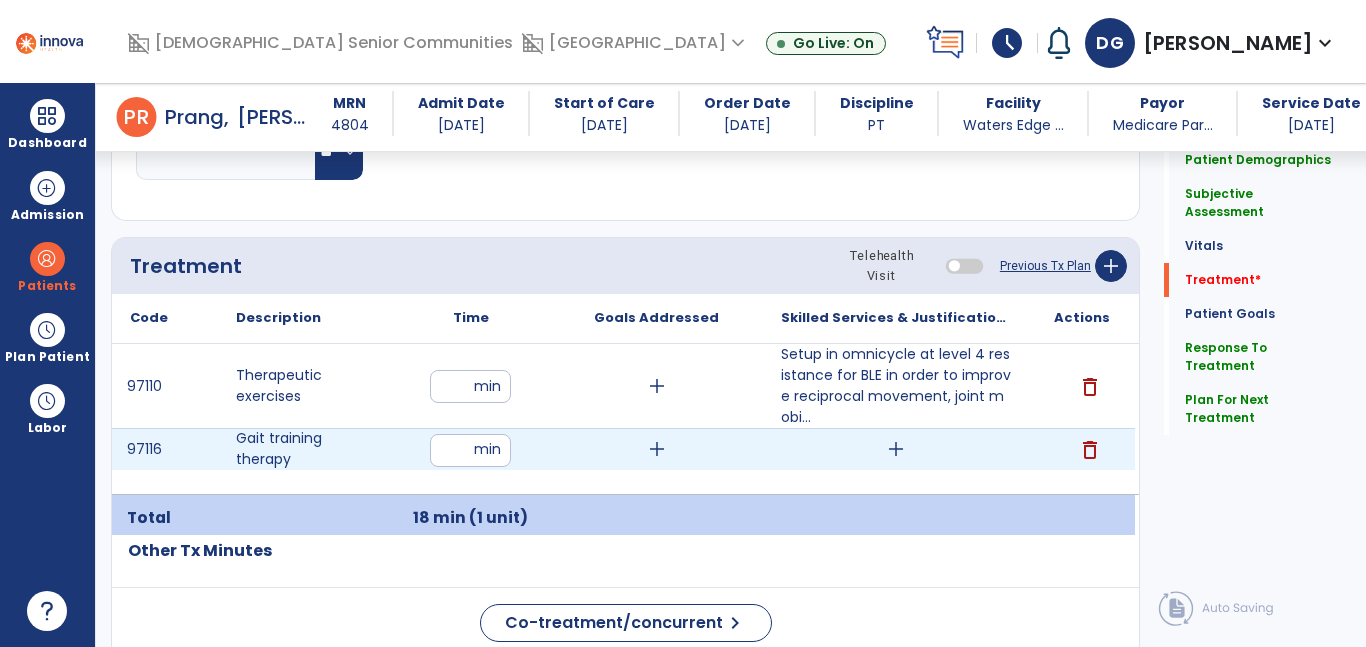 type on "**" 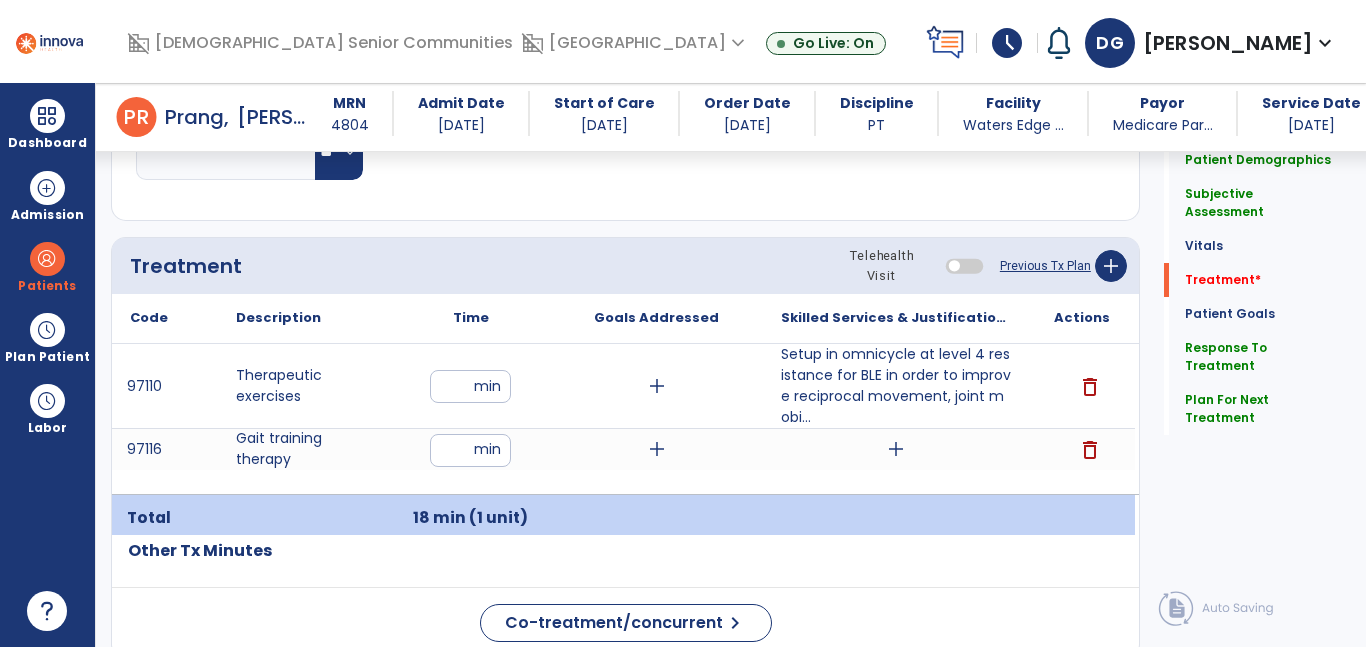 click on "Other Tx Minutes" 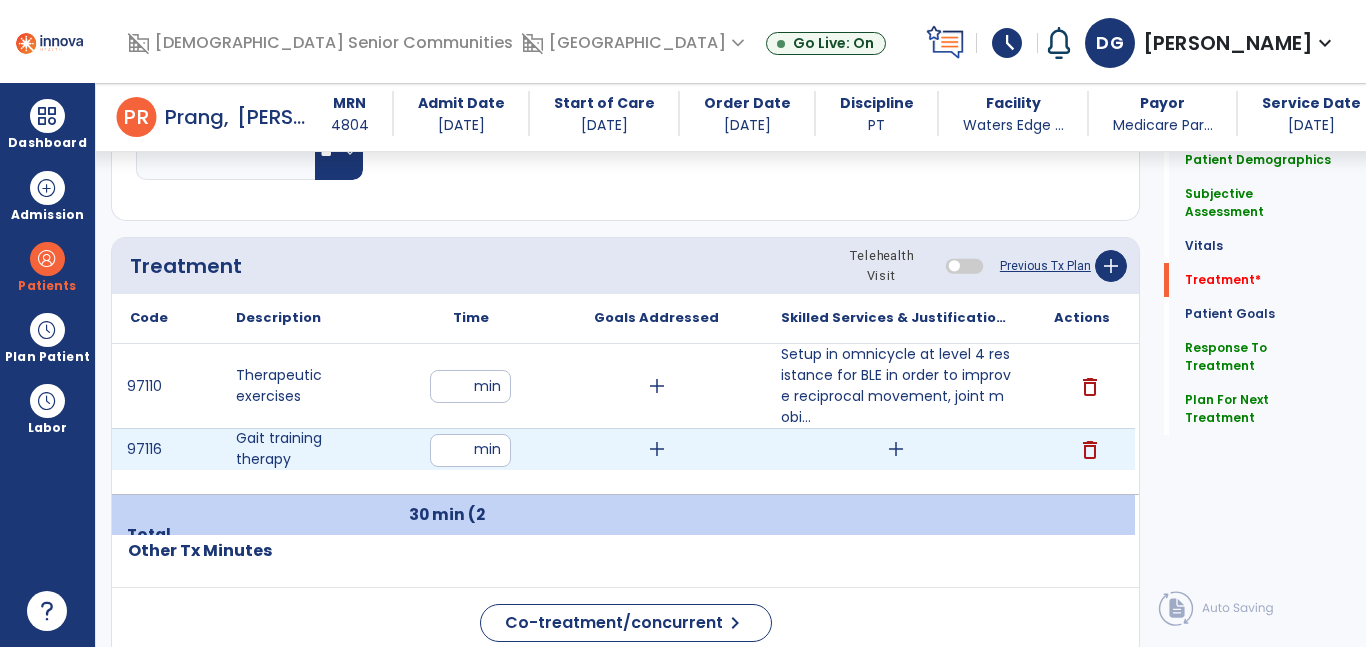 click on "add" at bounding box center (896, 449) 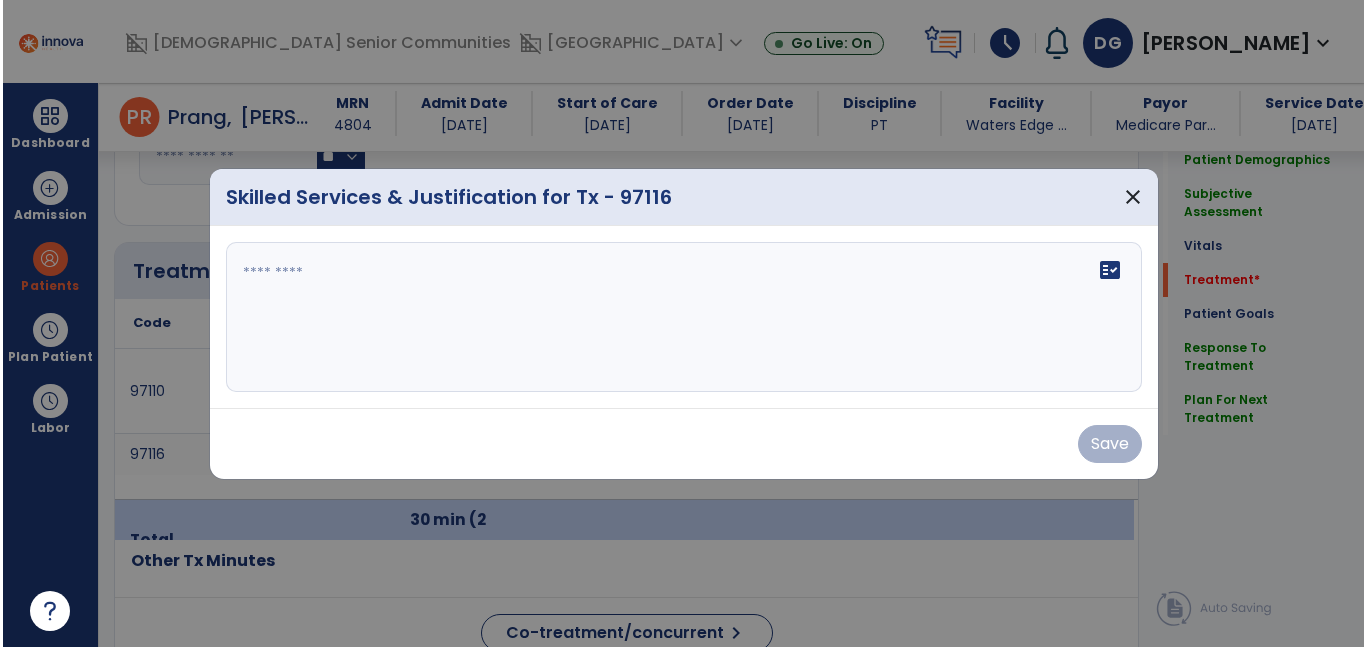 scroll, scrollTop: 1122, scrollLeft: 0, axis: vertical 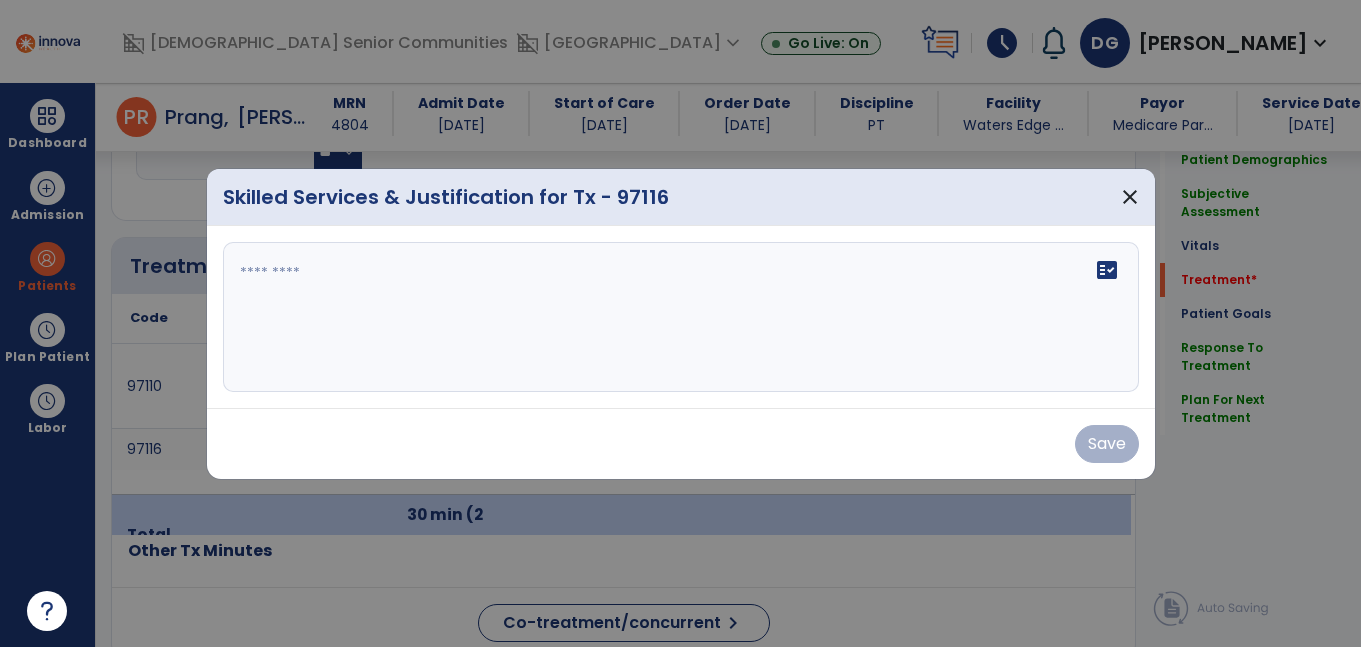 click on "fact_check" at bounding box center (681, 317) 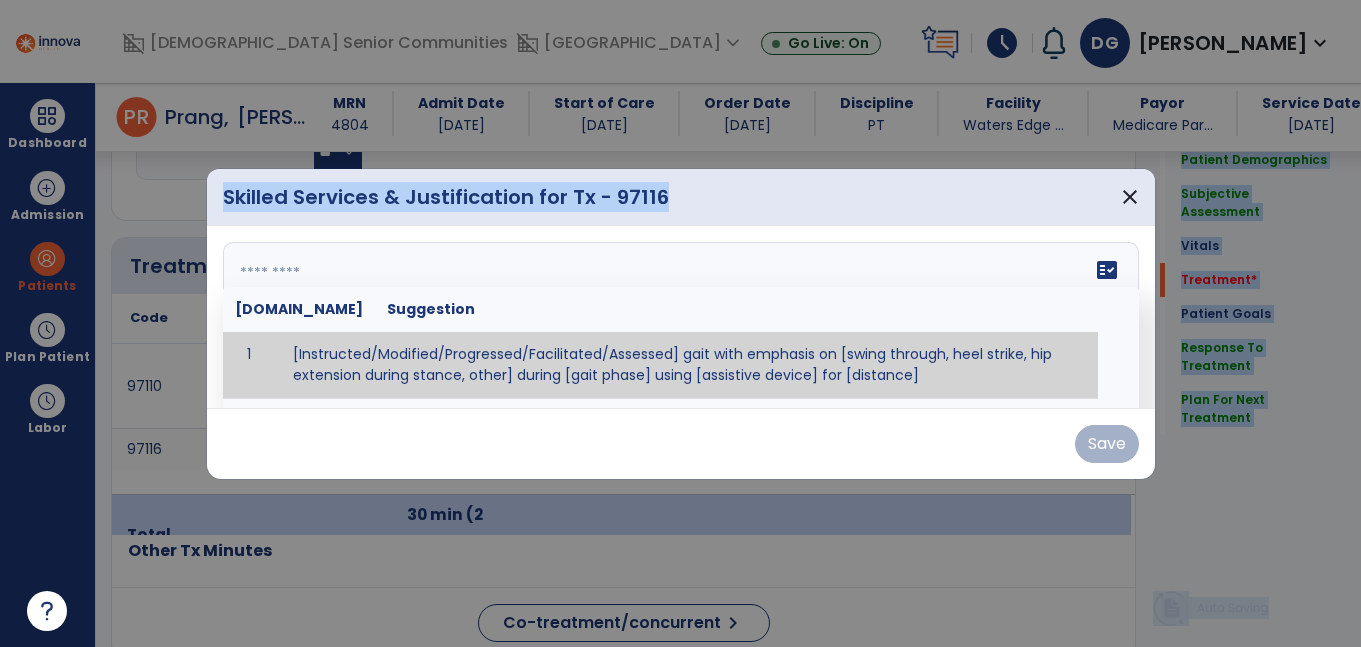 click at bounding box center [678, 317] 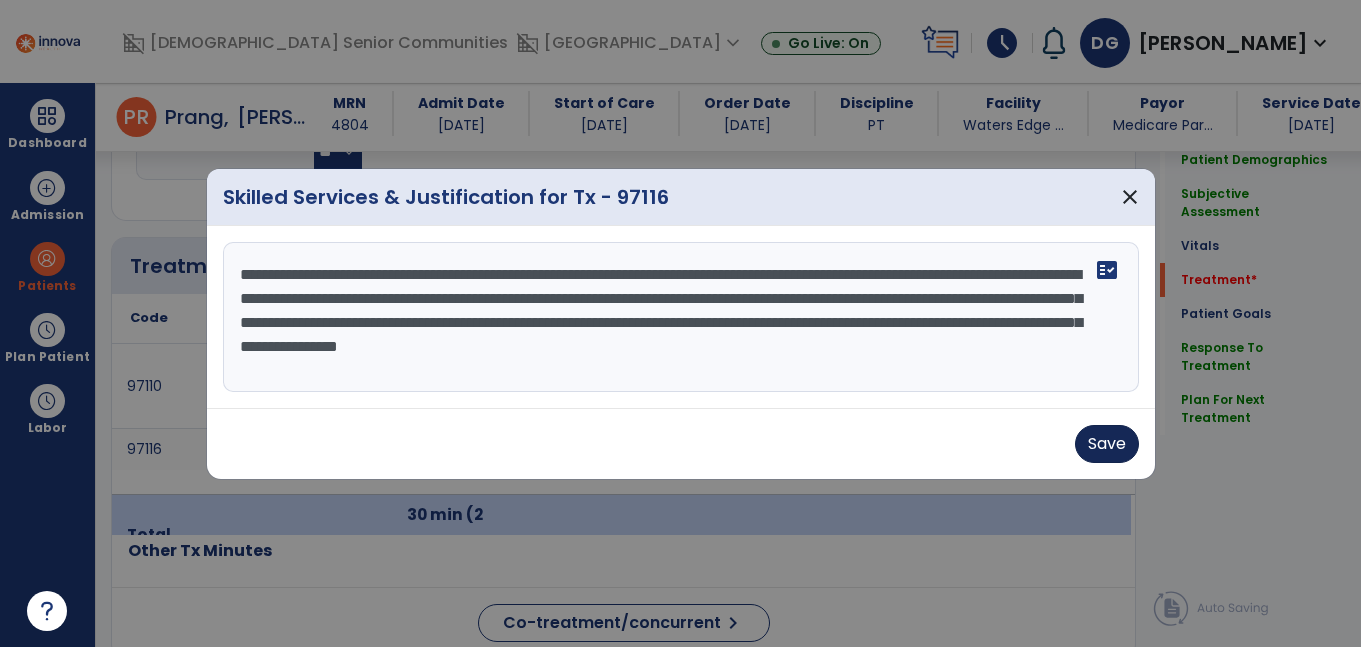type on "**********" 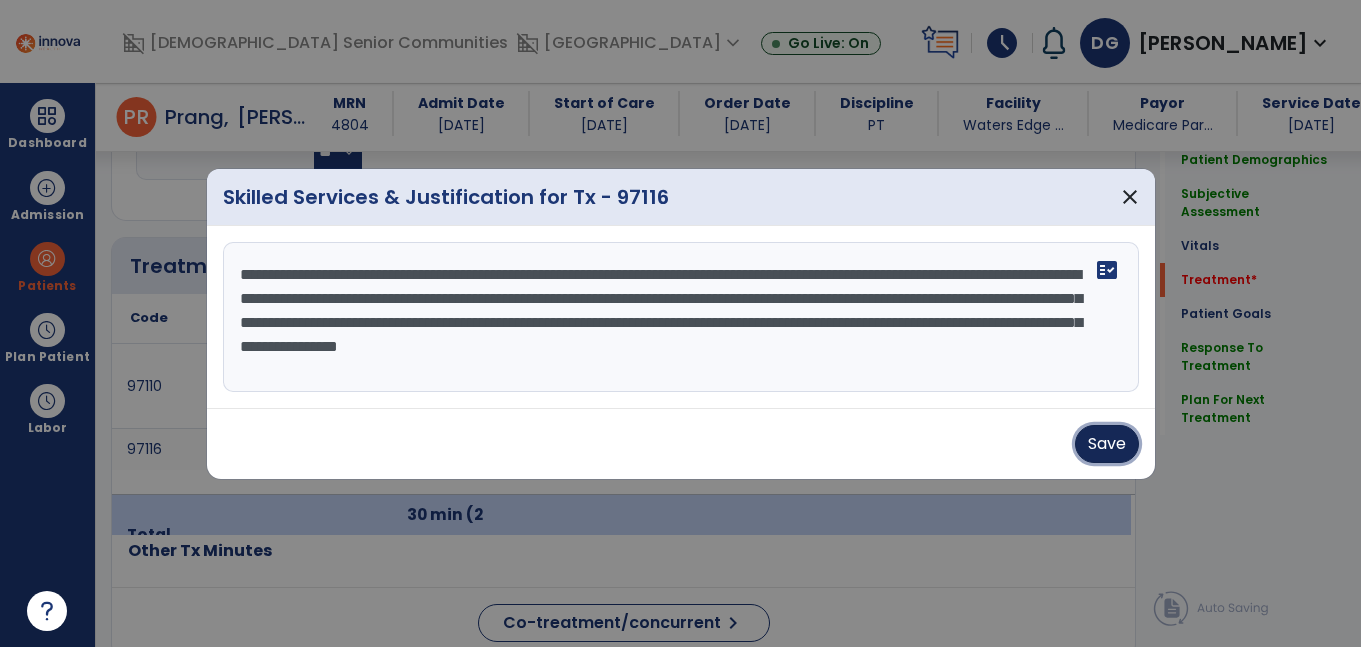 click on "Save" at bounding box center [1107, 444] 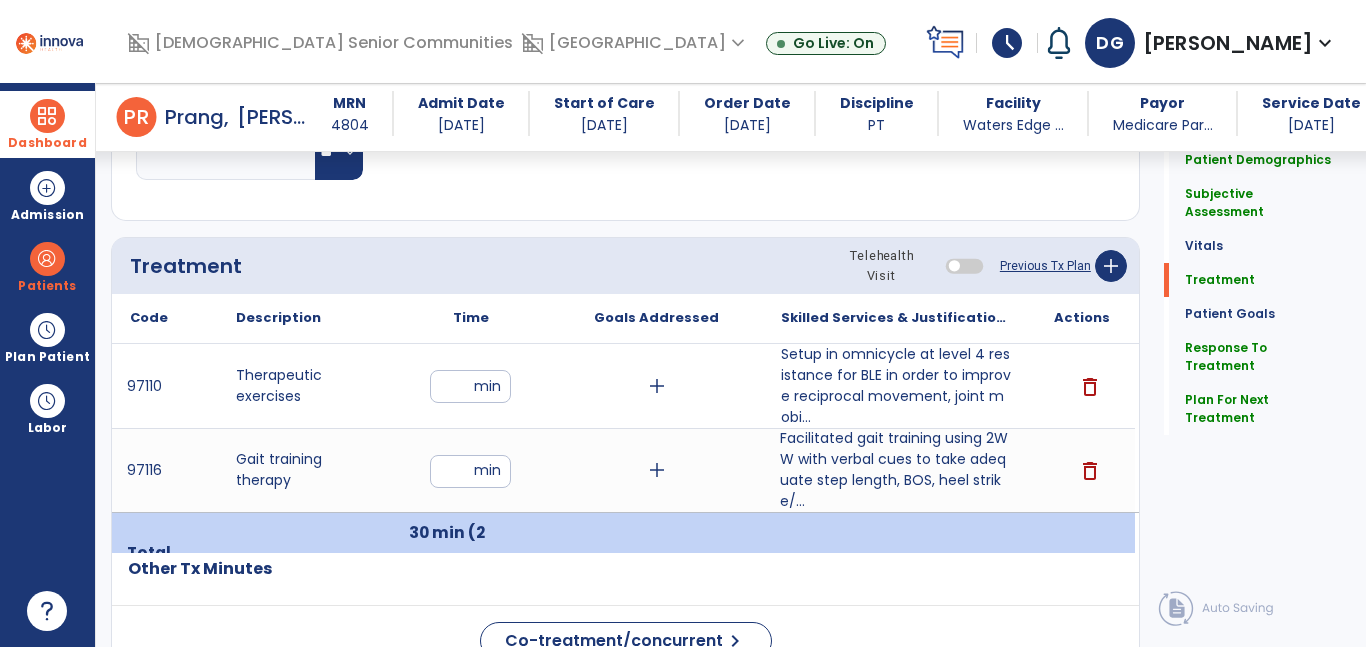 click on "Dashboard" at bounding box center (47, 143) 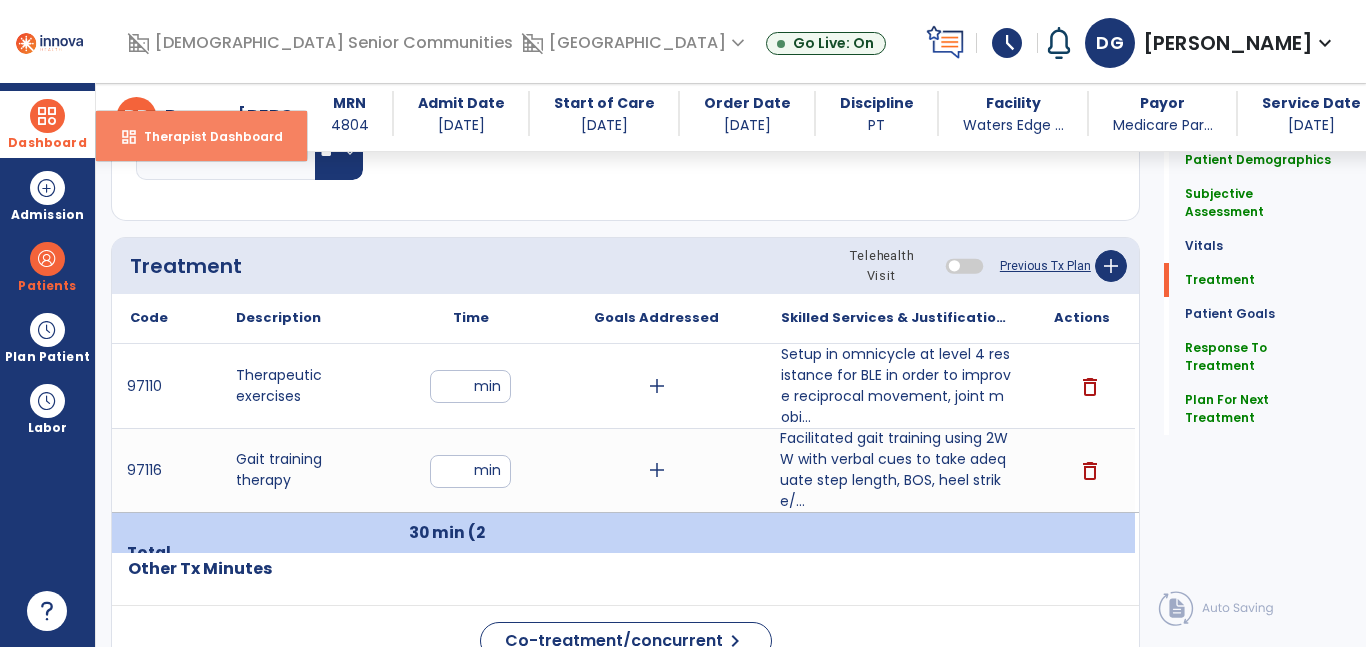 click on "dashboard  Therapist Dashboard" at bounding box center [201, 136] 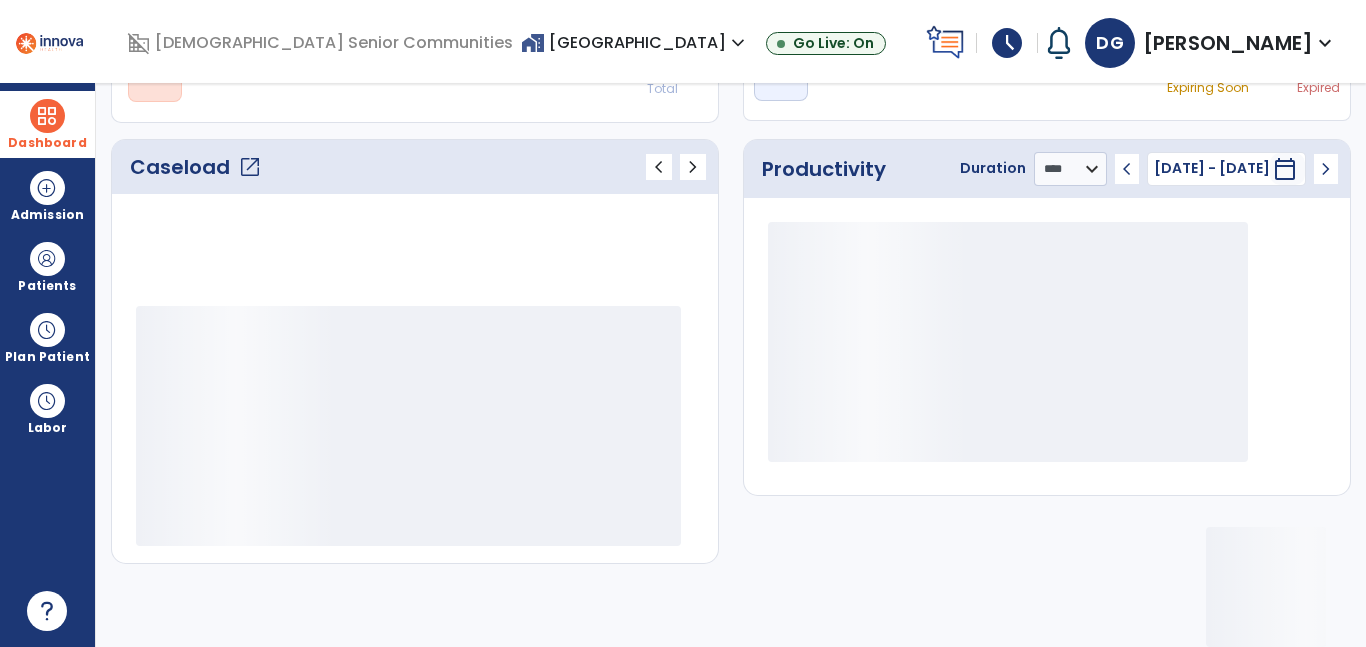 scroll, scrollTop: 230, scrollLeft: 0, axis: vertical 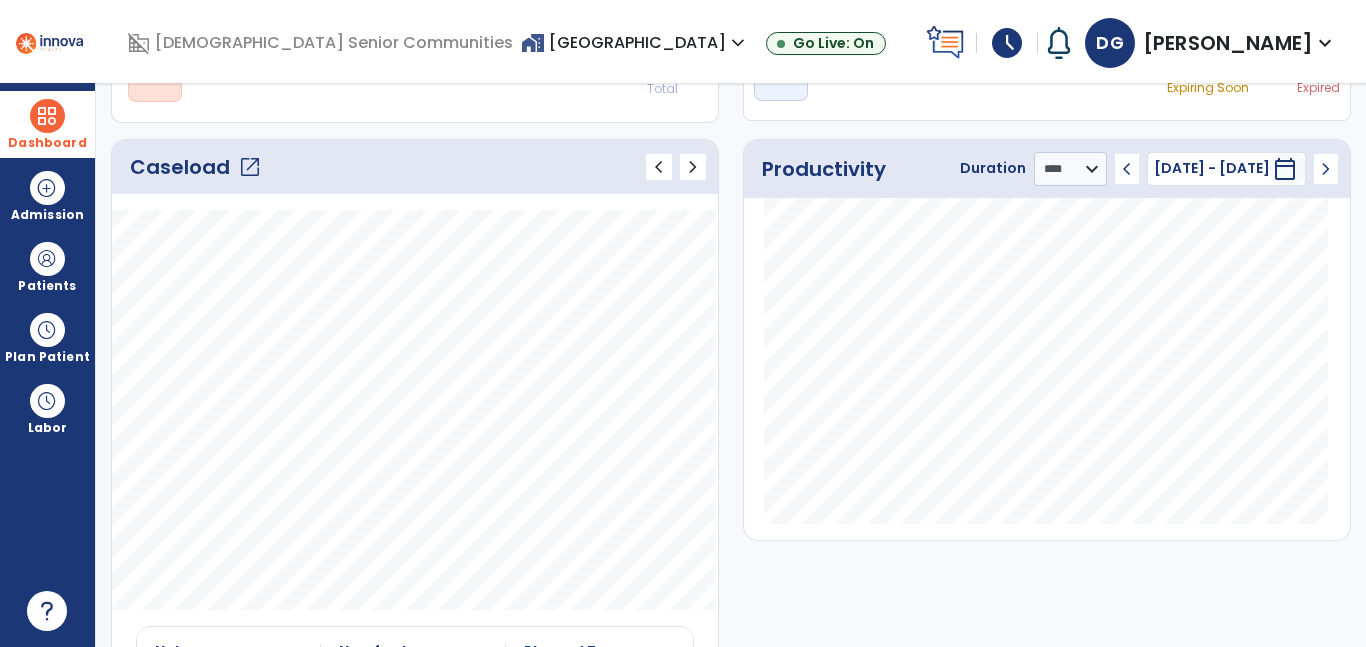 click on "open_in_new" 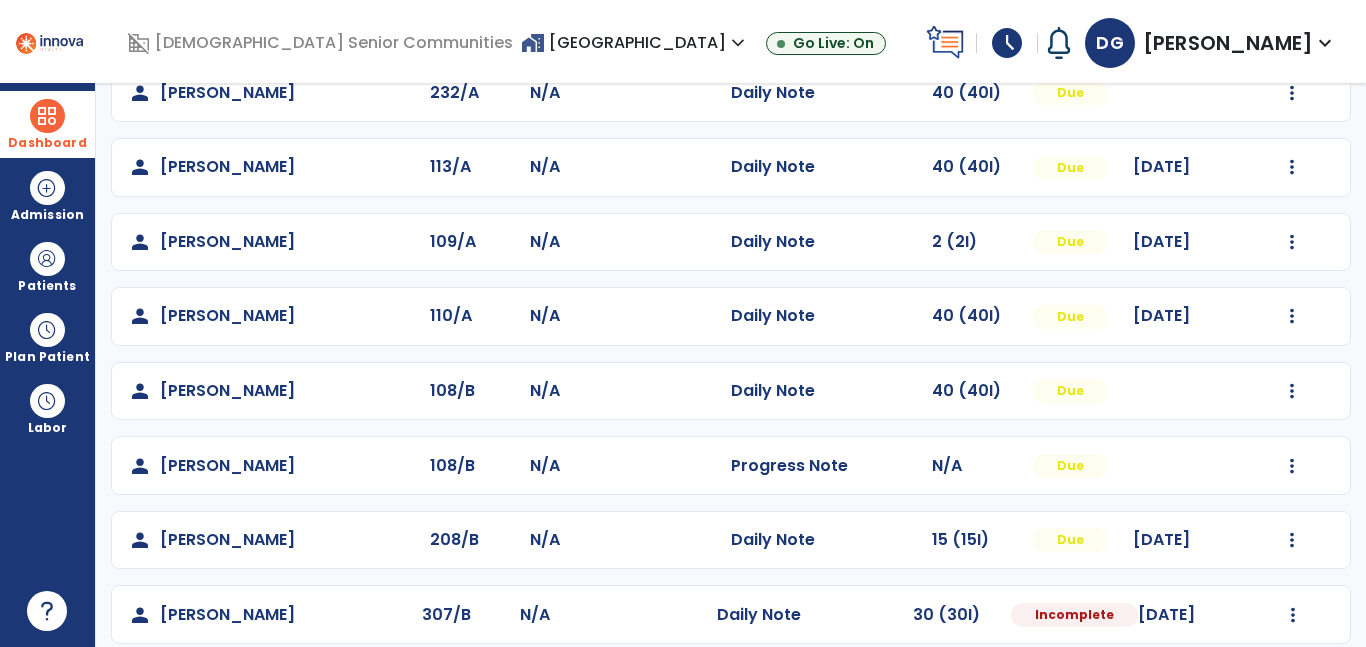 scroll, scrollTop: 420, scrollLeft: 0, axis: vertical 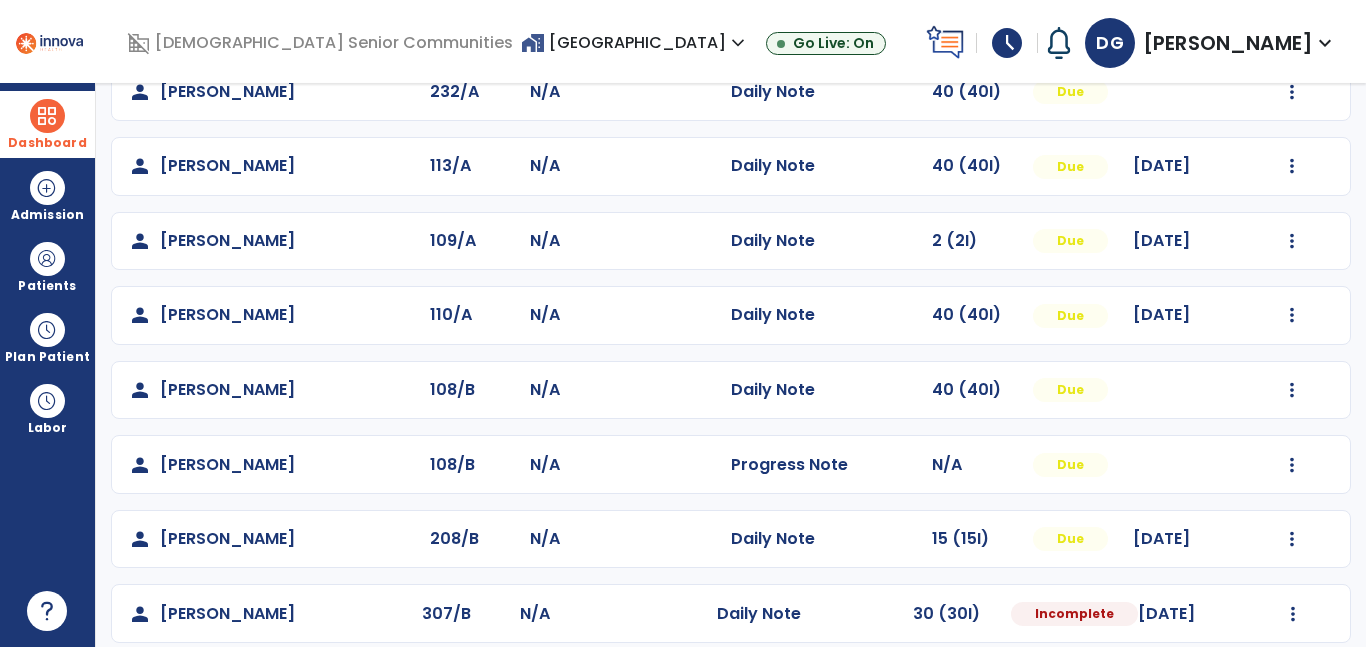 click on "person" 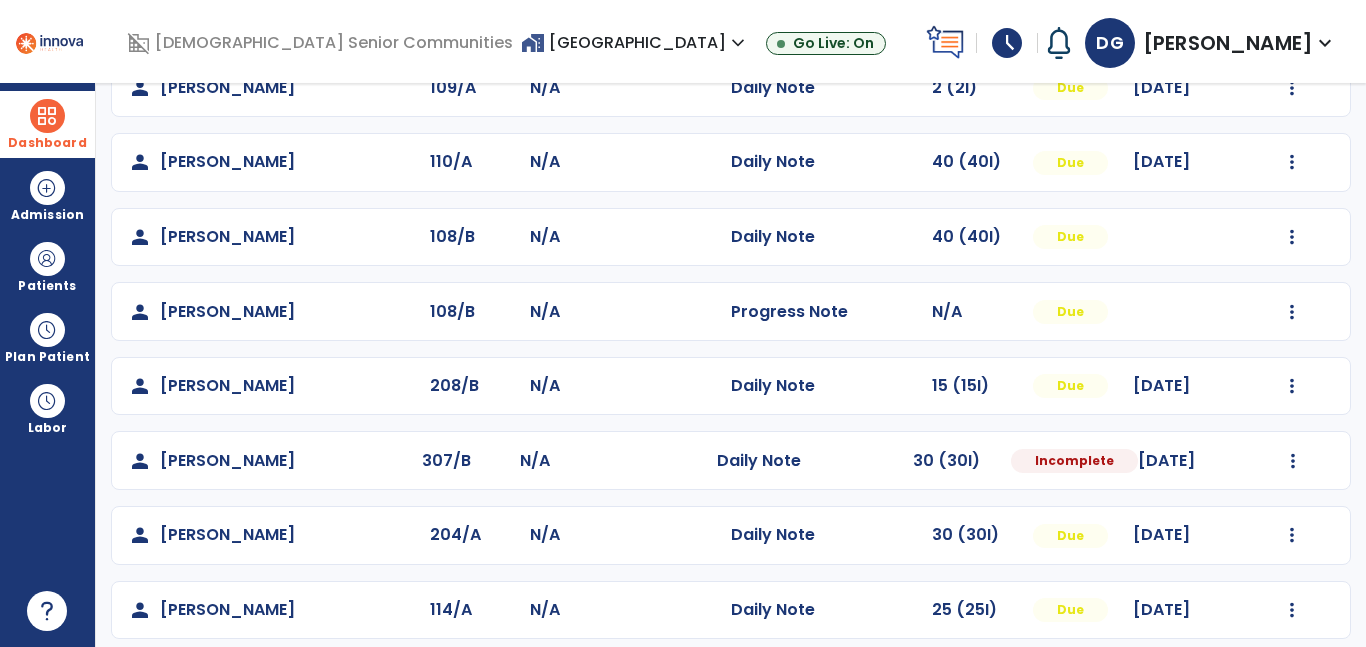 scroll, scrollTop: 589, scrollLeft: 0, axis: vertical 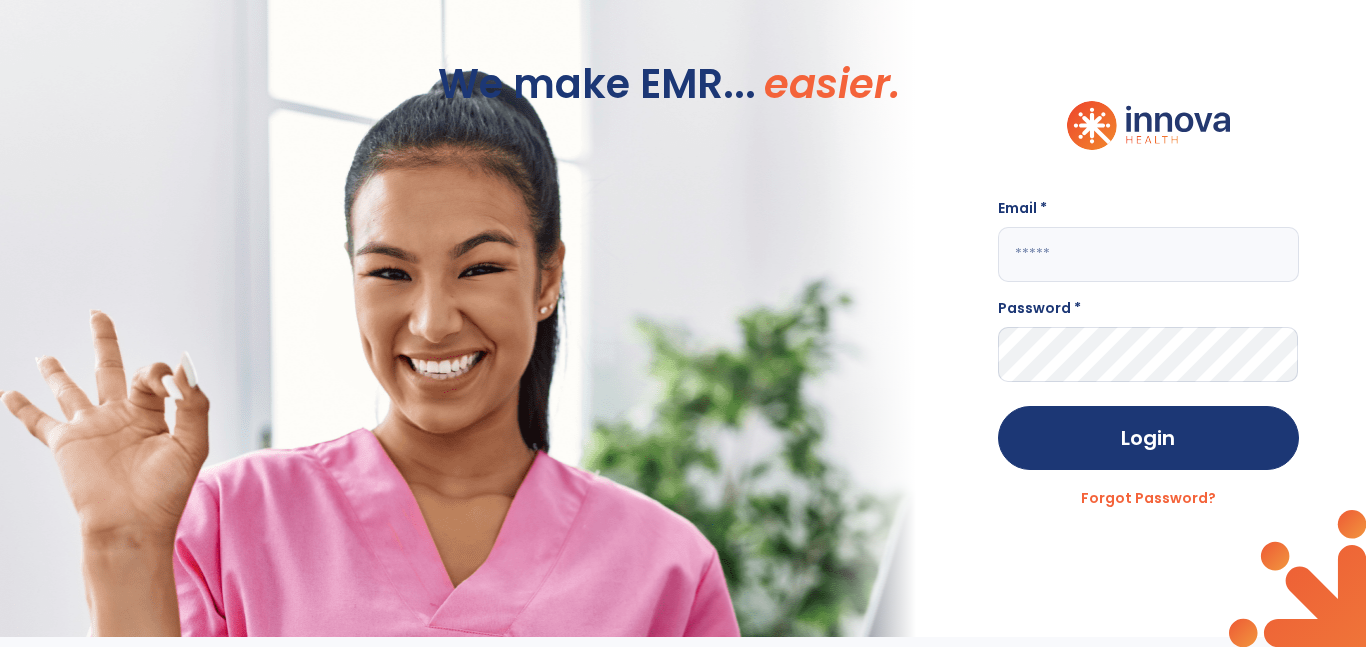 click 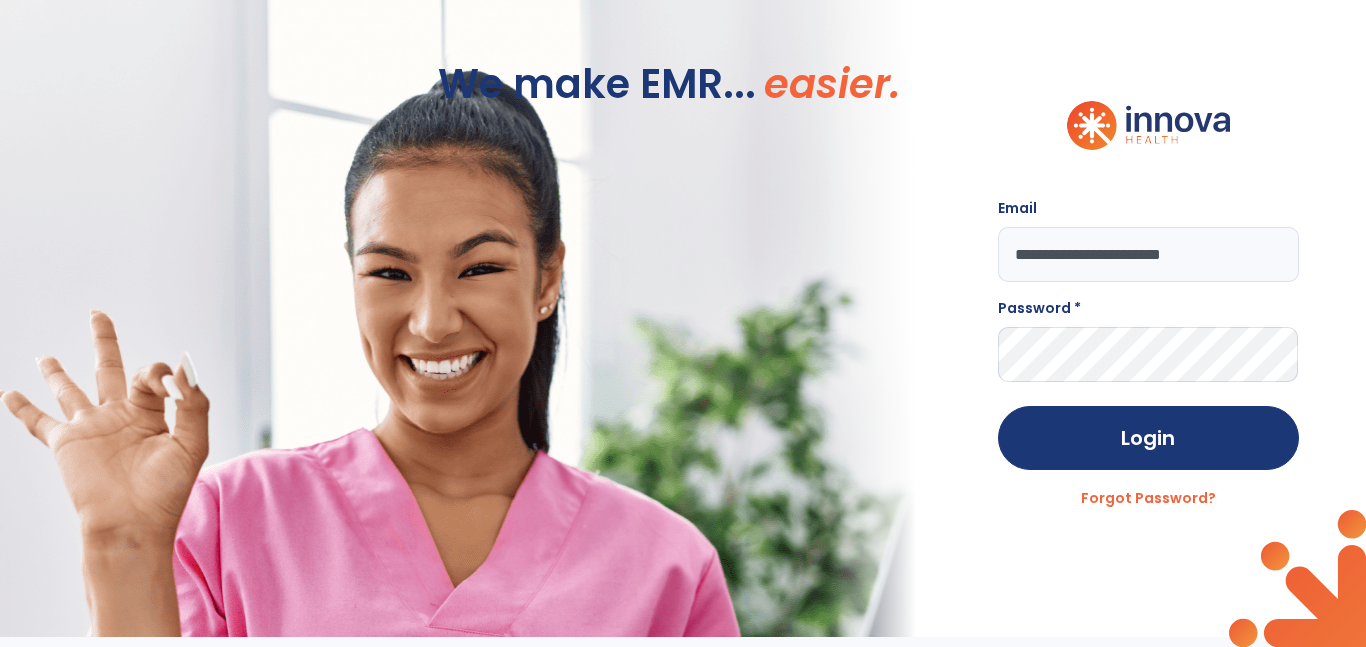 type on "**********" 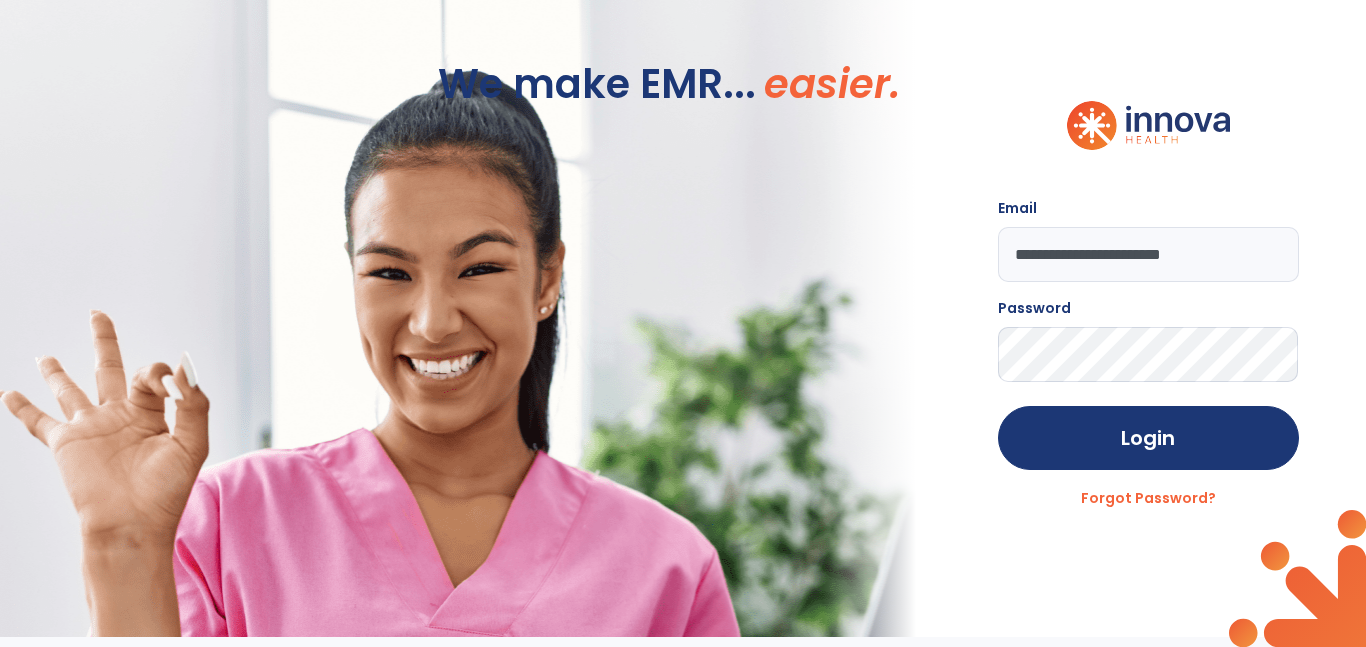 click on "Login" 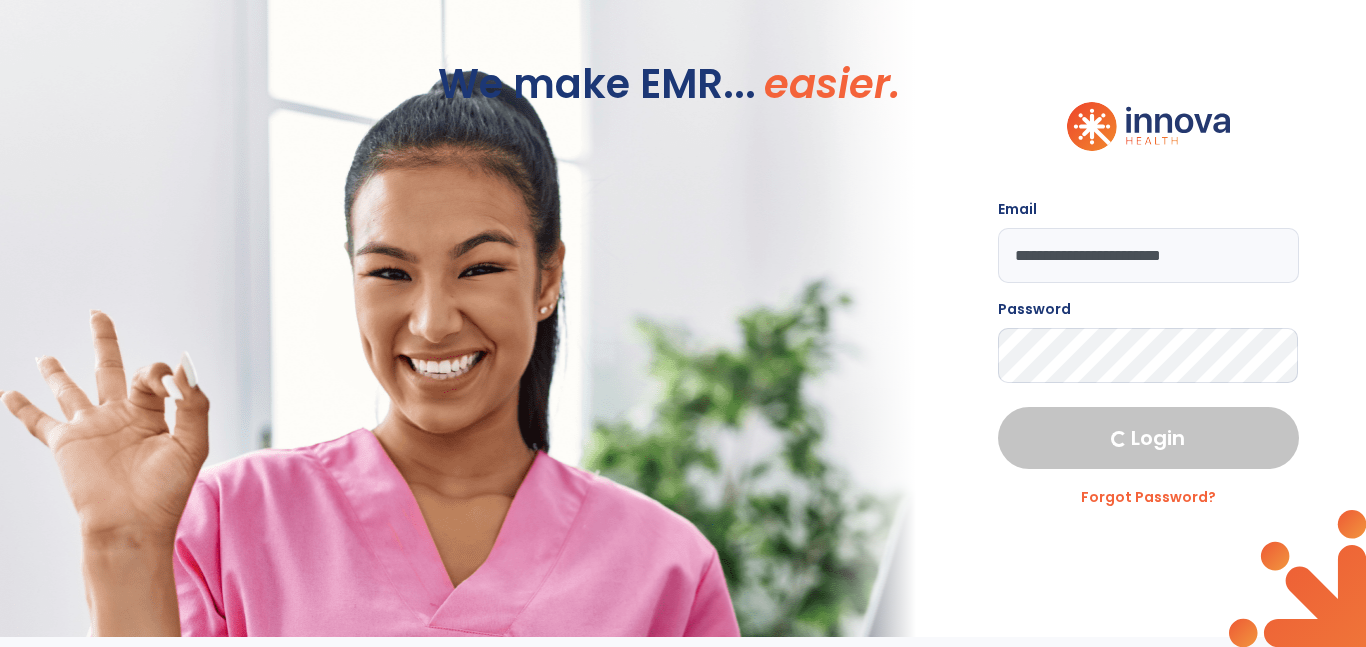 select on "****" 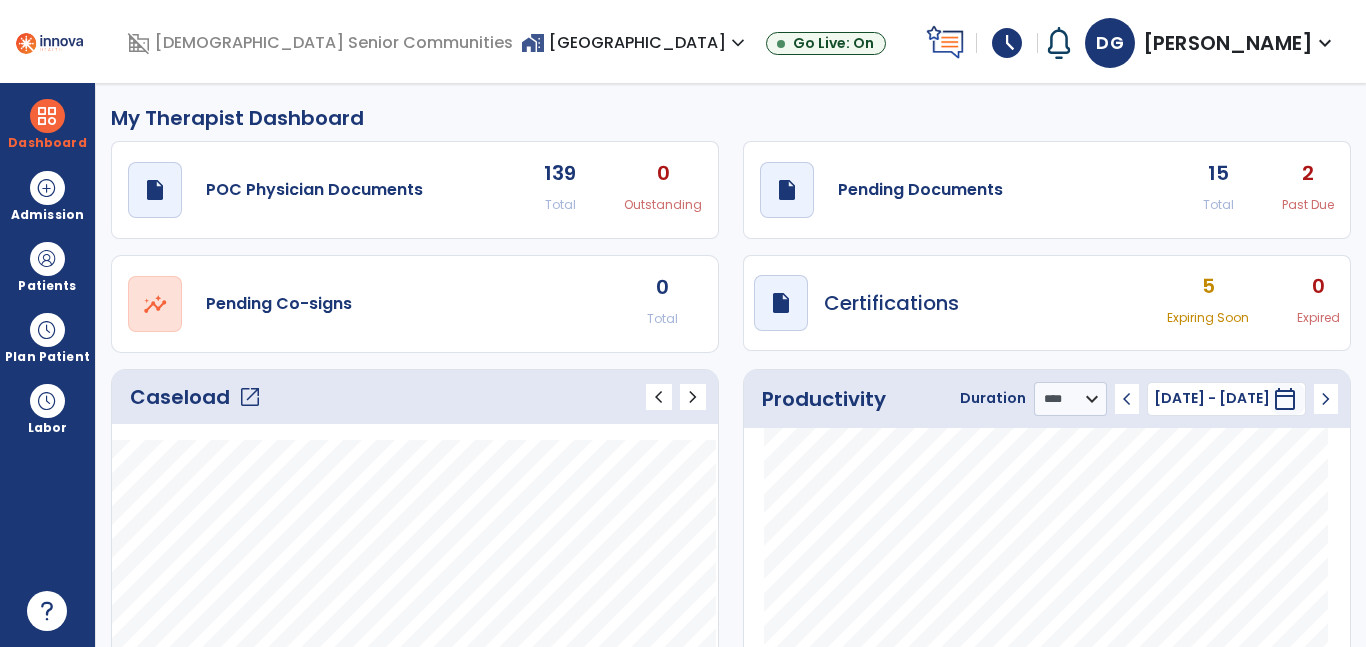 click on "open_in_new" 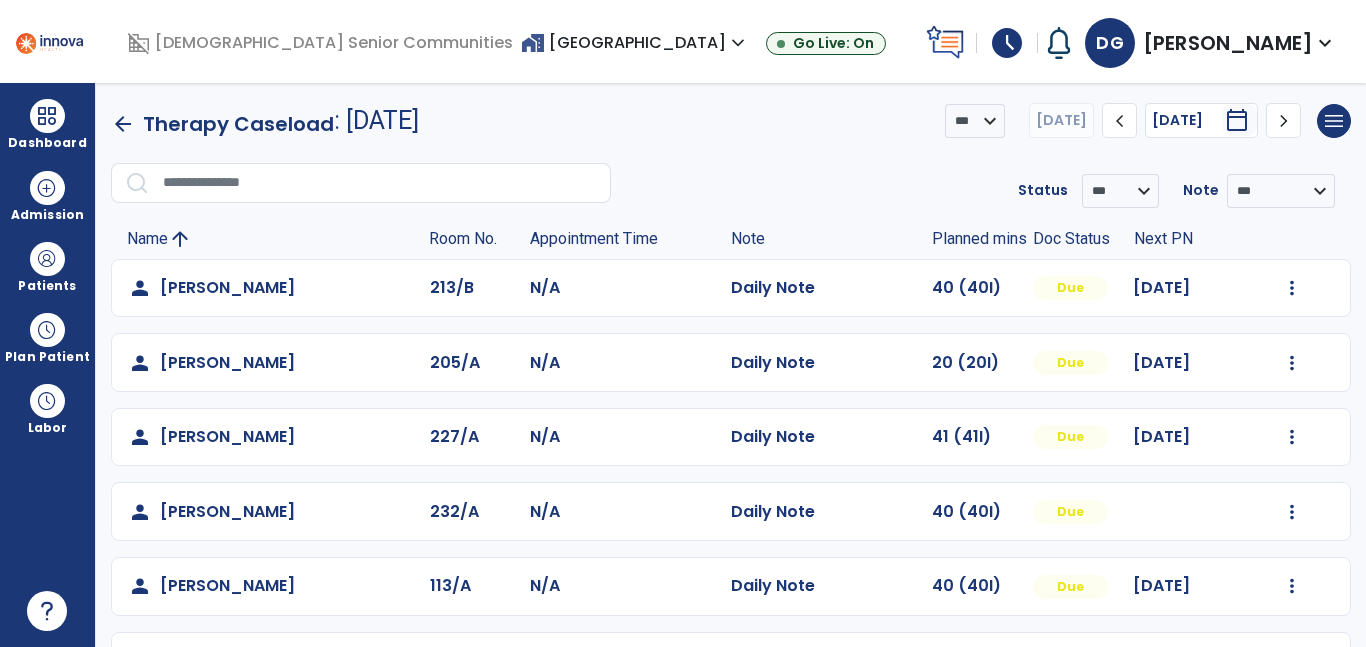 scroll, scrollTop: 494, scrollLeft: 0, axis: vertical 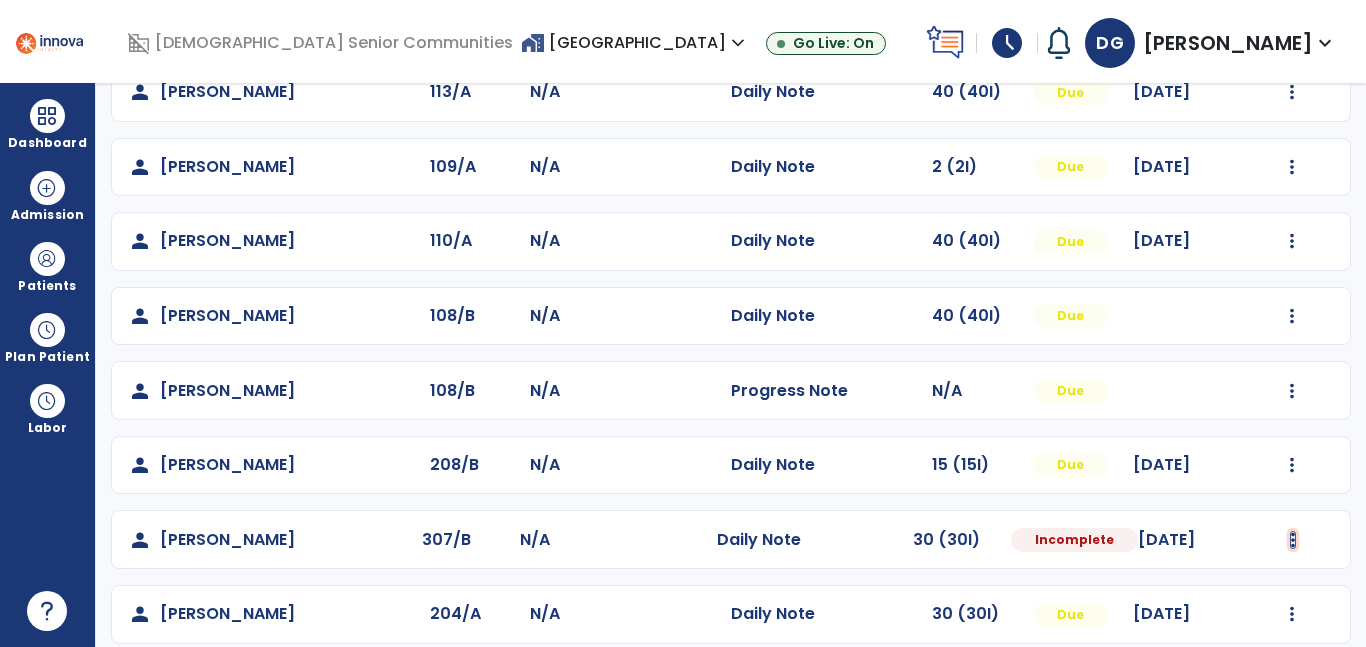 click at bounding box center (1292, -206) 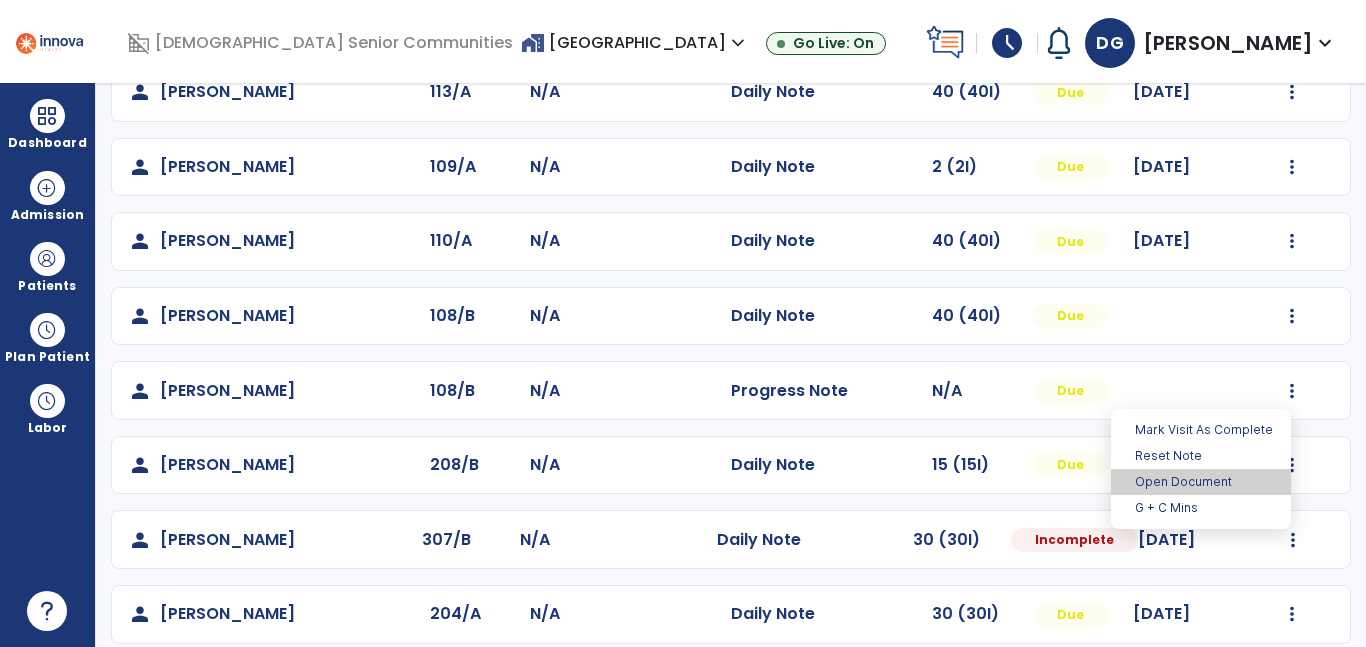 click on "Open Document" at bounding box center (1201, 482) 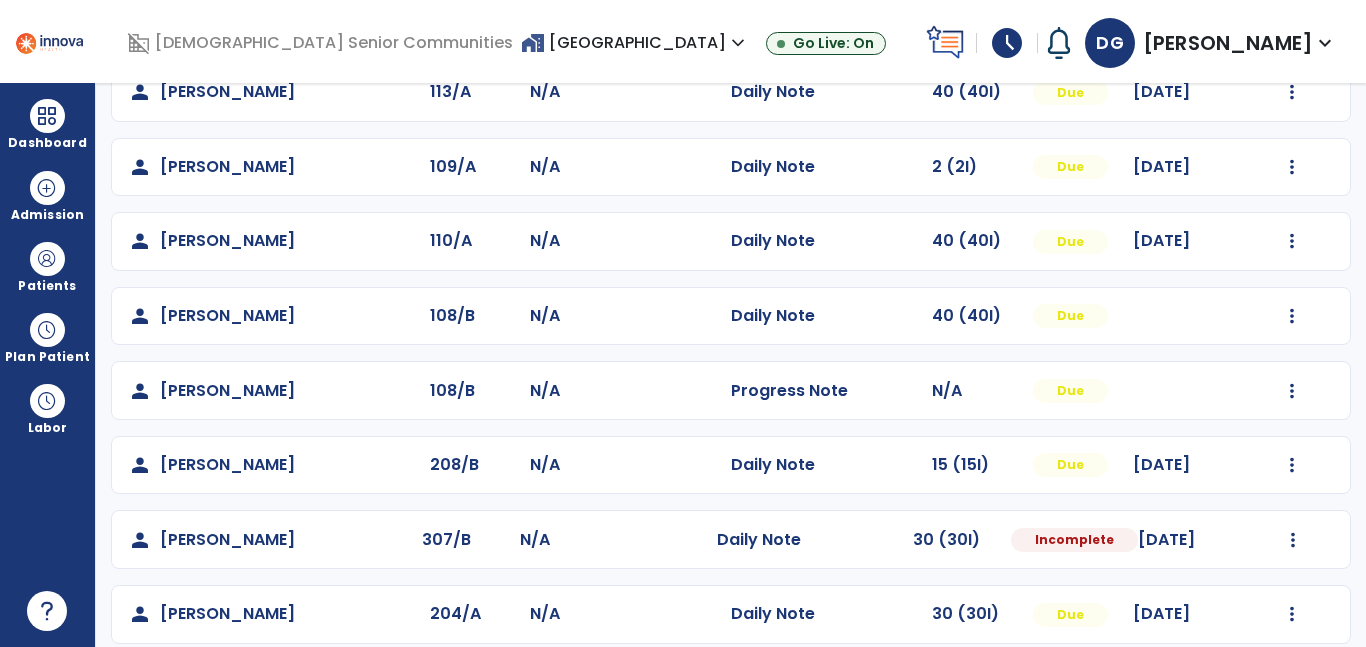select on "*" 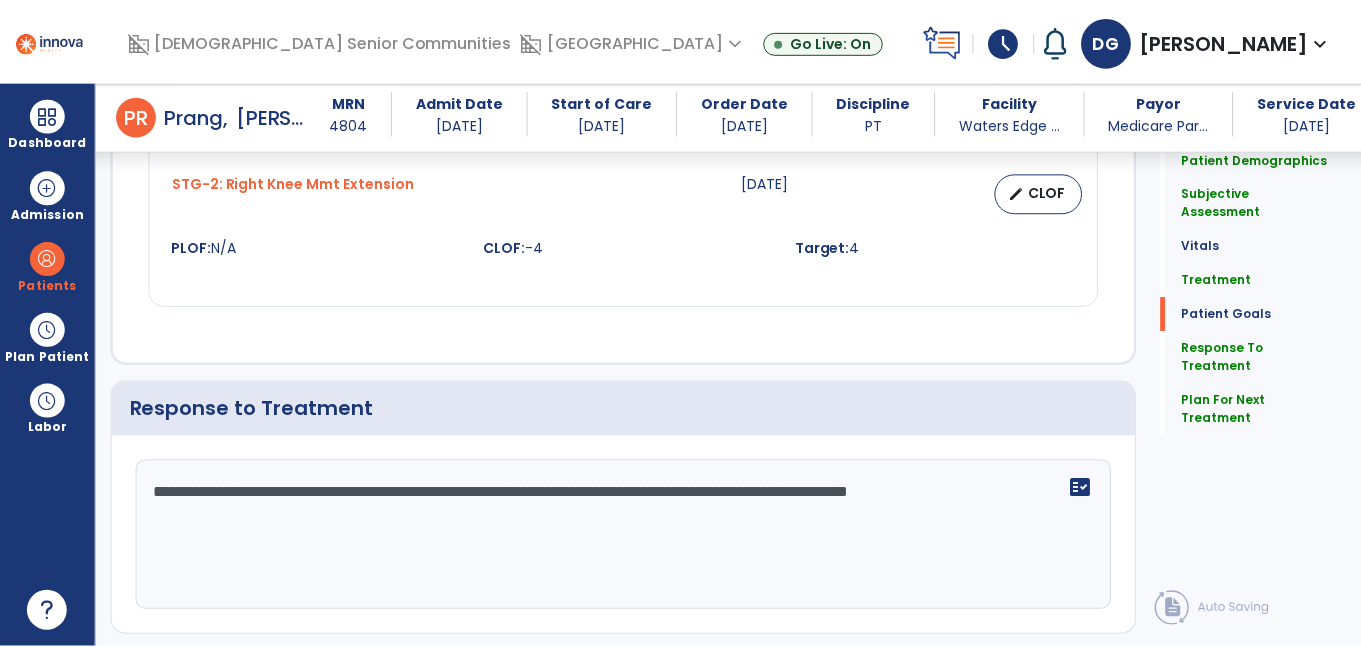 scroll, scrollTop: 3638, scrollLeft: 0, axis: vertical 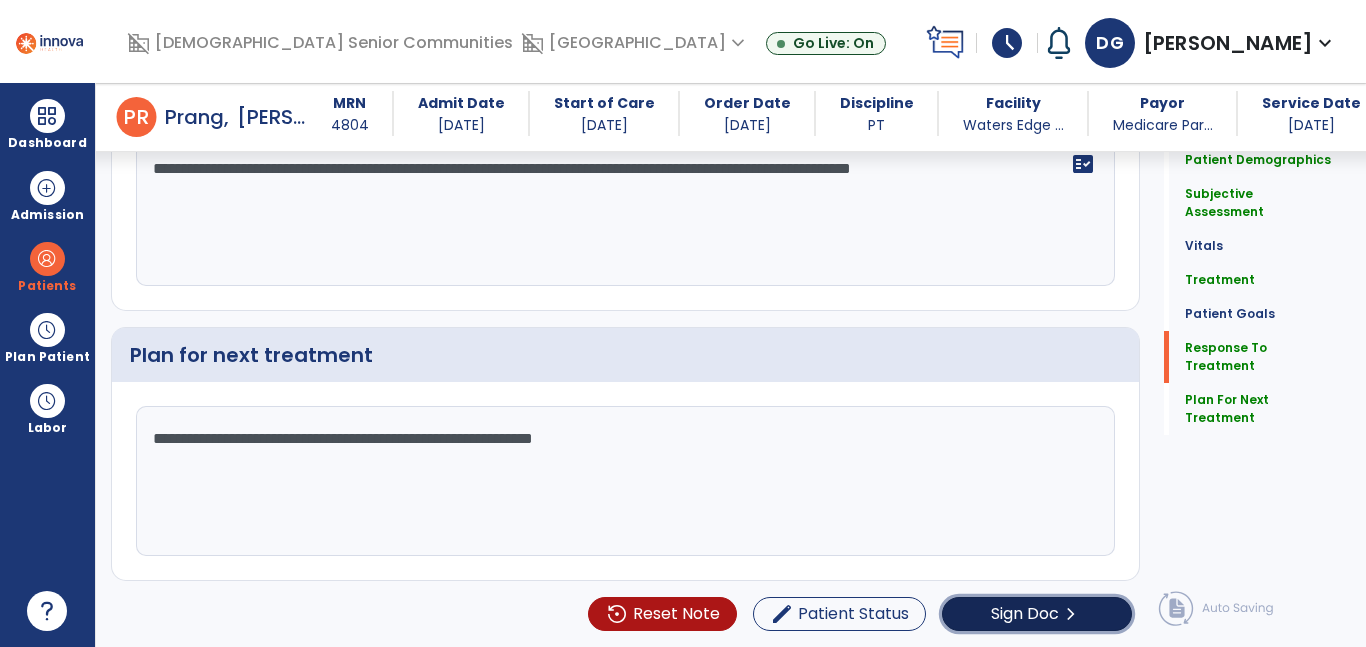 click on "Sign Doc  chevron_right" 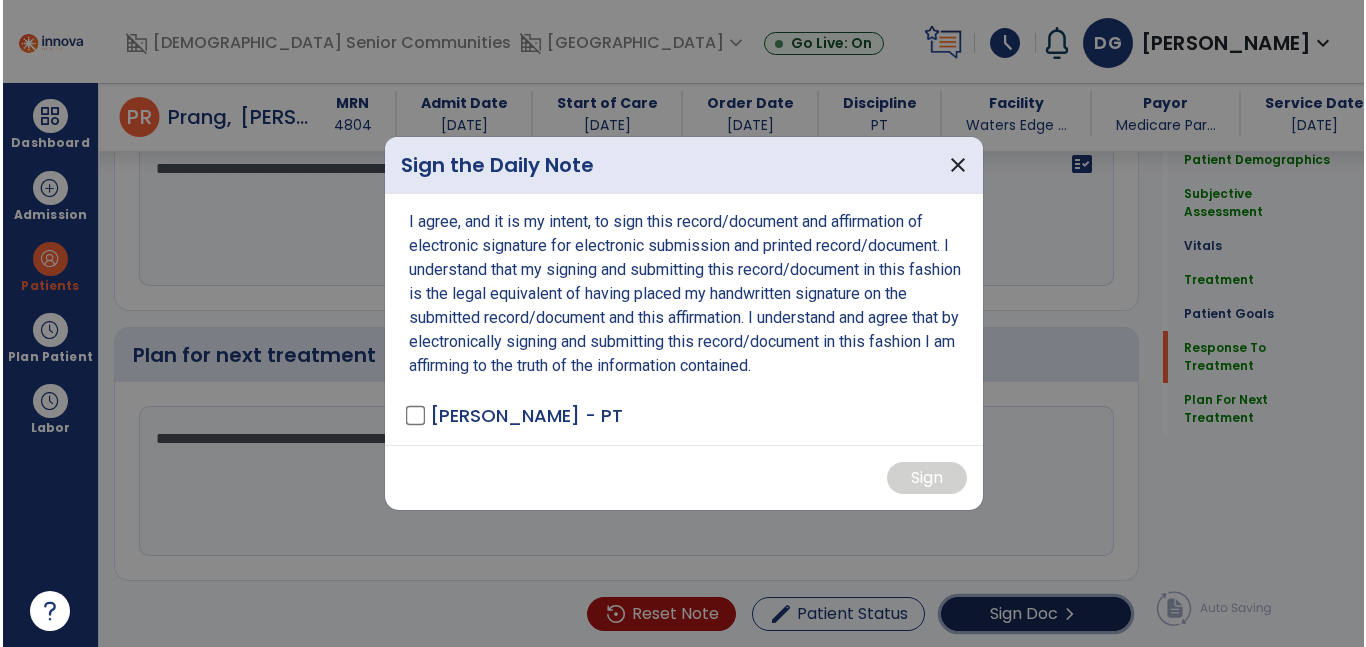 scroll, scrollTop: 3638, scrollLeft: 0, axis: vertical 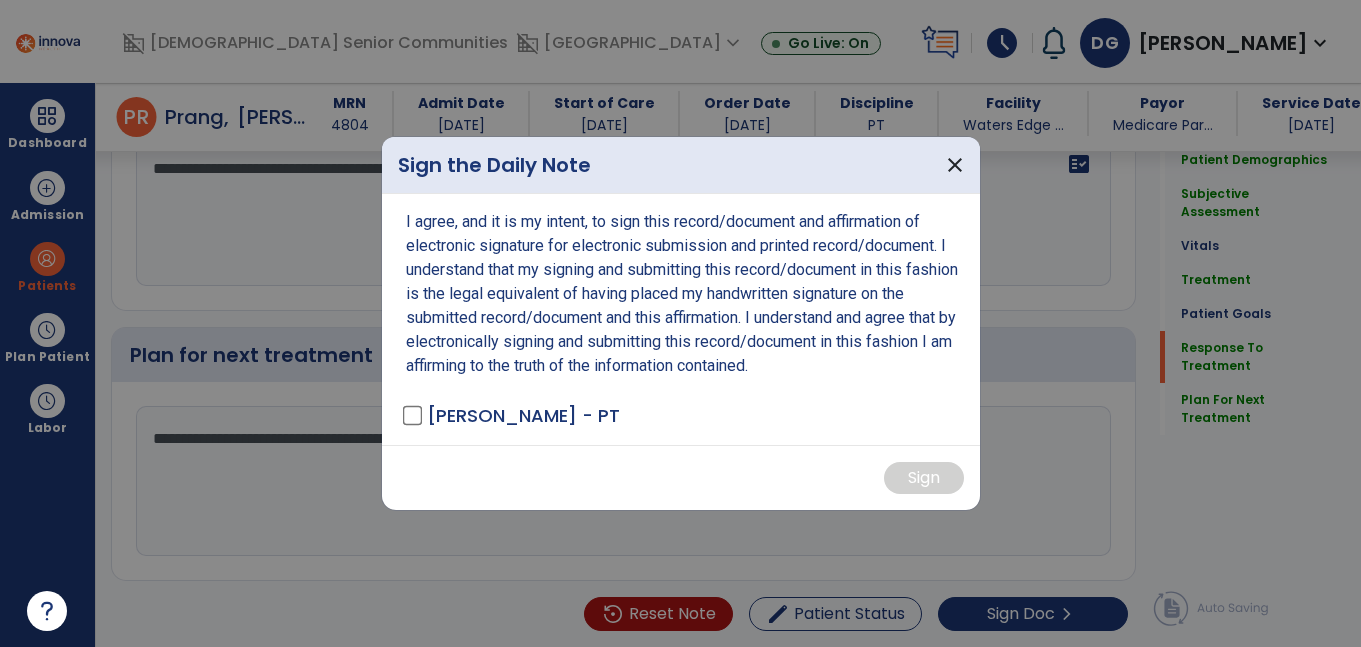 click on "GURUNG, DEEPAK  - PT" at bounding box center (523, 415) 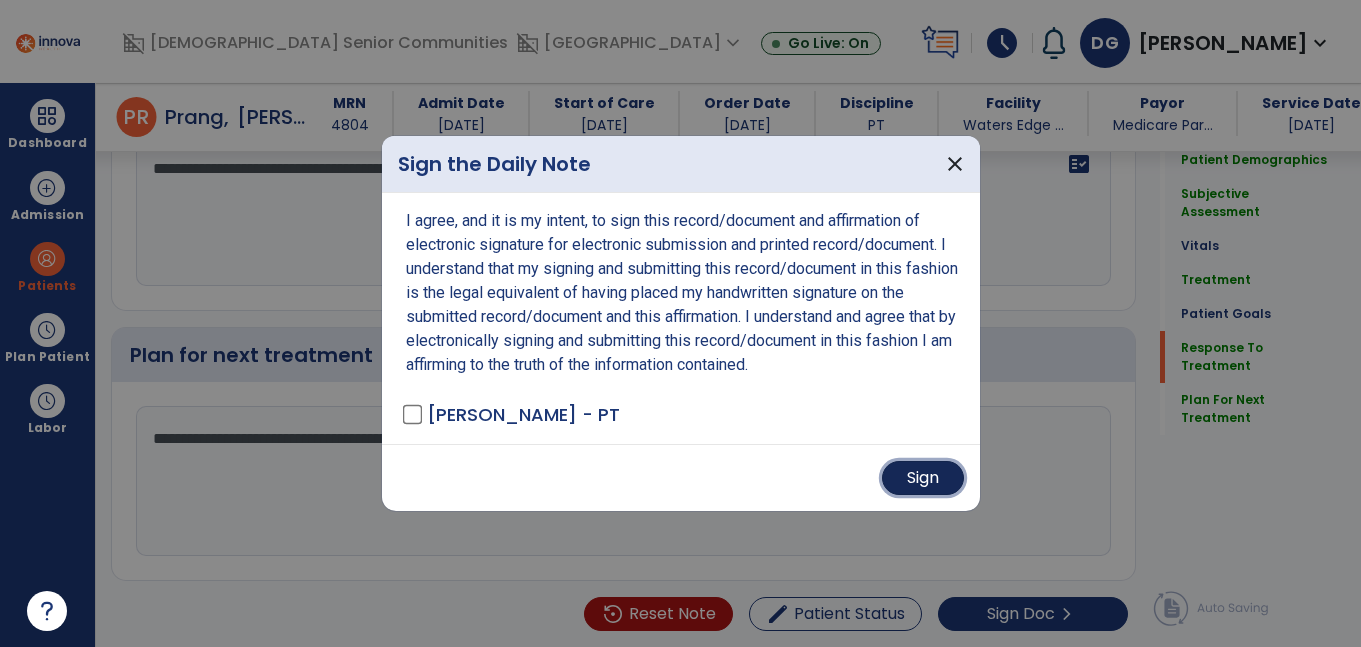 click on "Sign" at bounding box center (923, 478) 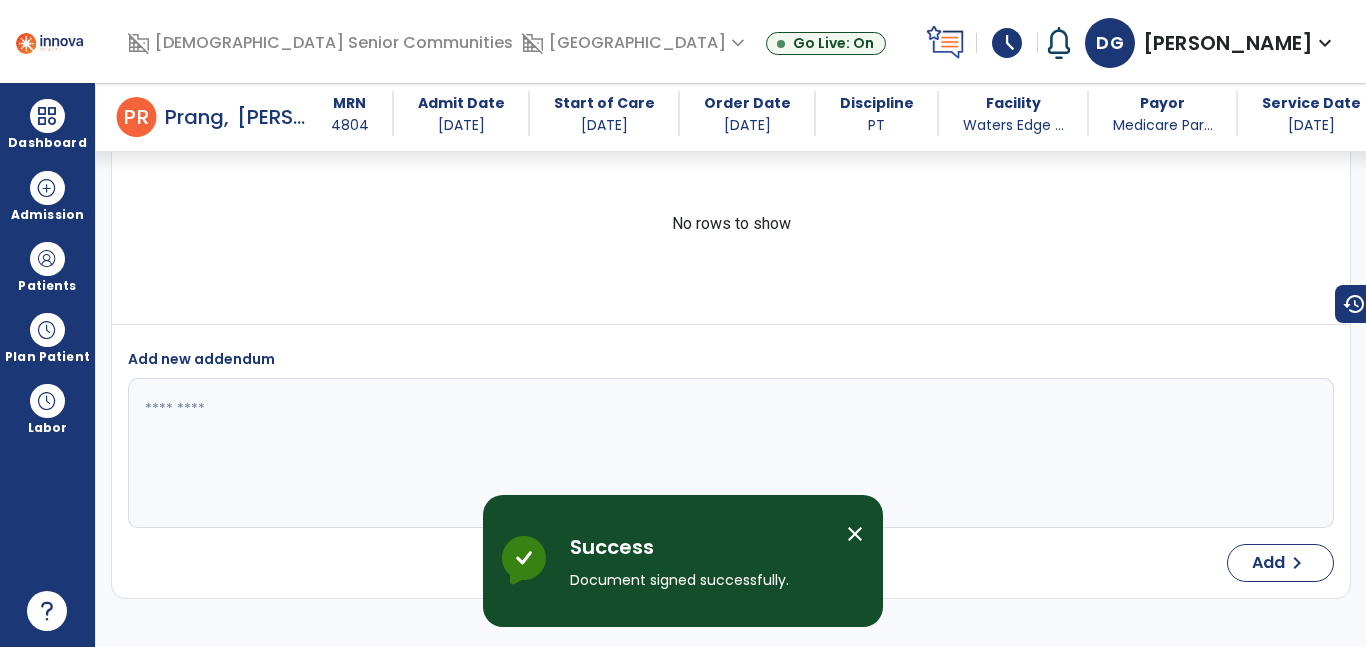 scroll, scrollTop: 5372, scrollLeft: 0, axis: vertical 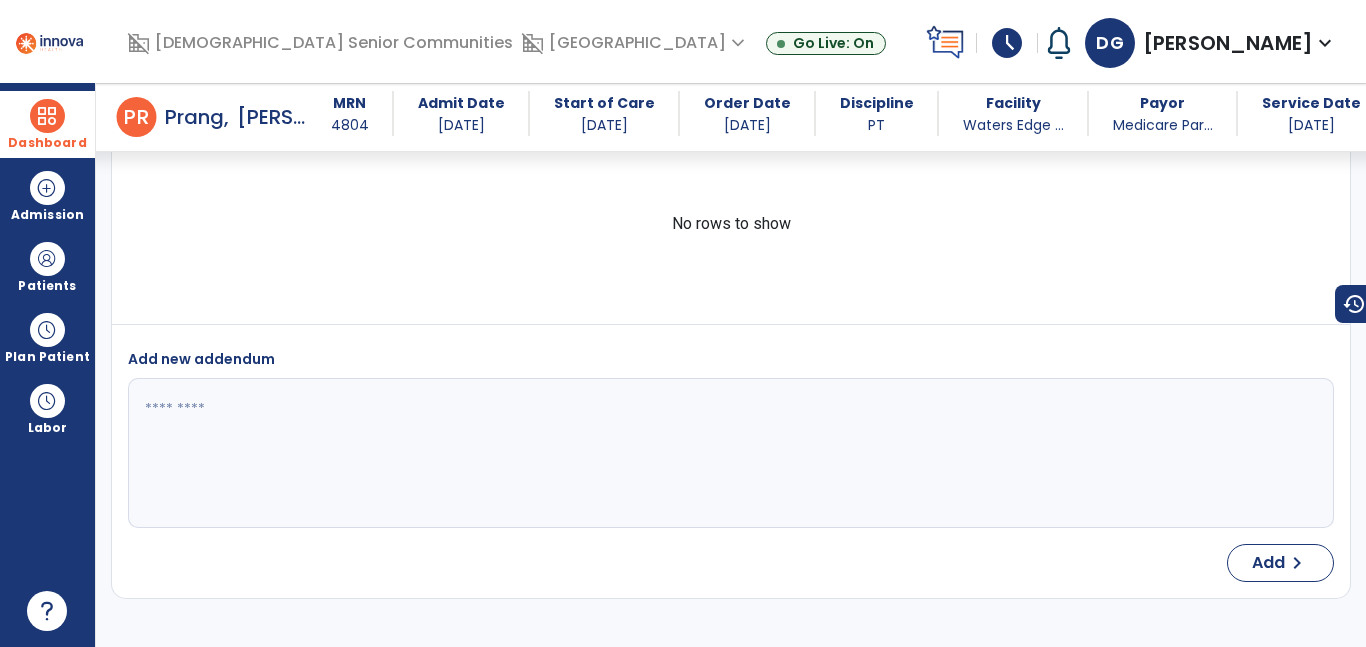 click at bounding box center (47, 116) 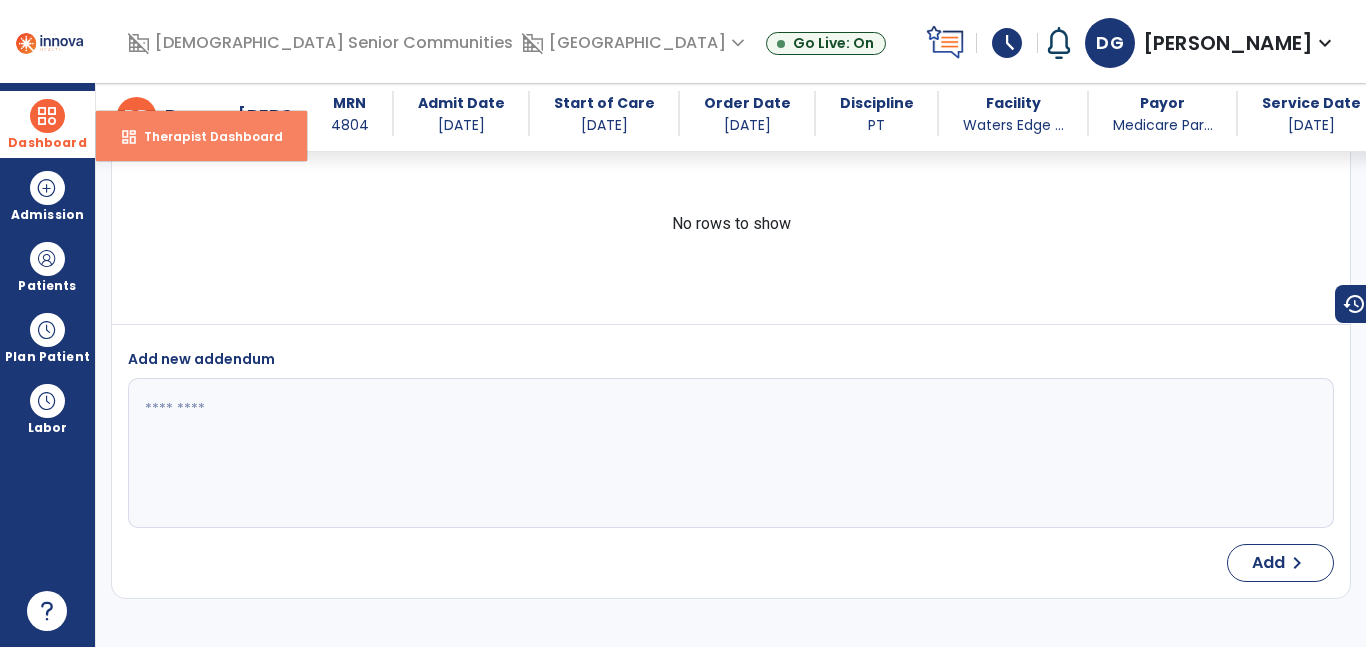click on "dashboard  Therapist Dashboard" at bounding box center [201, 136] 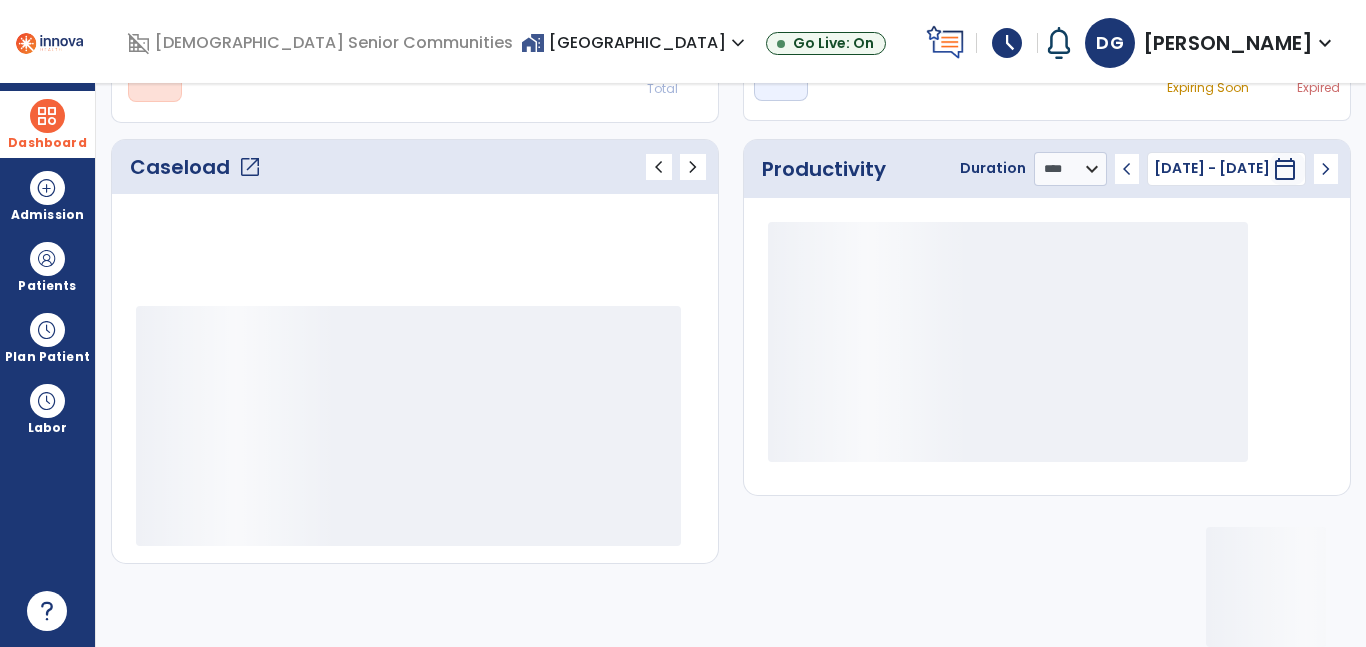 scroll, scrollTop: 230, scrollLeft: 0, axis: vertical 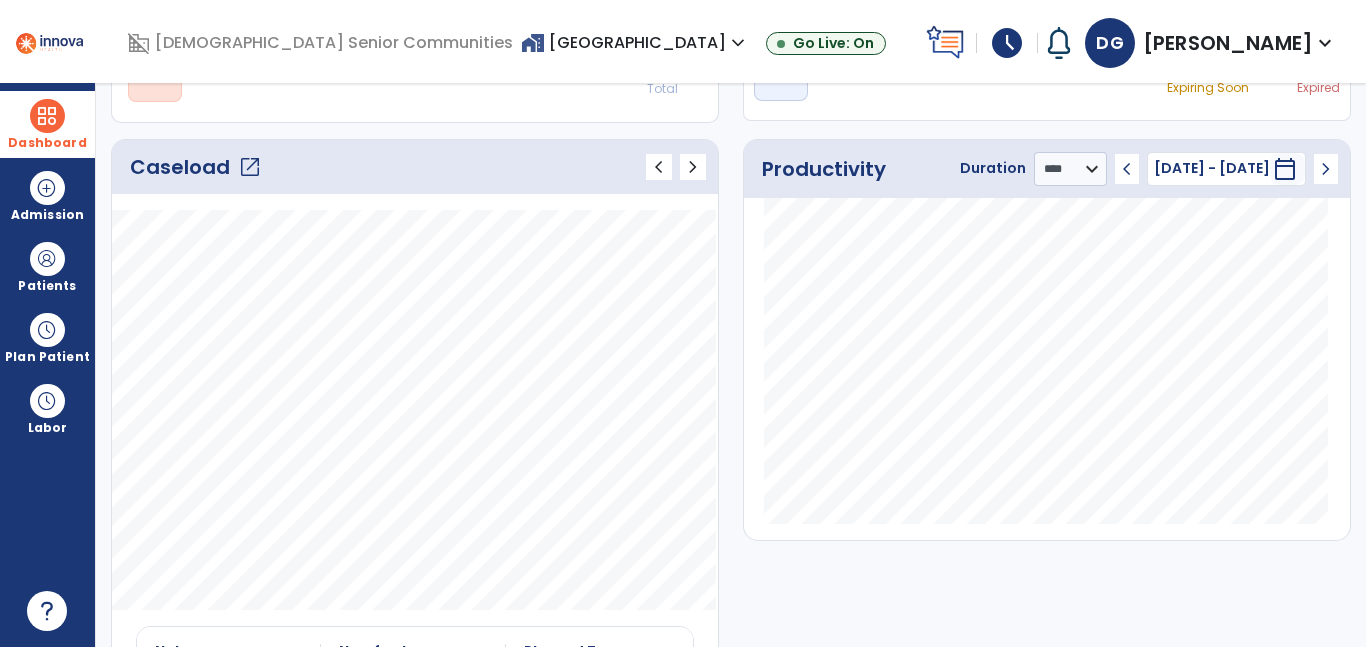 click on "open_in_new" 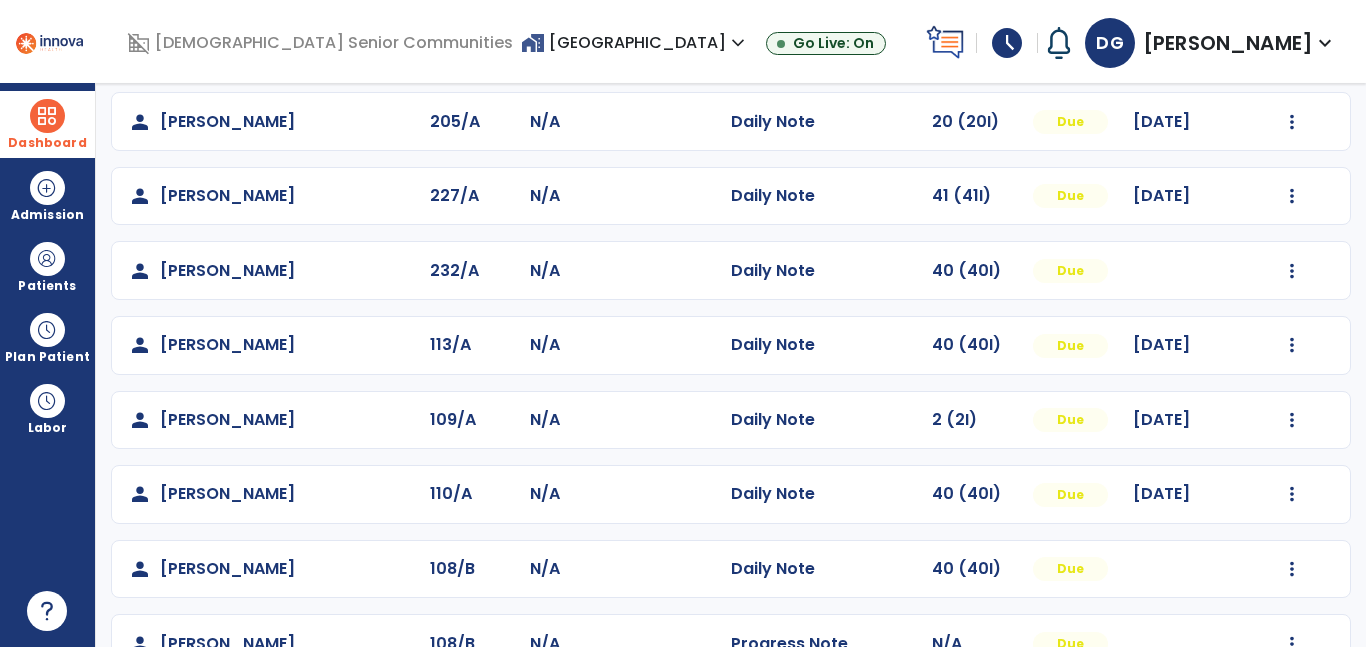 scroll, scrollTop: 238, scrollLeft: 0, axis: vertical 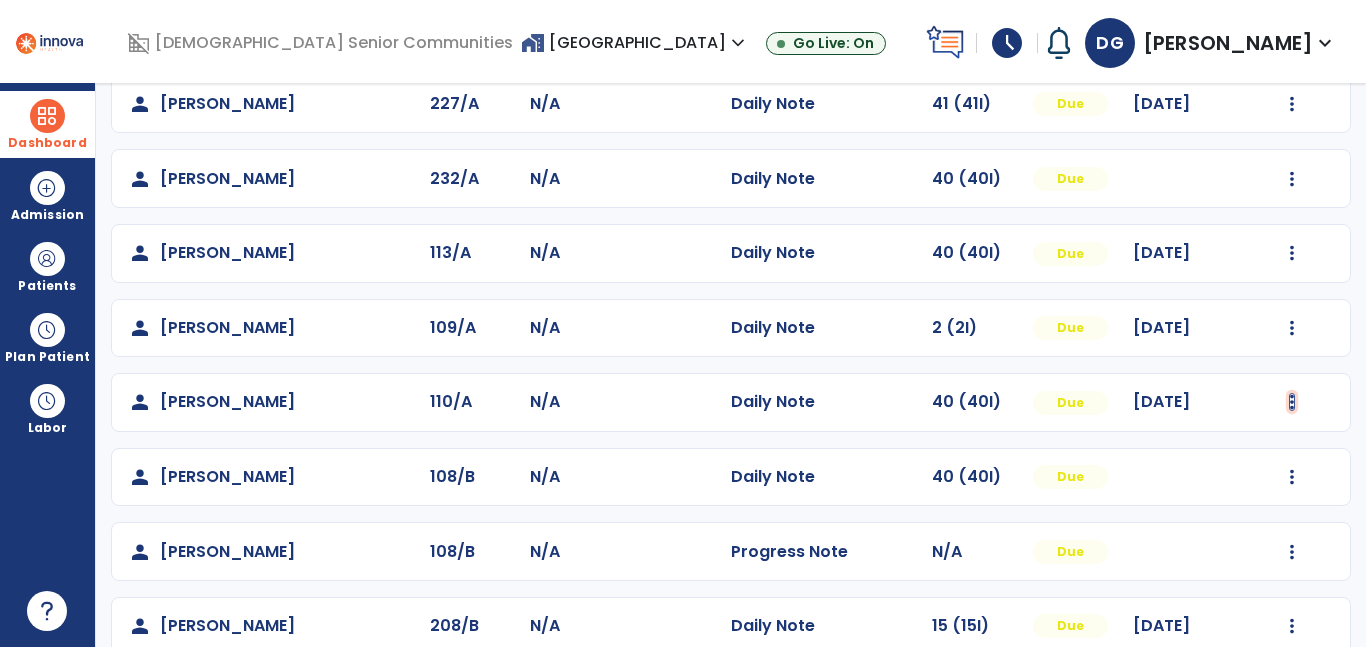 click at bounding box center (1292, -45) 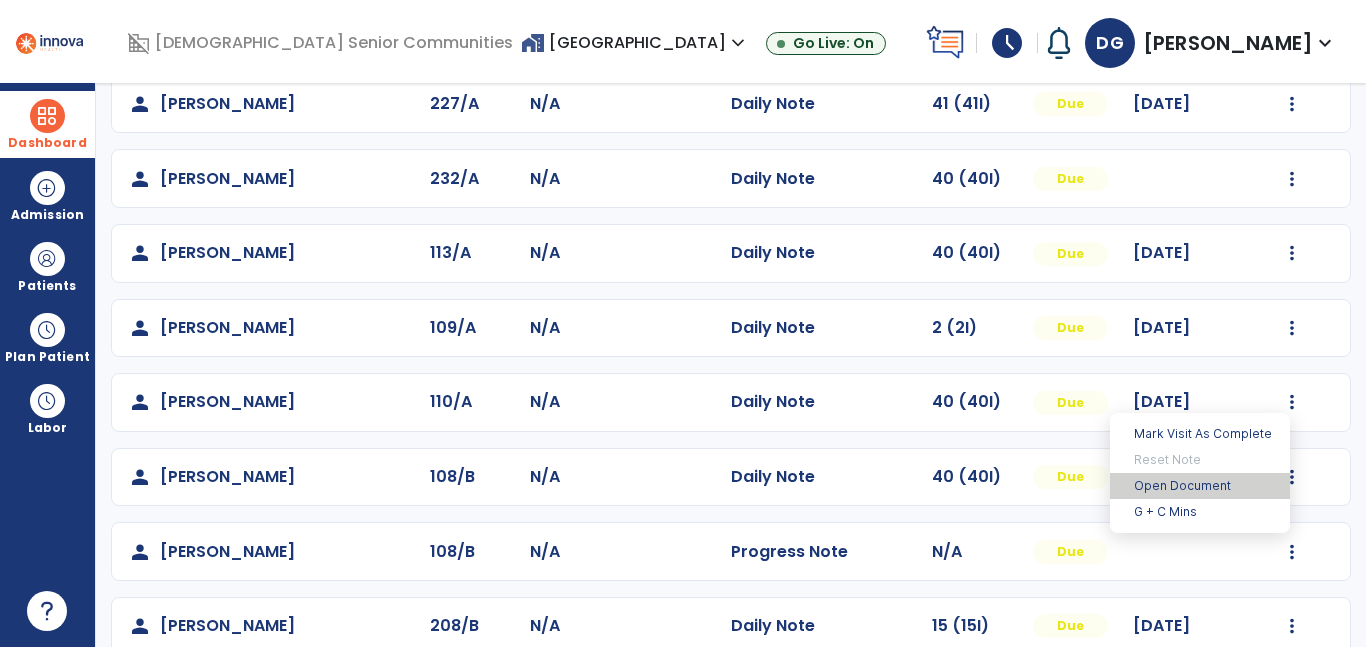 click on "Open Document" at bounding box center (1200, 486) 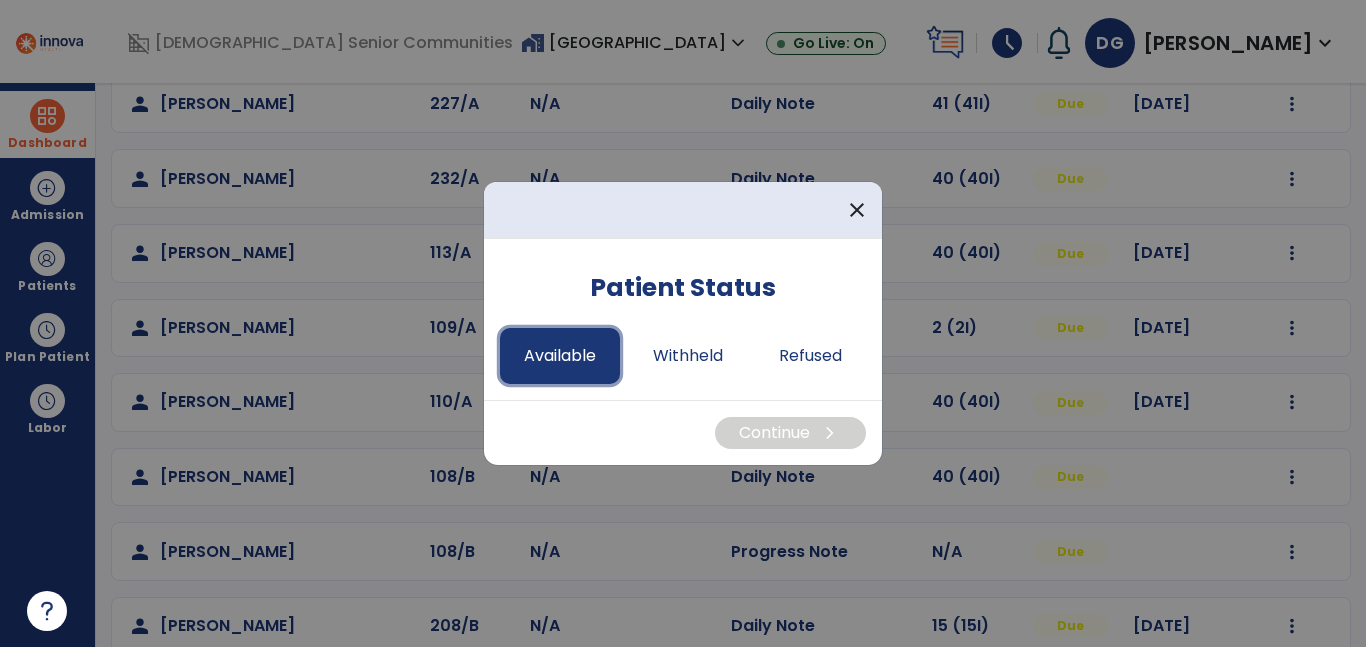 click on "Available" at bounding box center [560, 356] 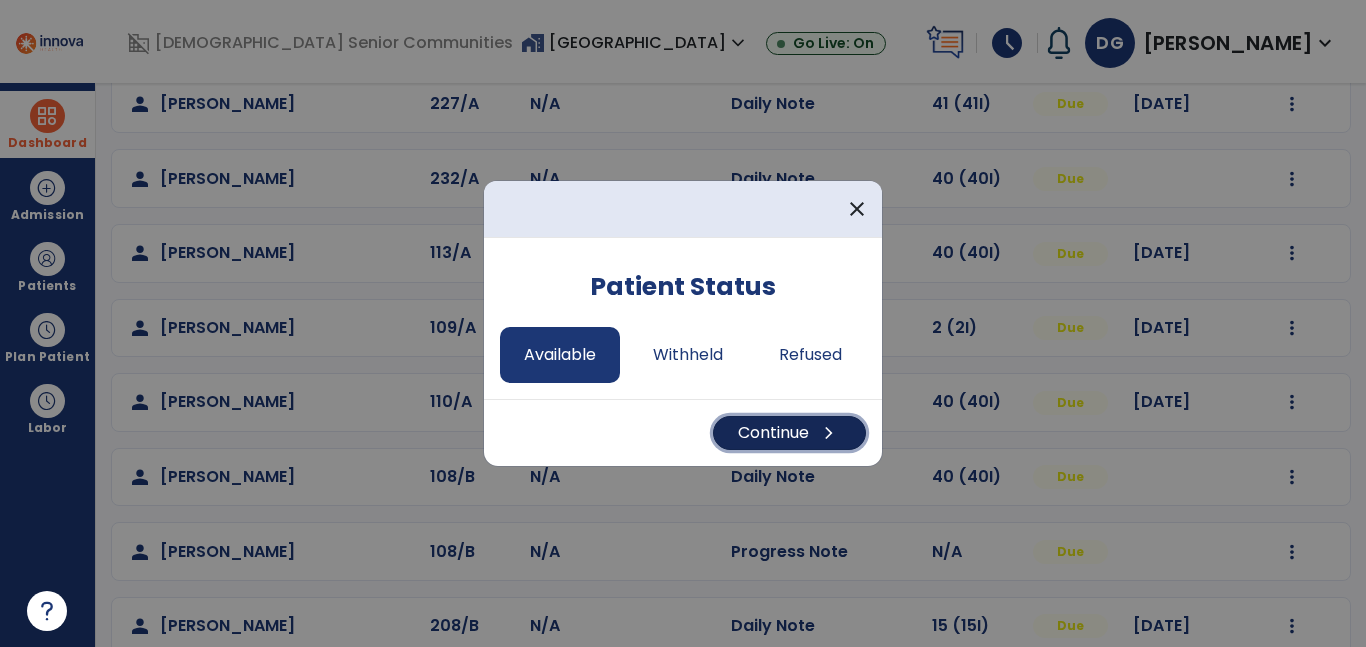 click on "Continue   chevron_right" at bounding box center (789, 433) 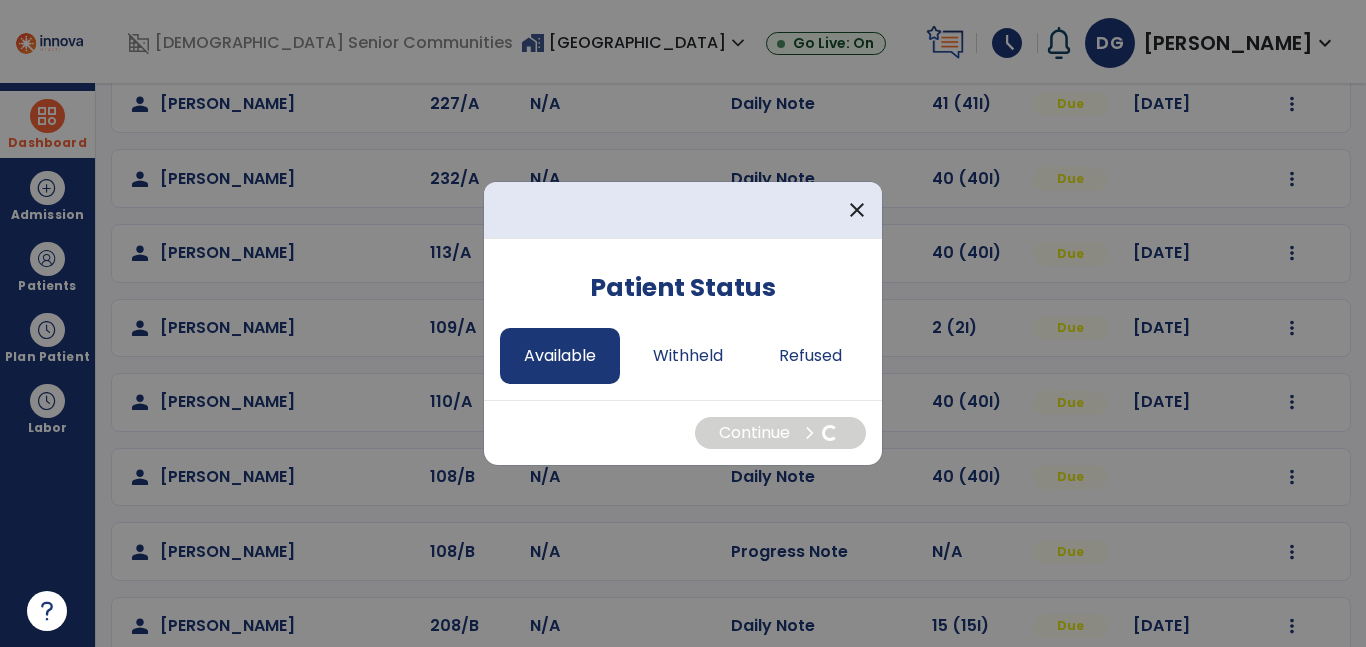 select on "*" 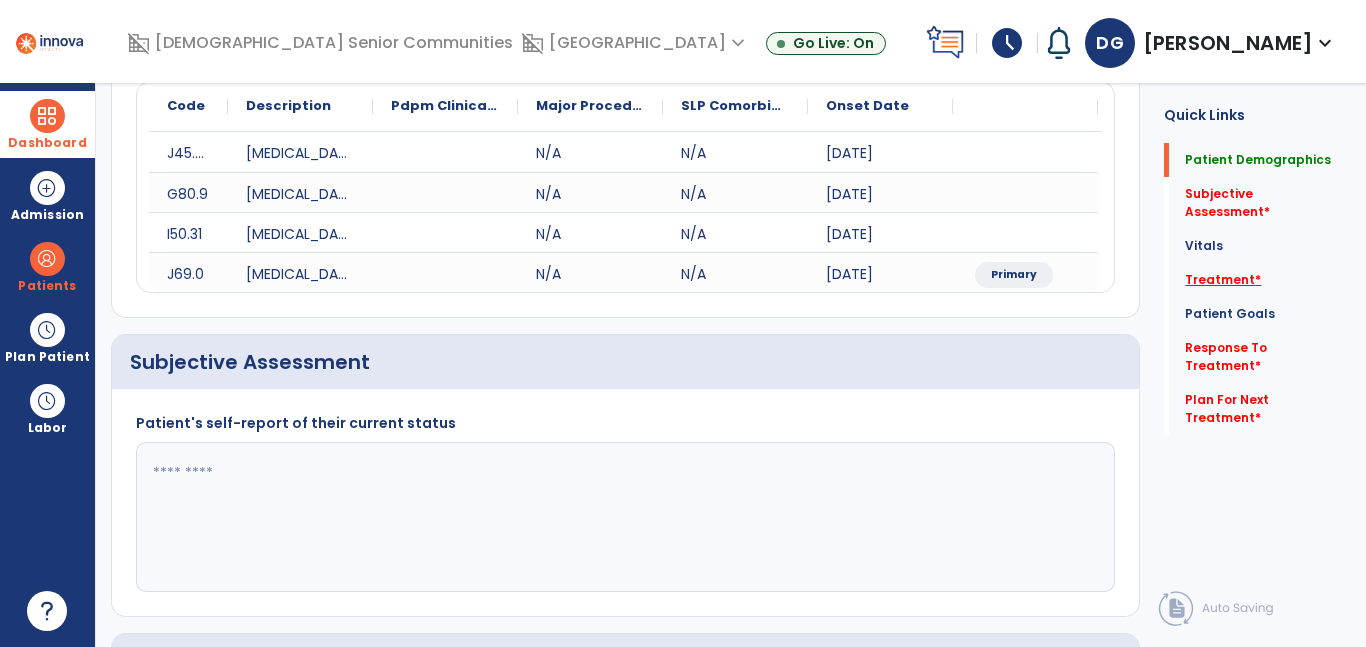 click on "Treatment   *" 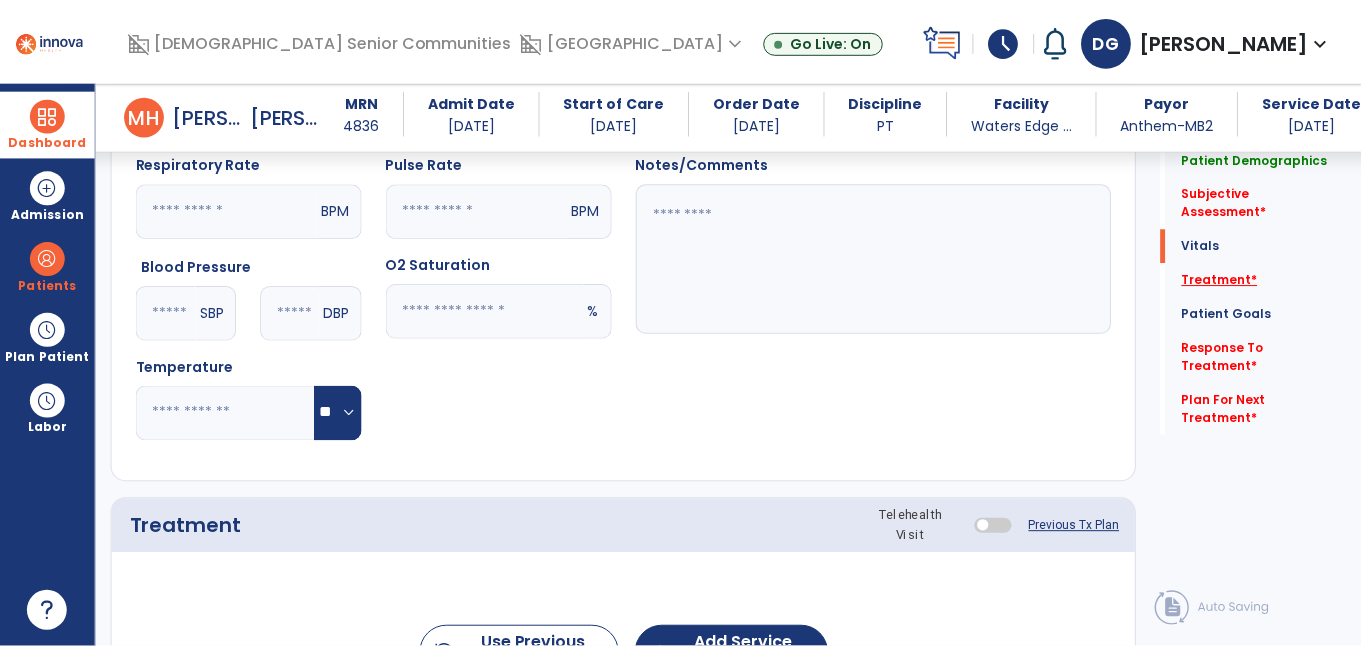 scroll, scrollTop: 1151, scrollLeft: 0, axis: vertical 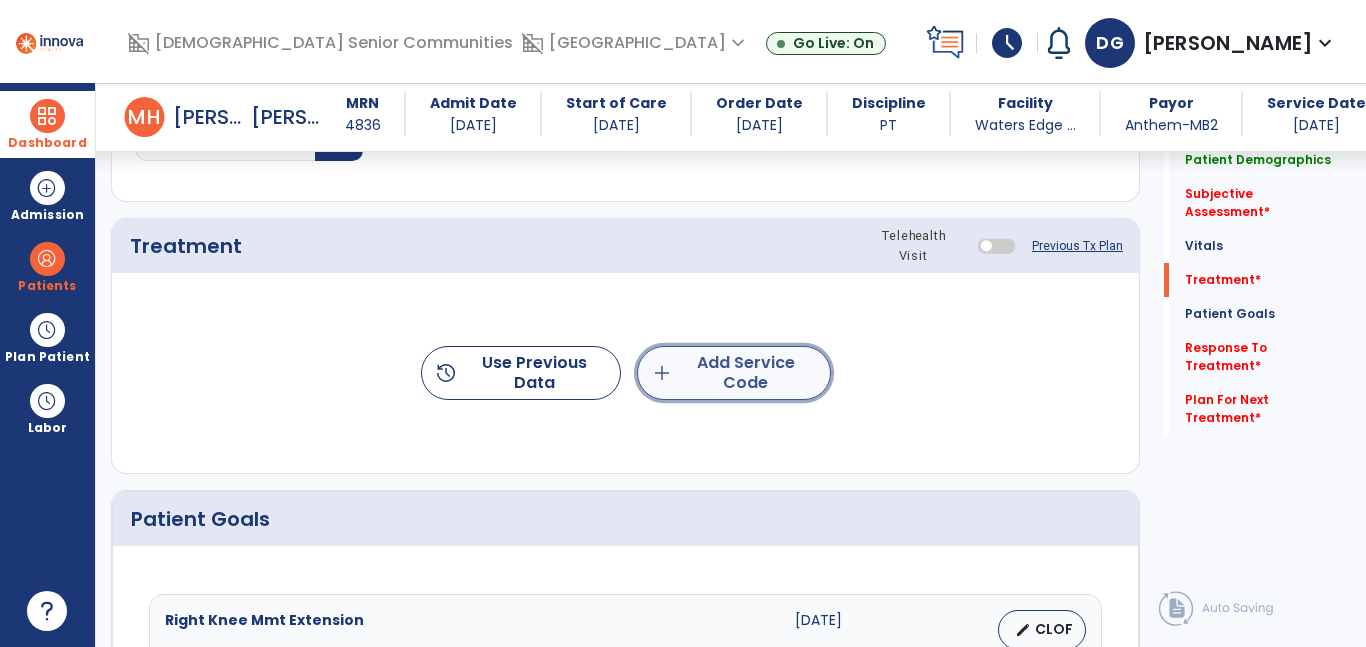 click on "add  Add Service Code" 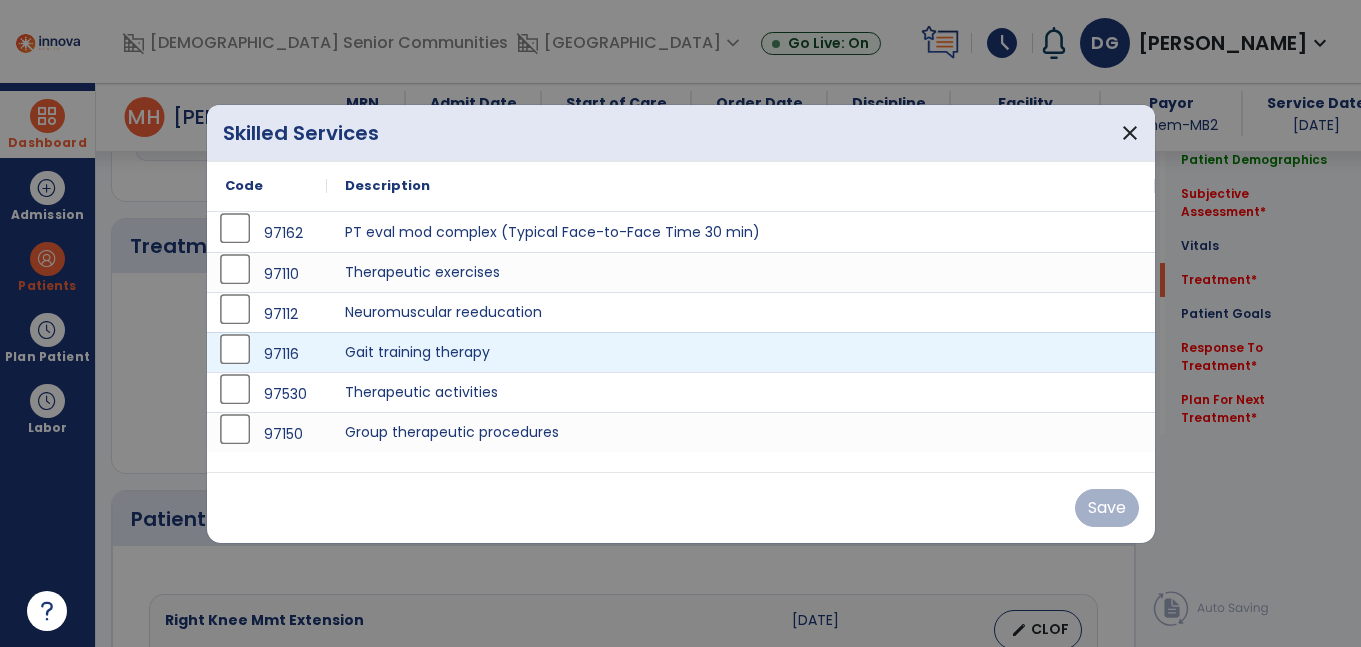 scroll, scrollTop: 1151, scrollLeft: 0, axis: vertical 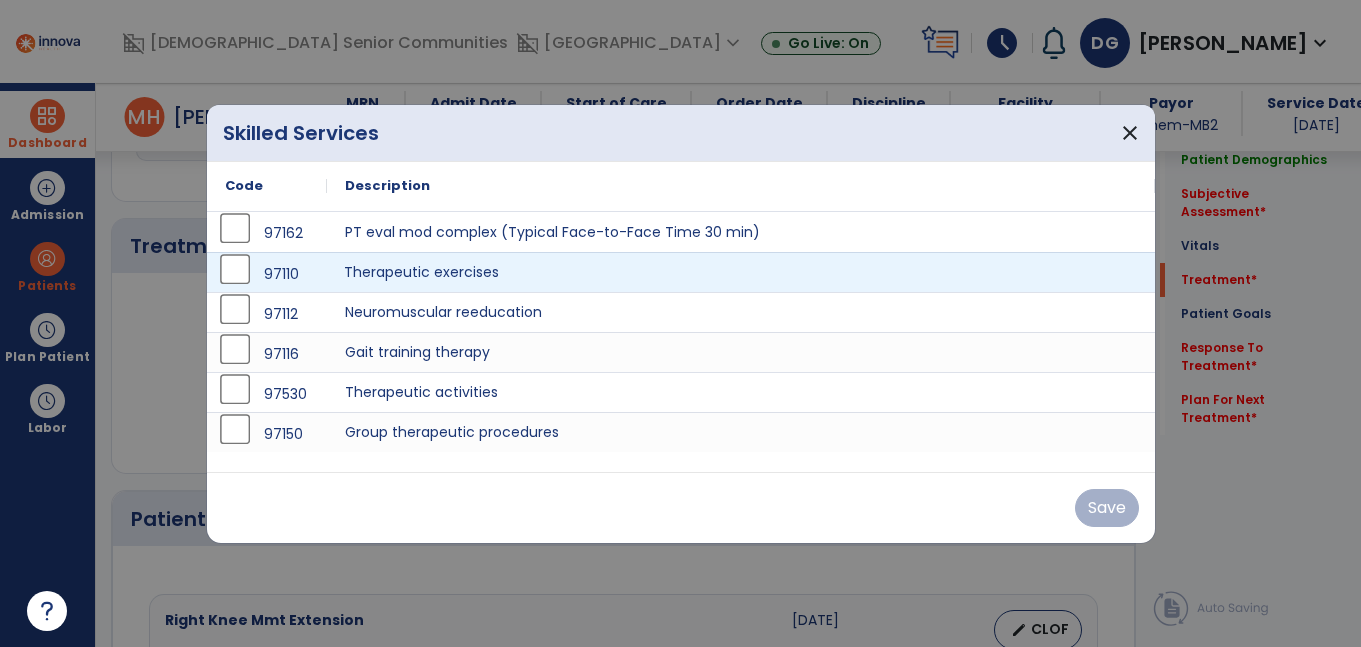 click on "Therapeutic exercises" at bounding box center (741, 272) 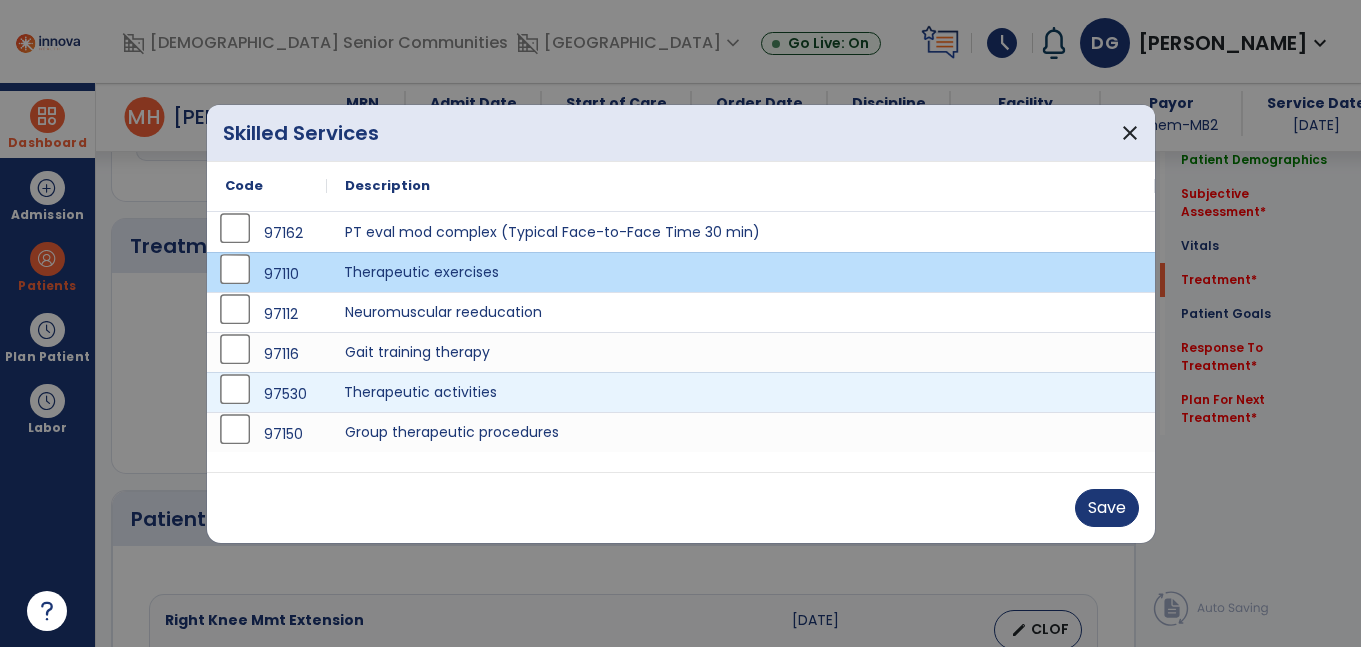 click on "Therapeutic activities" at bounding box center (741, 392) 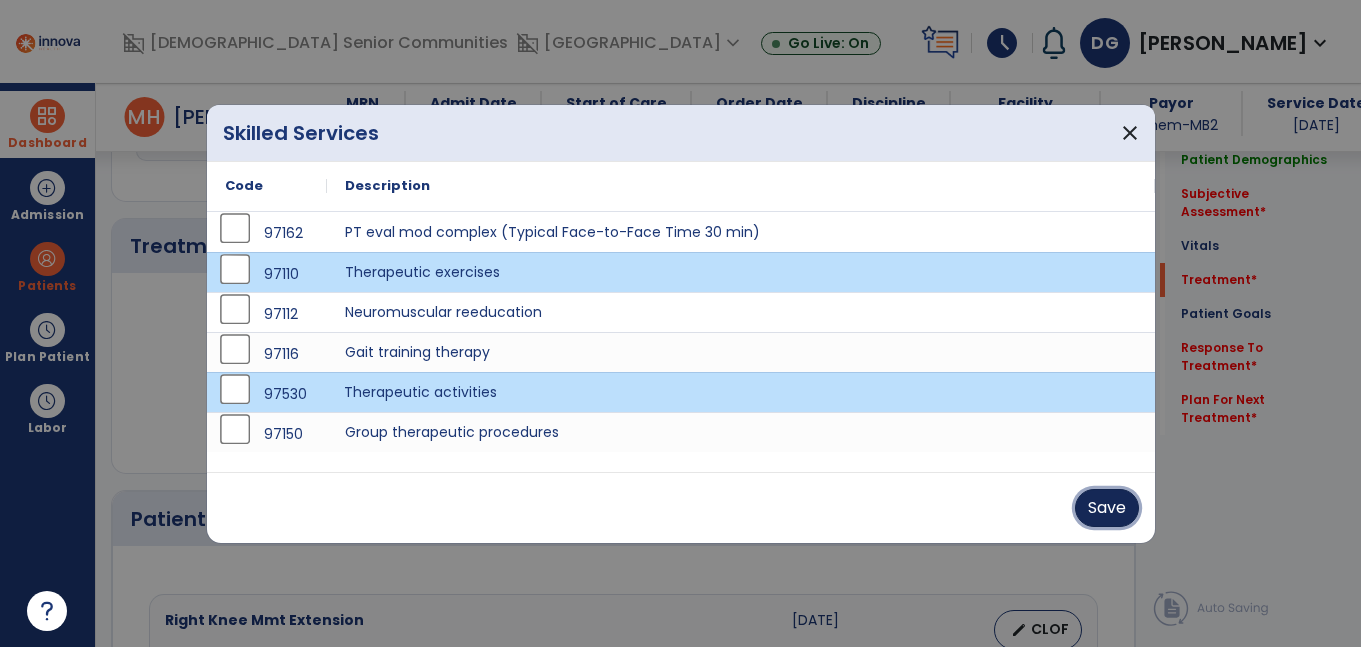 click on "Save" at bounding box center [1107, 508] 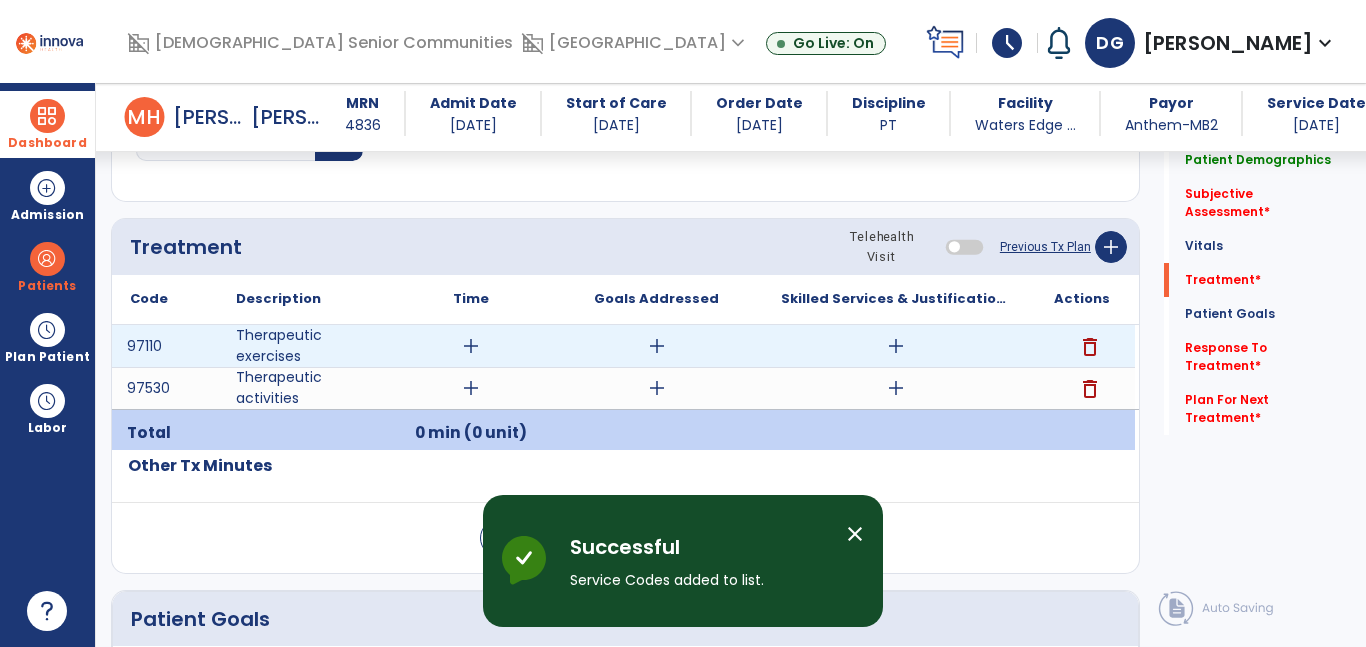 click on "add" at bounding box center [471, 346] 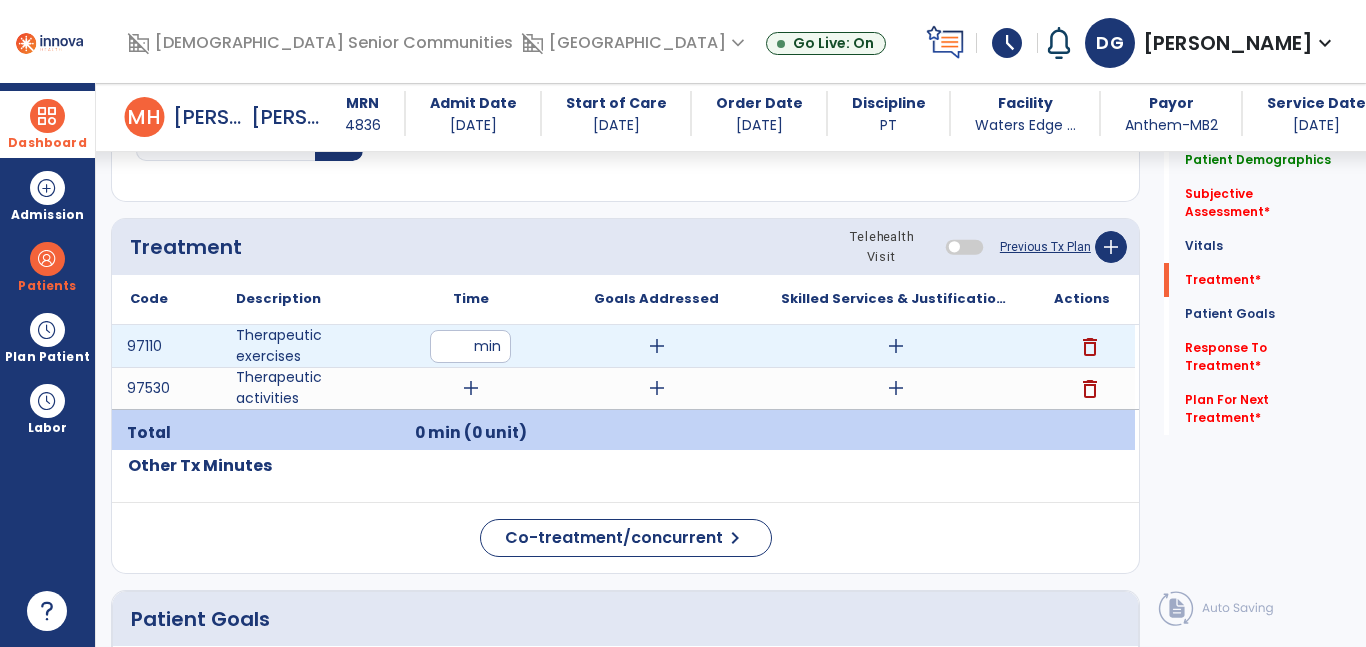 type on "**" 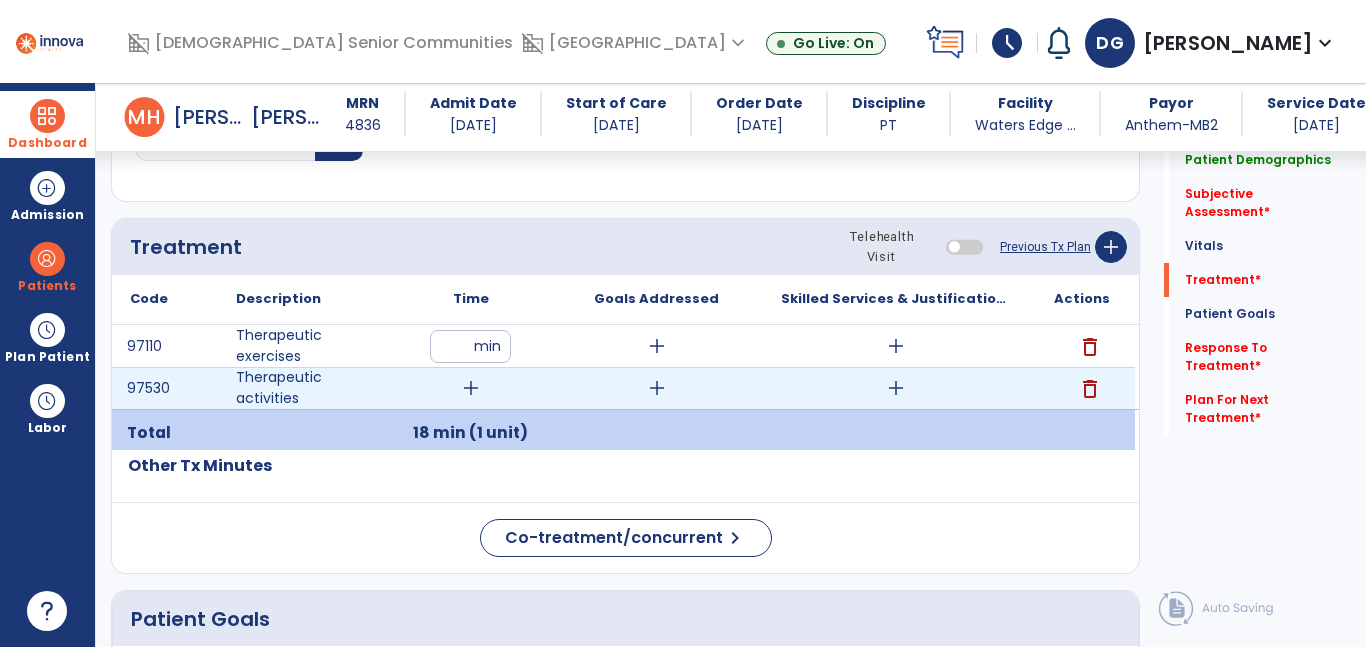 click on "add" at bounding box center (471, 388) 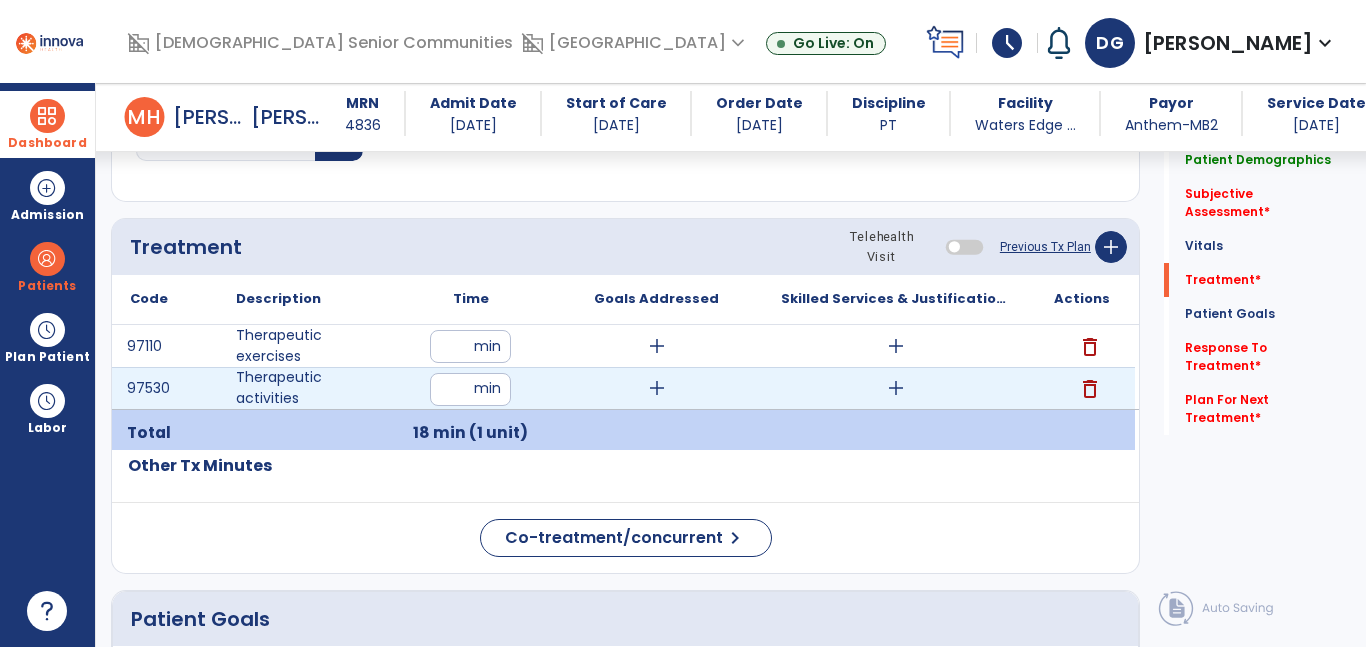 type on "**" 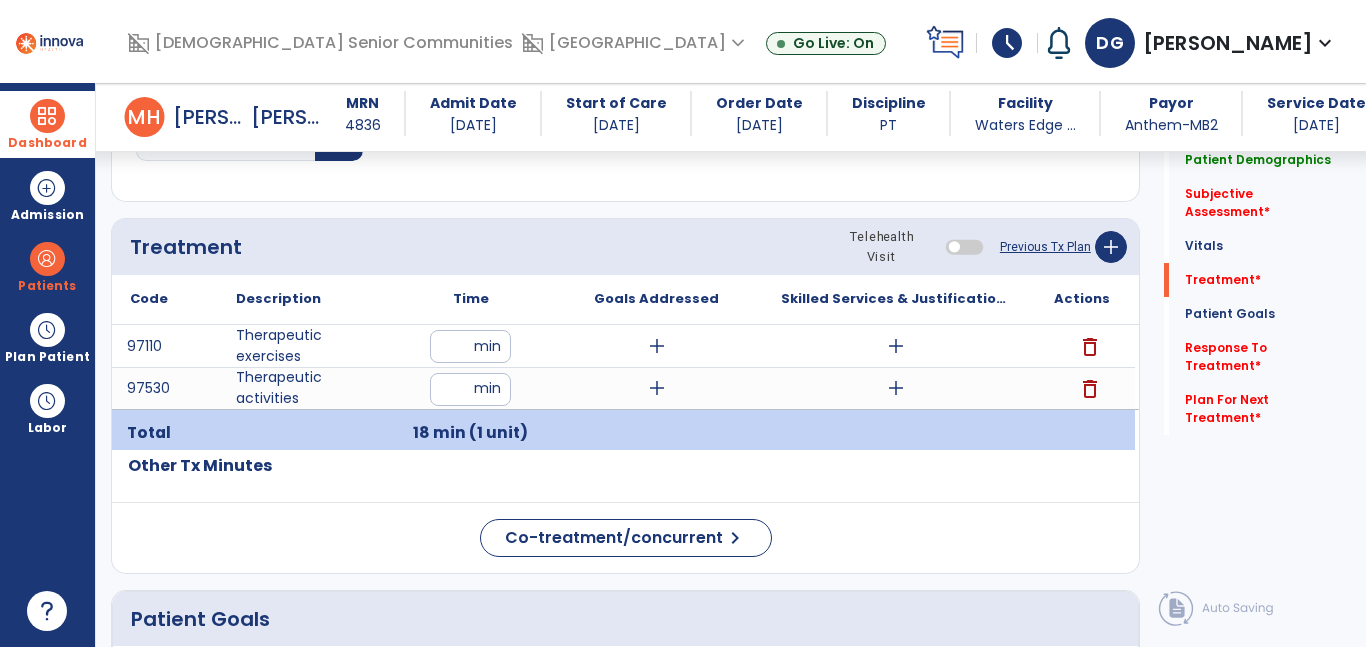 click on "Code
Description
Time" 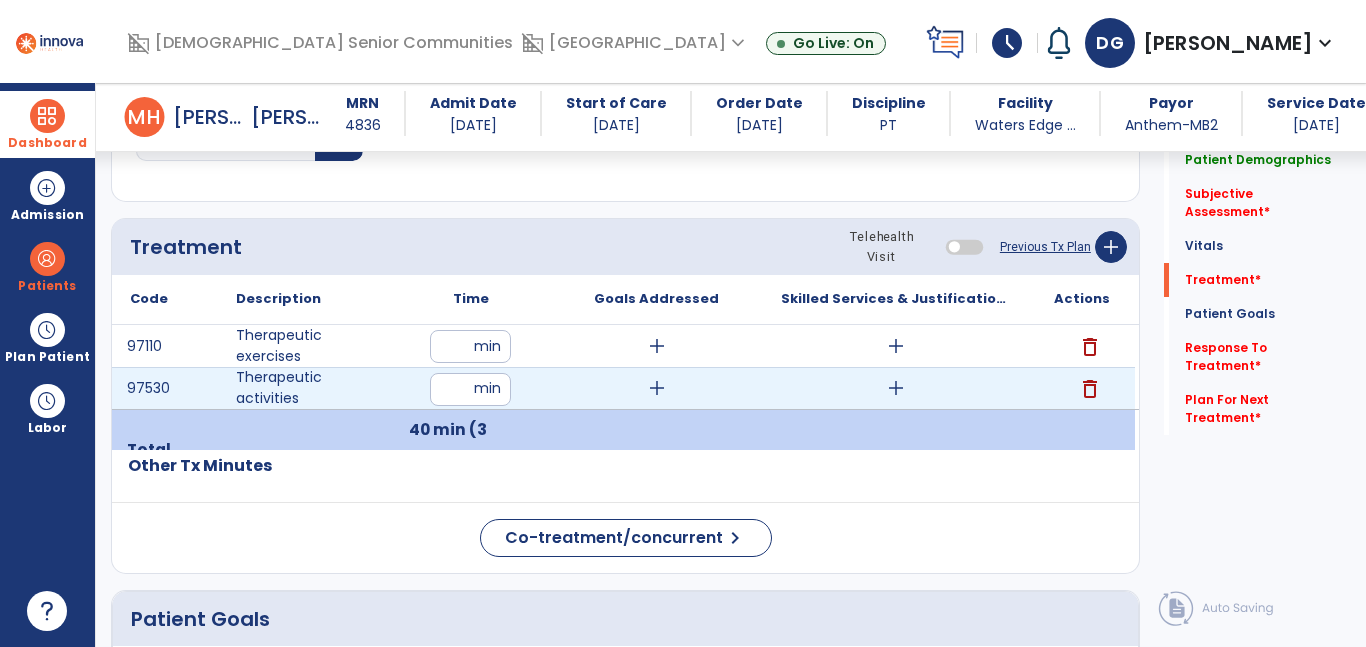 click on "**" at bounding box center (470, 389) 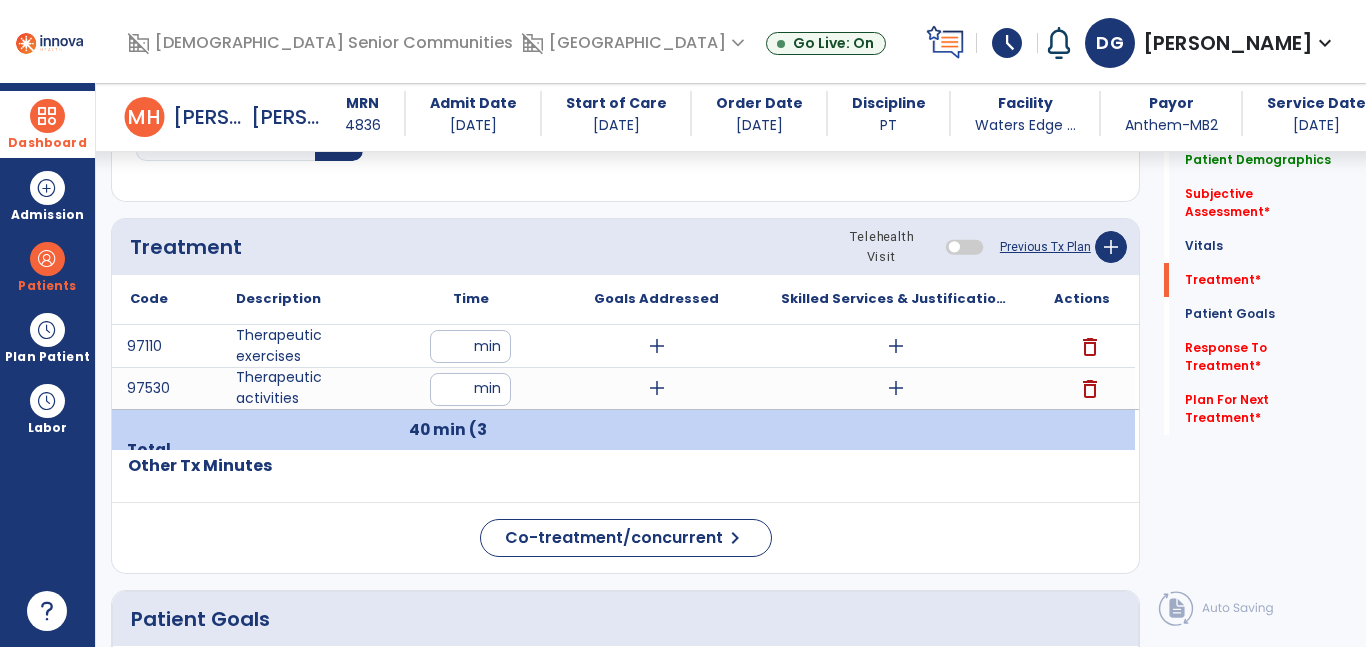 click 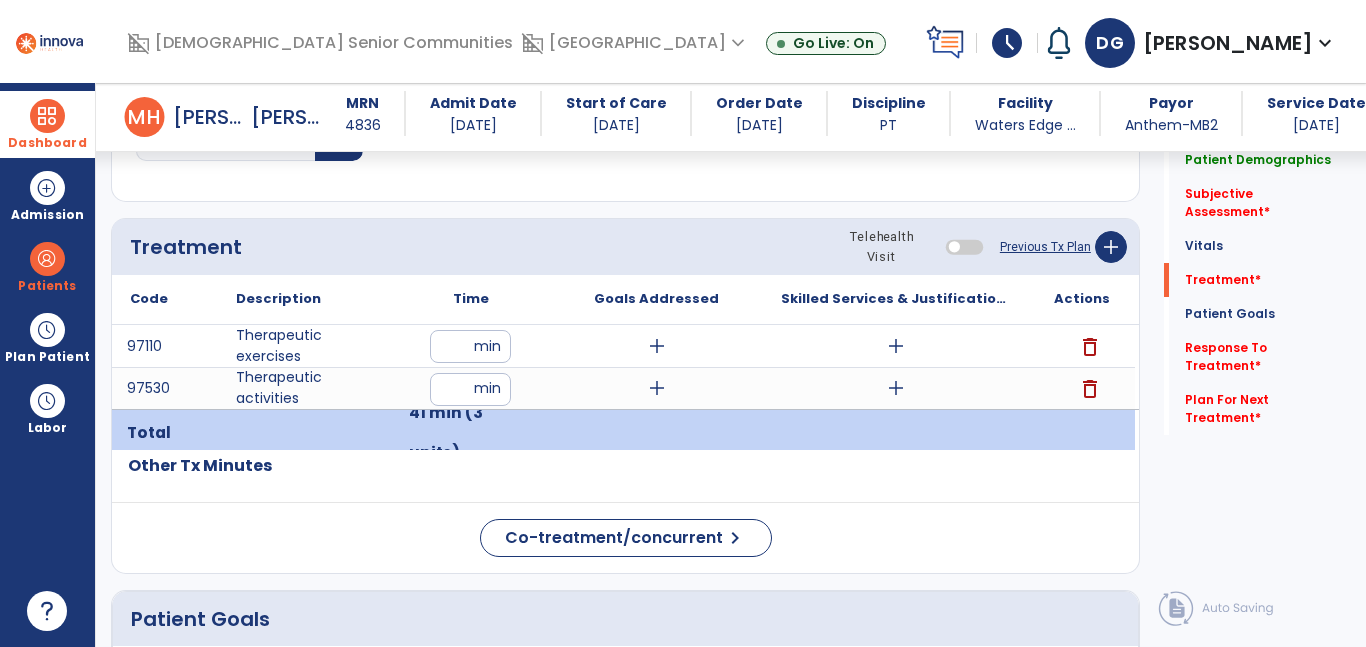 click 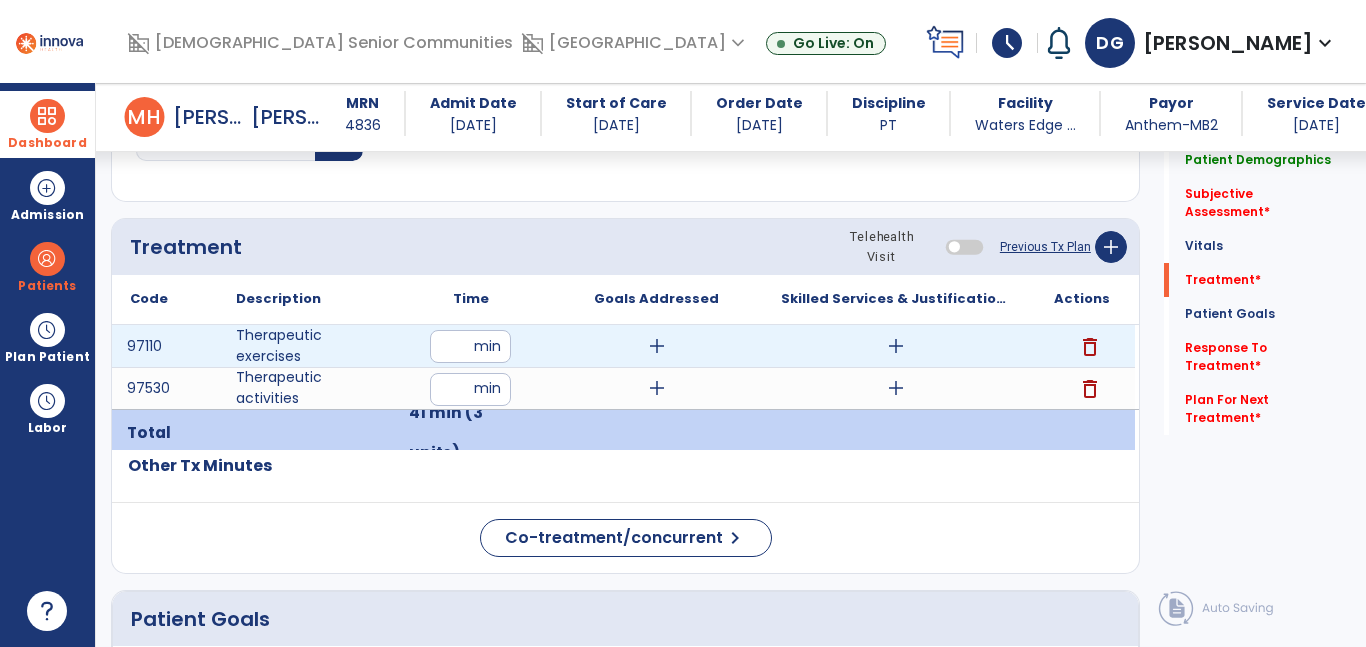 click on "add" at bounding box center [896, 346] 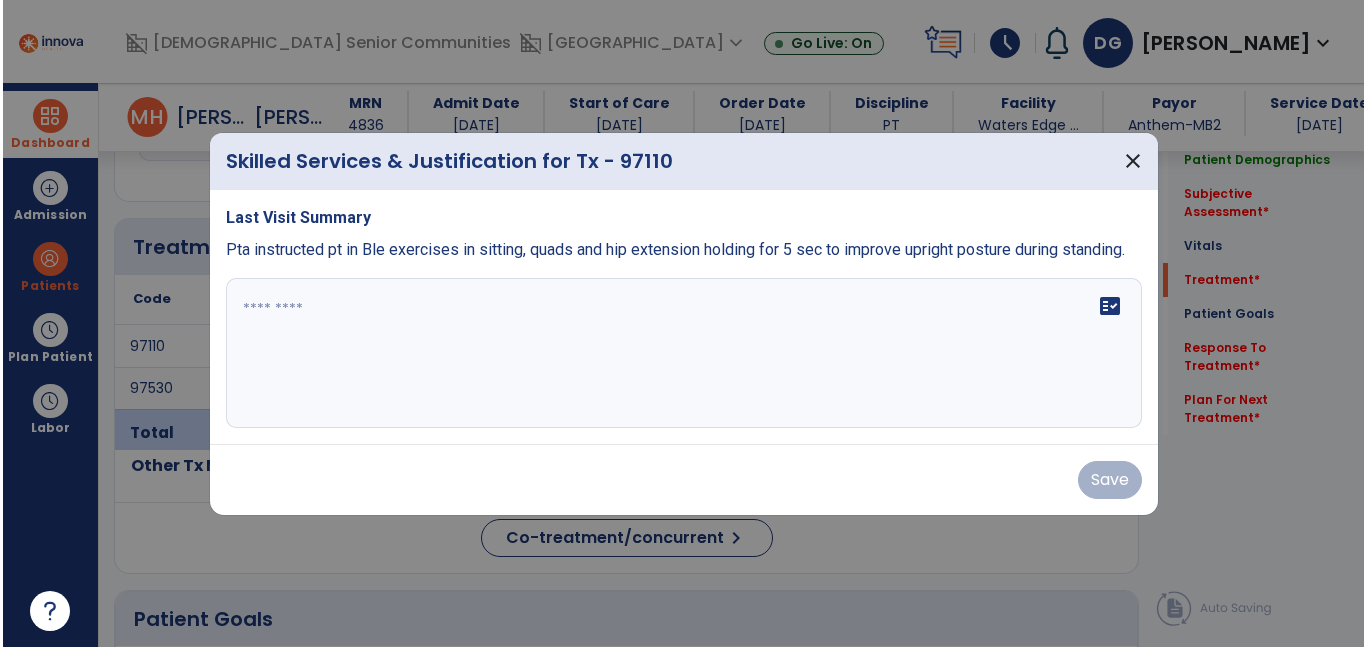 scroll, scrollTop: 1151, scrollLeft: 0, axis: vertical 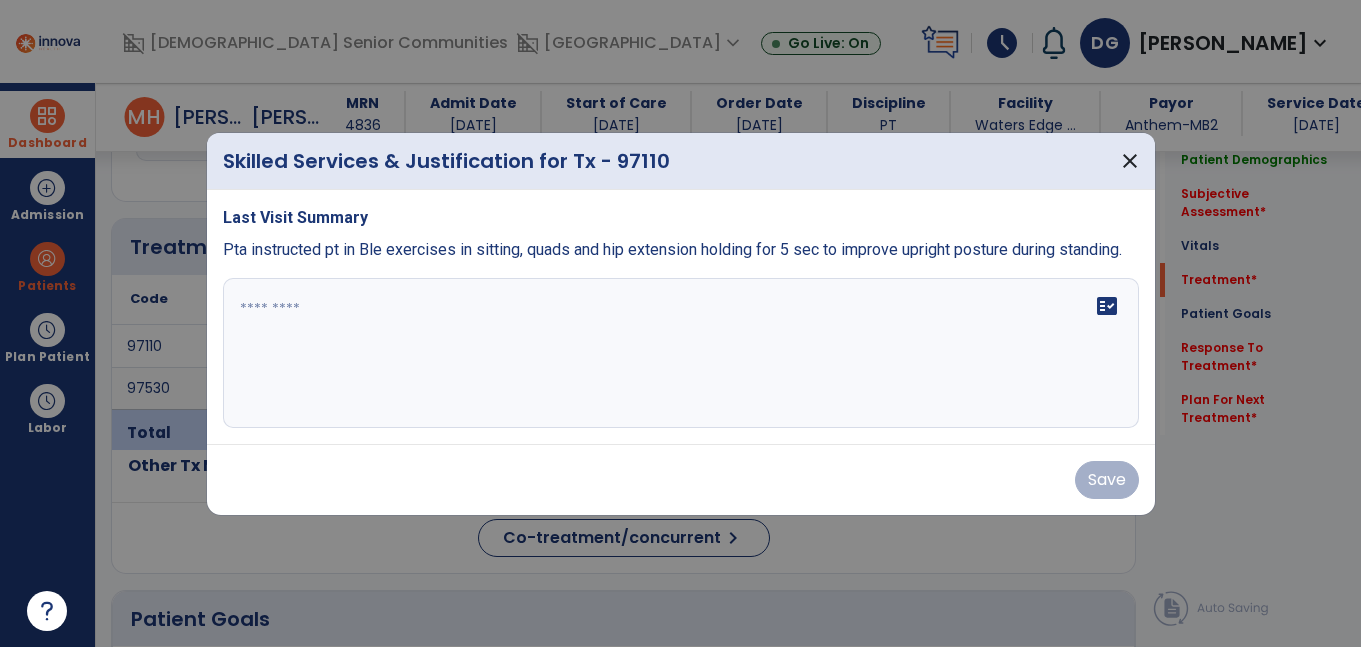 click on "fact_check" at bounding box center [681, 353] 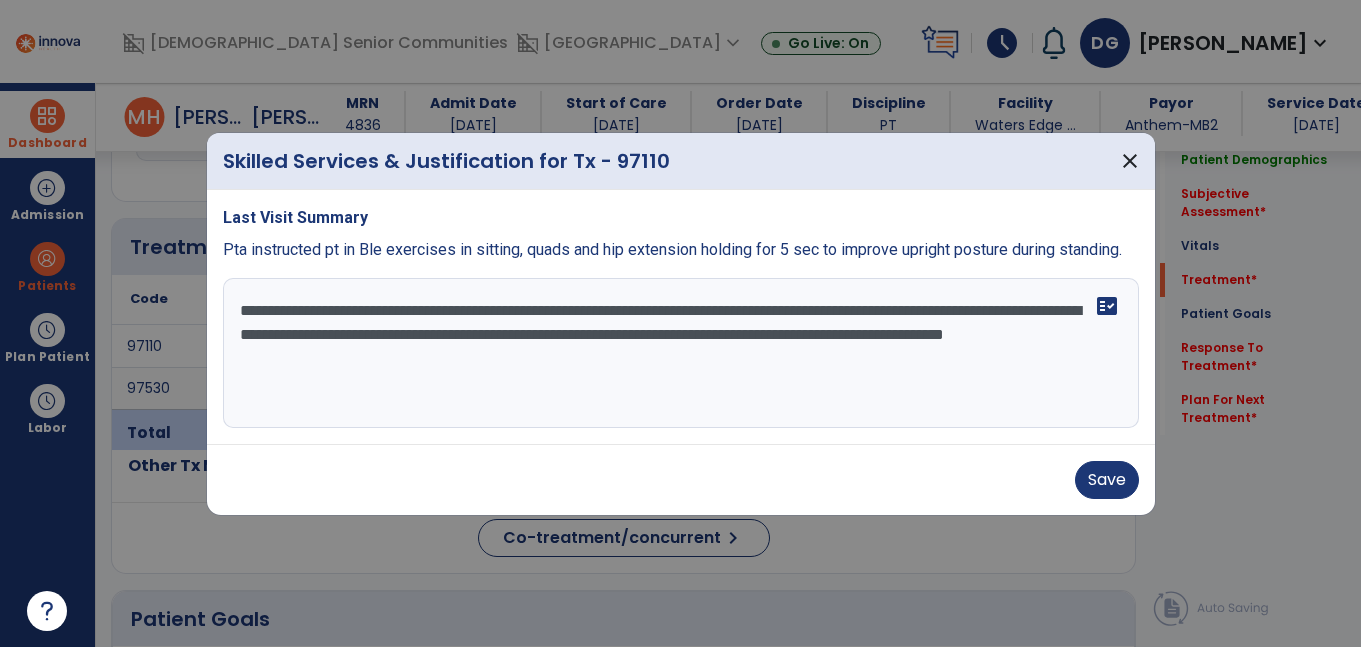 click on "**********" at bounding box center [681, 353] 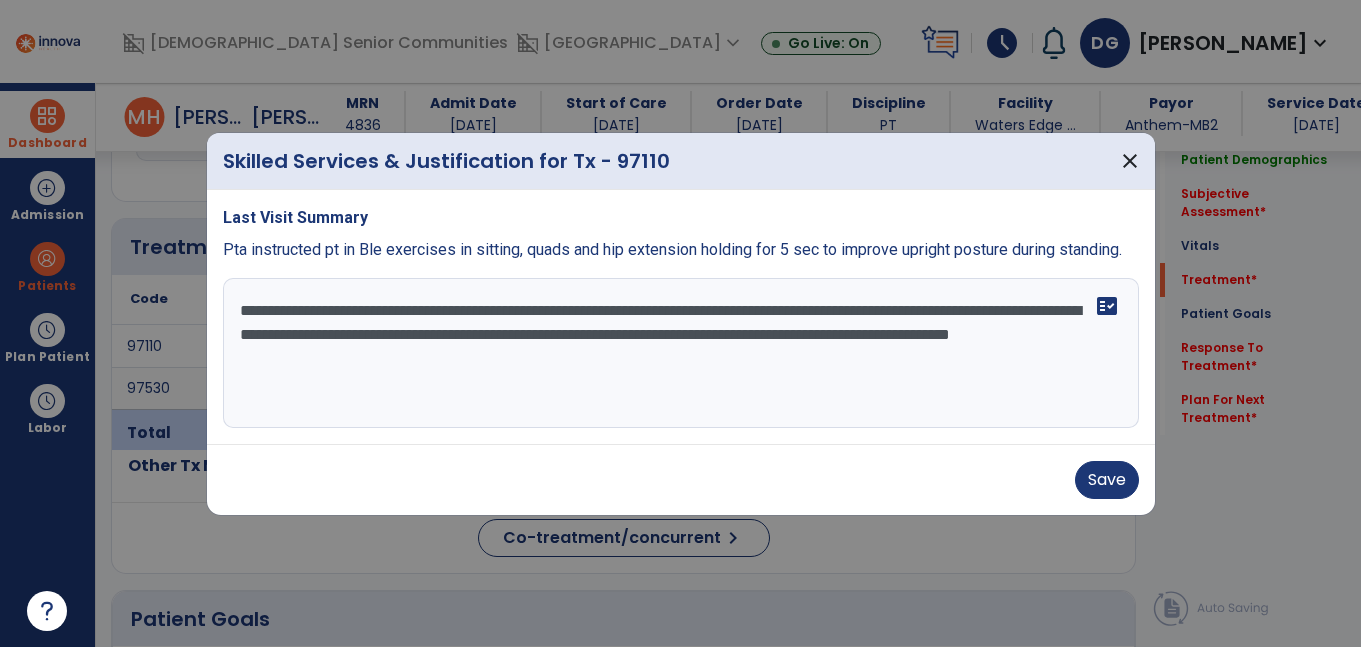 click on "**********" at bounding box center (681, 353) 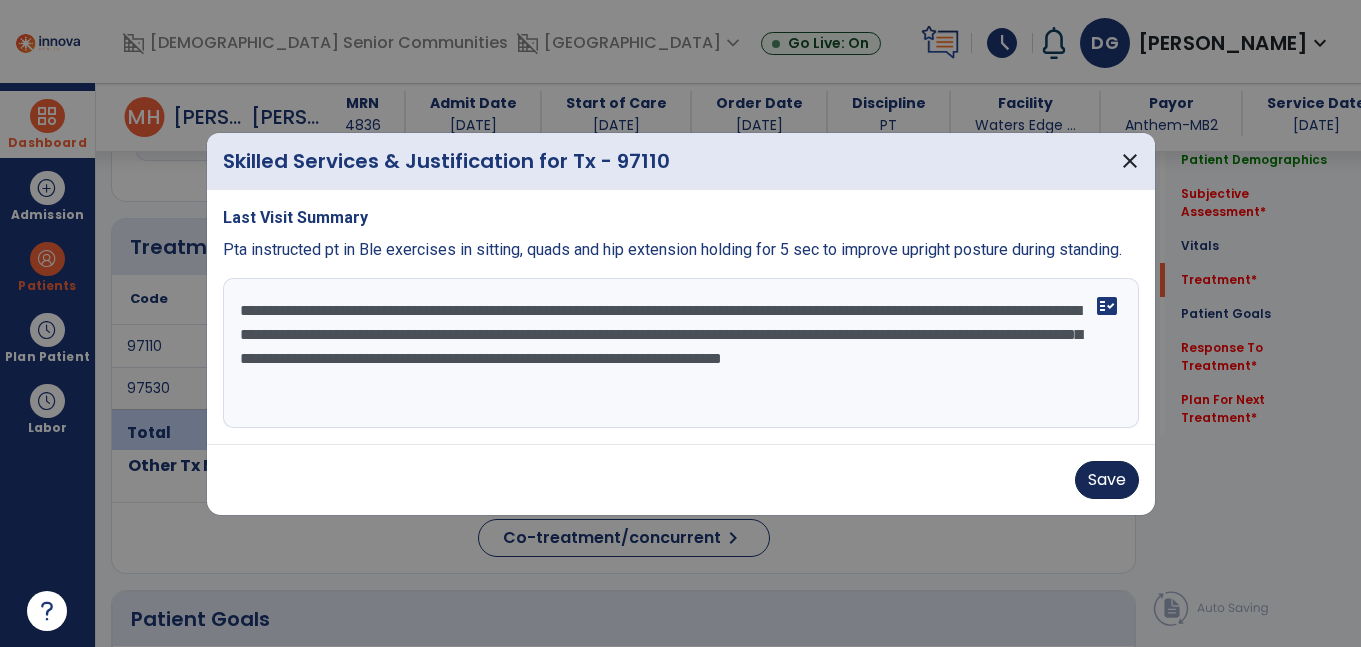 type on "**********" 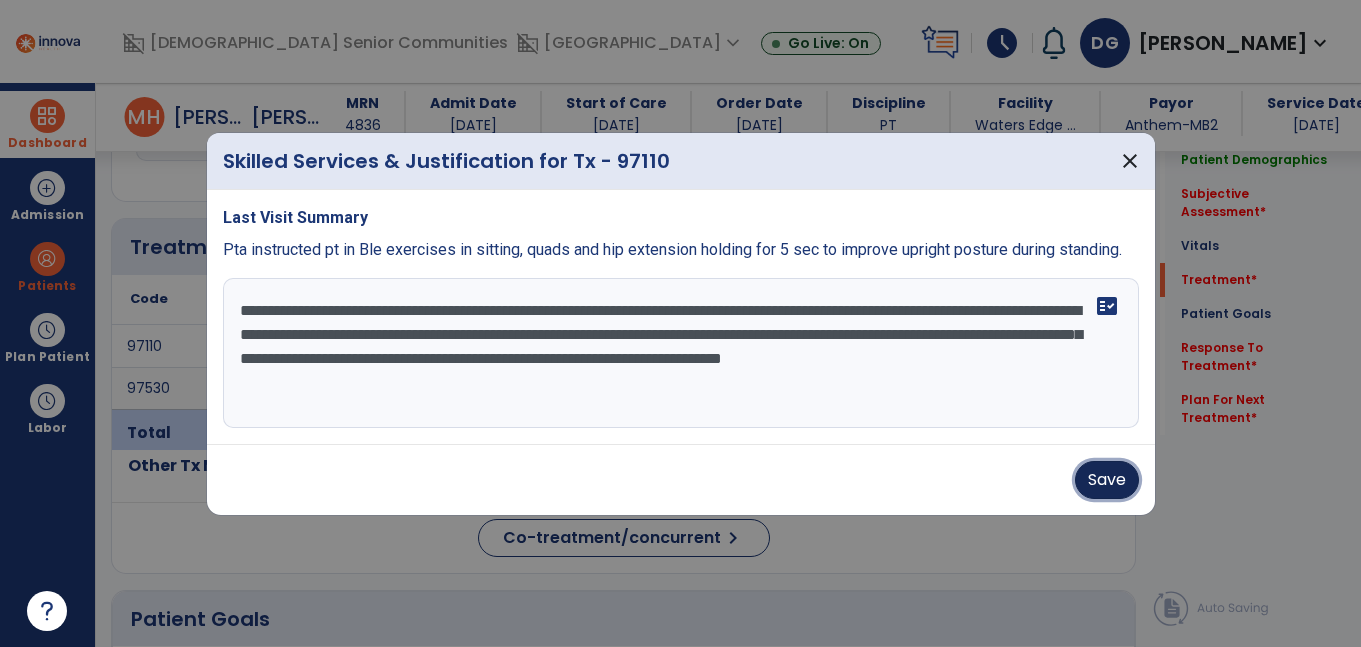 click on "Save" at bounding box center [1107, 480] 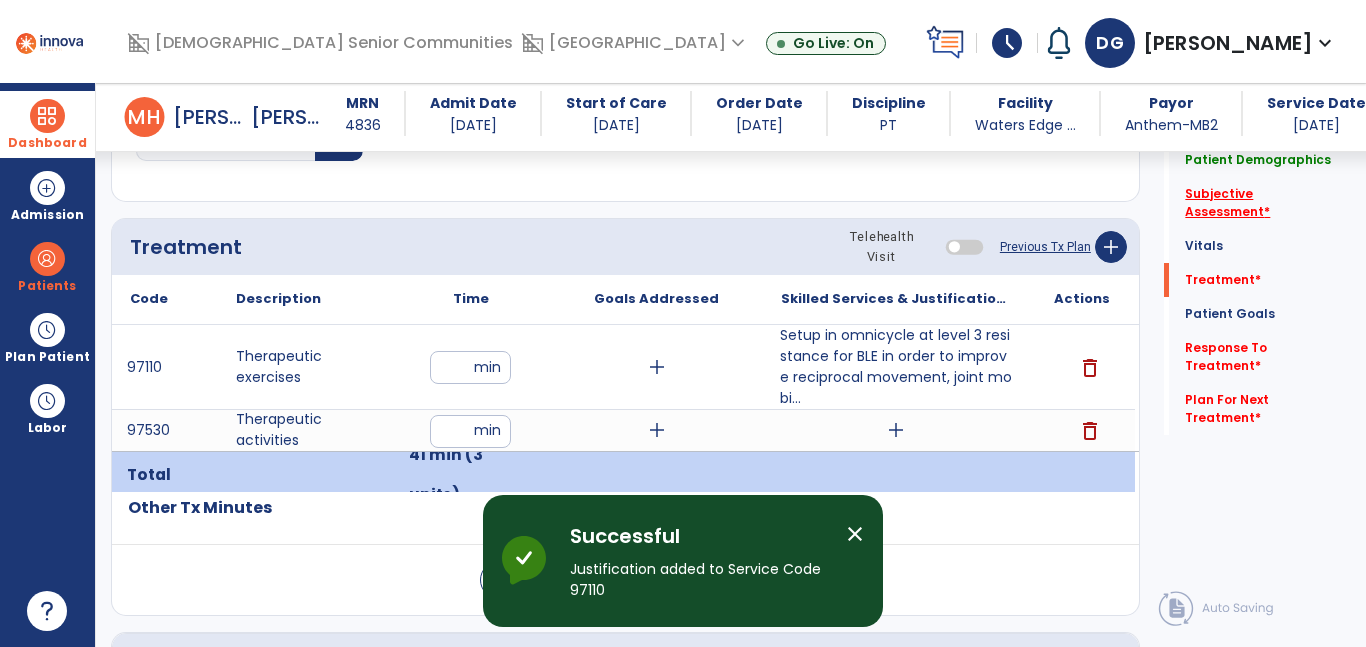 click on "Subjective Assessment   *" 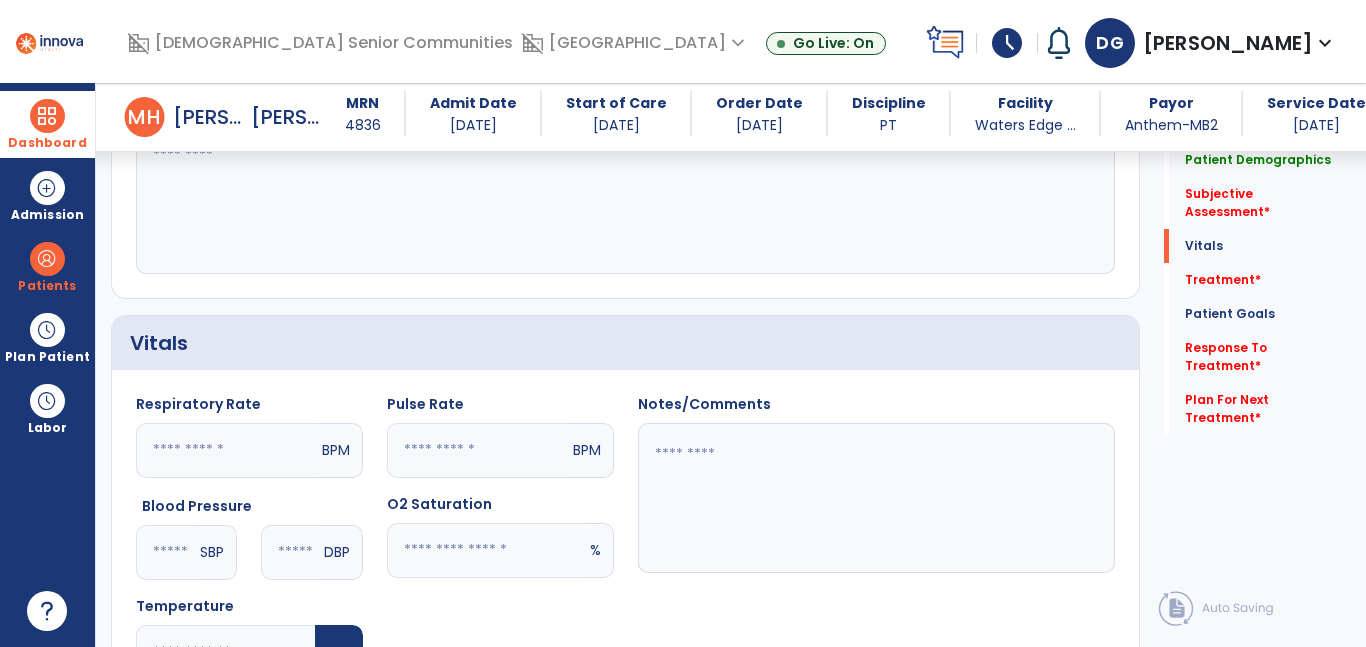 scroll, scrollTop: 424, scrollLeft: 0, axis: vertical 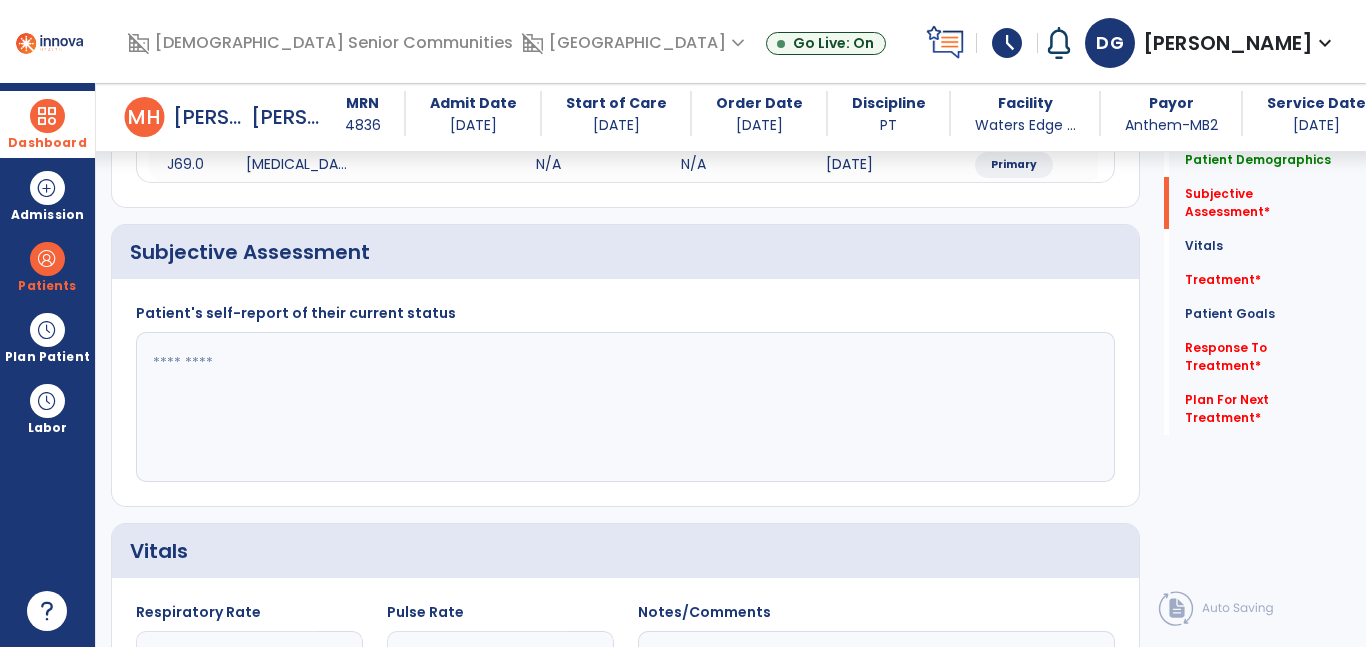 click 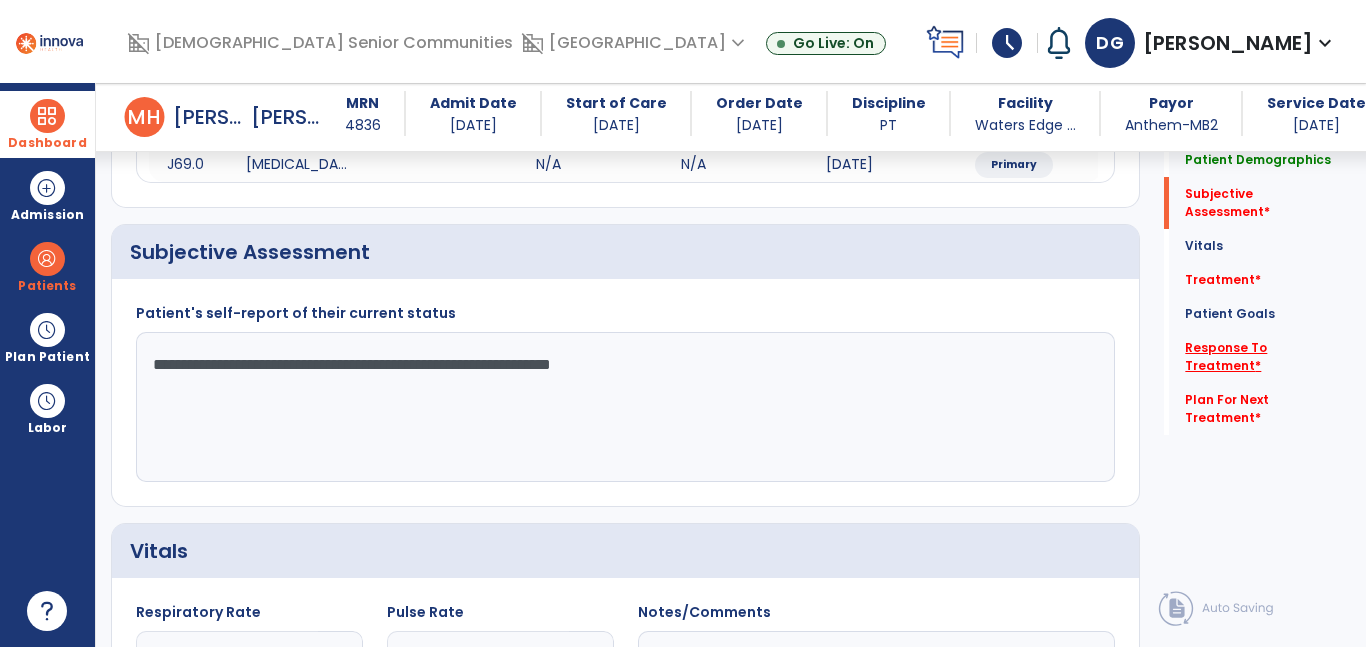 type on "**********" 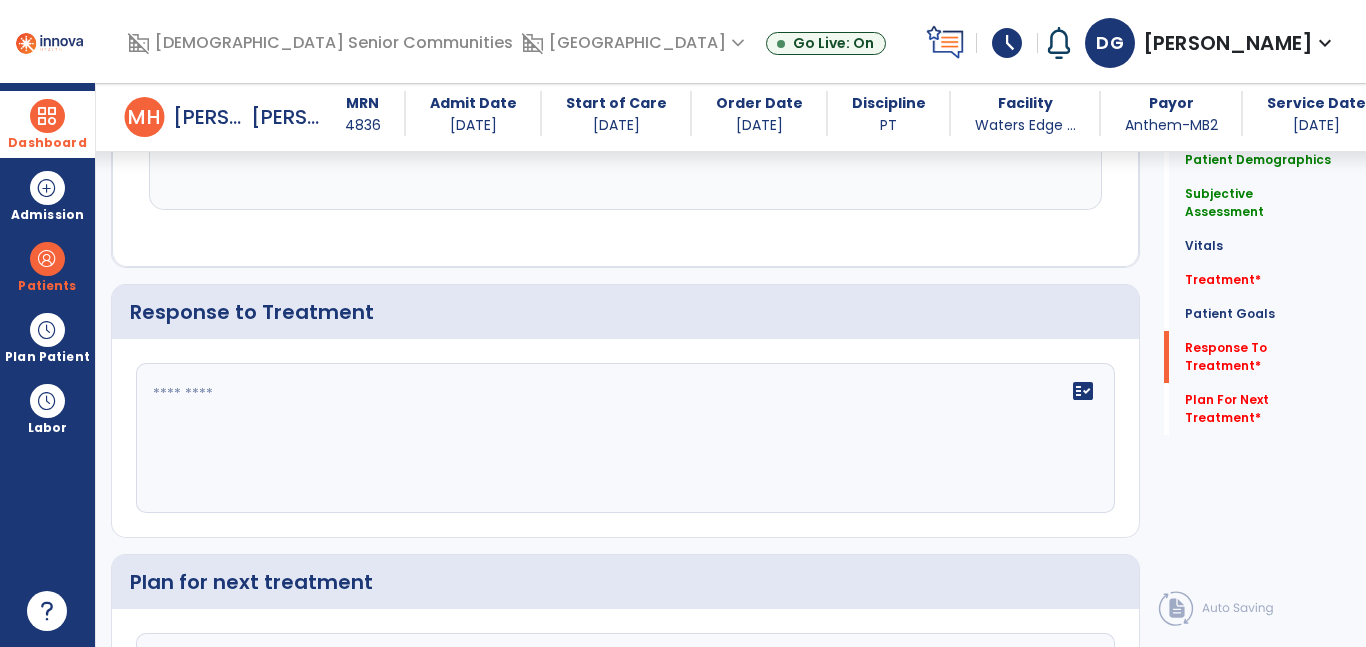 scroll, scrollTop: 3490, scrollLeft: 0, axis: vertical 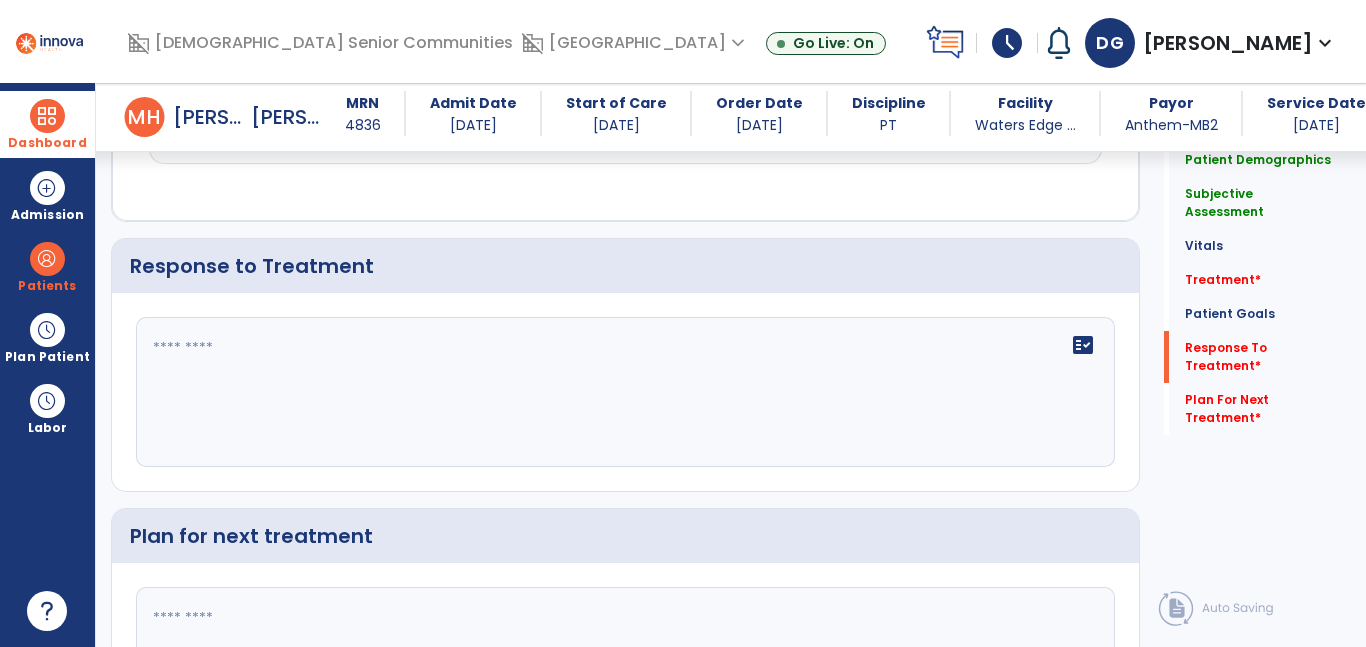 click on "fact_check" 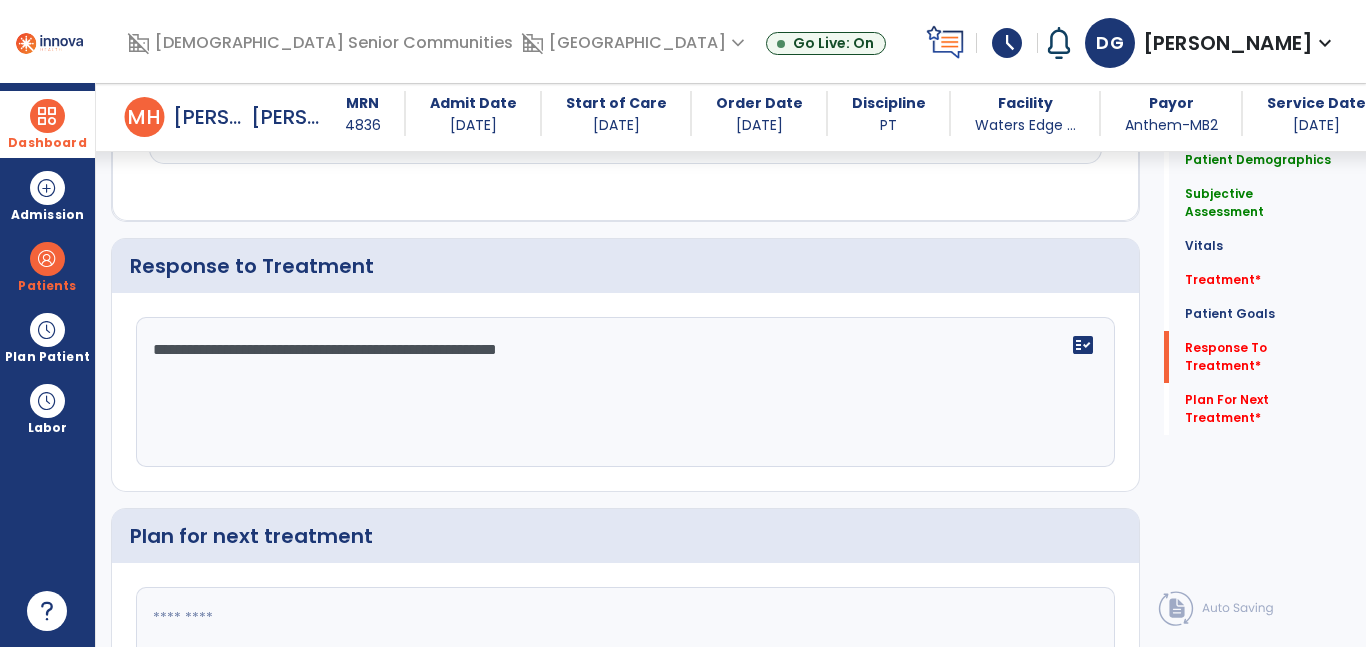 type on "**********" 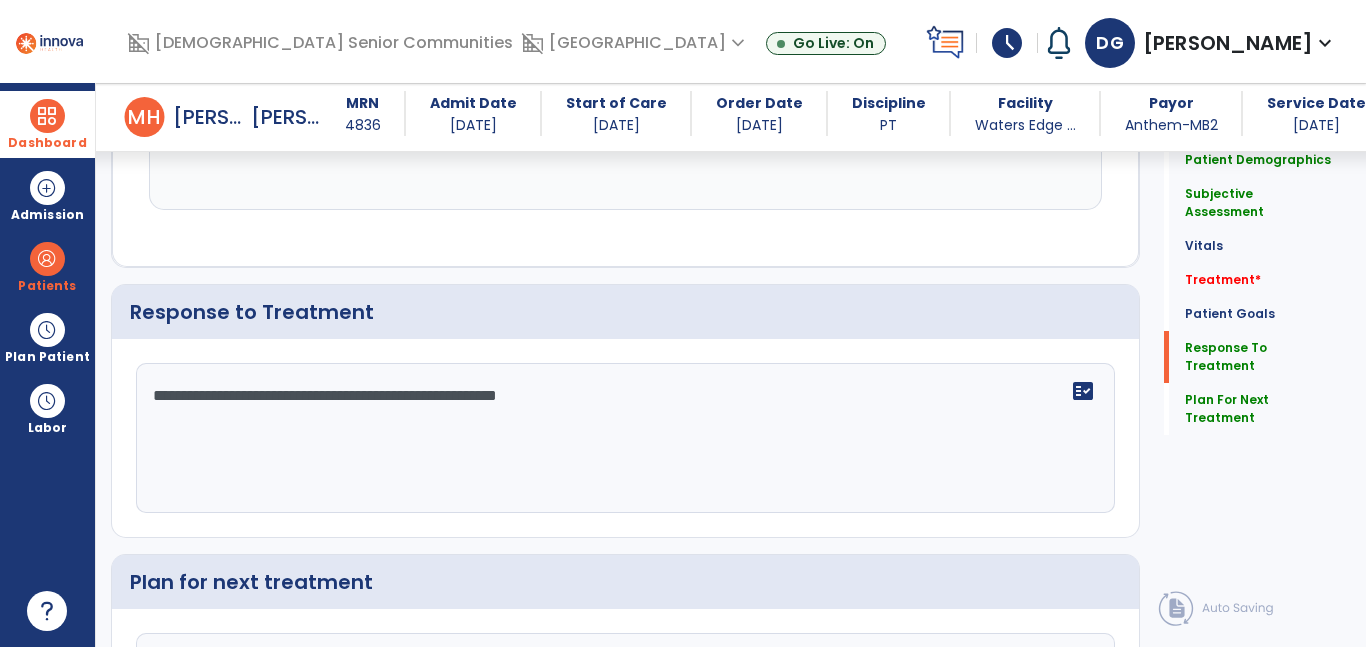 scroll, scrollTop: 3490, scrollLeft: 0, axis: vertical 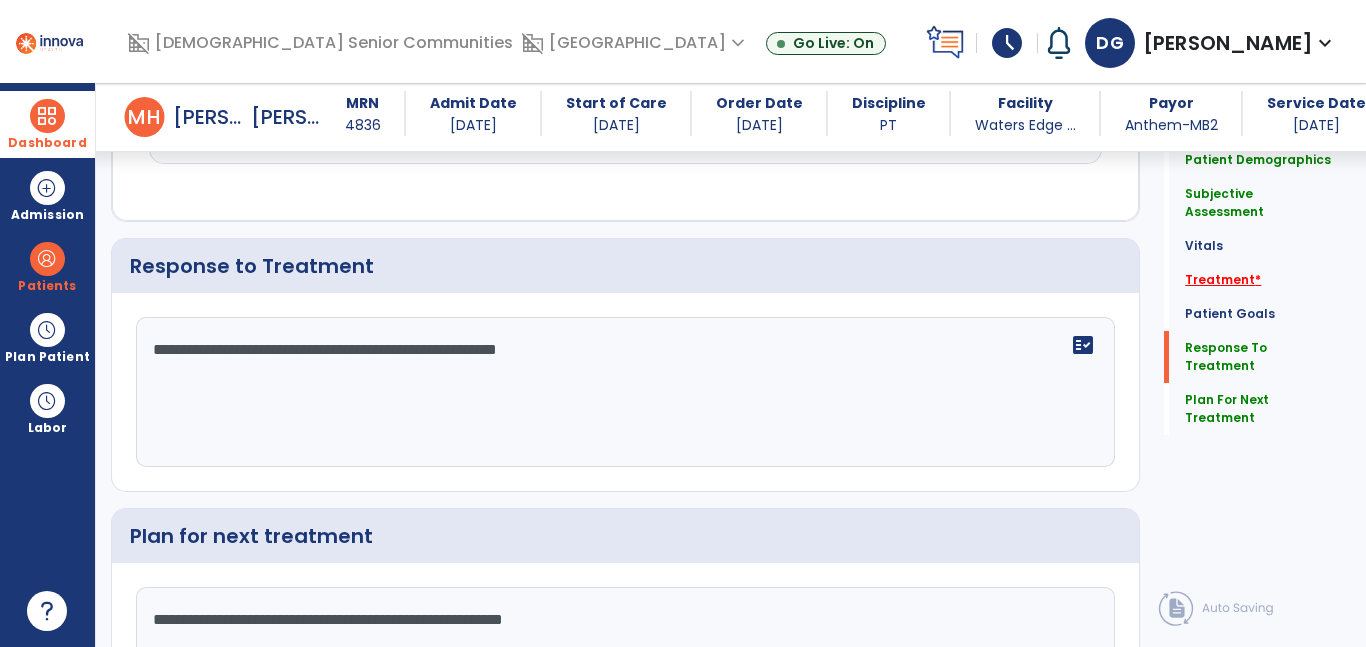 type on "**********" 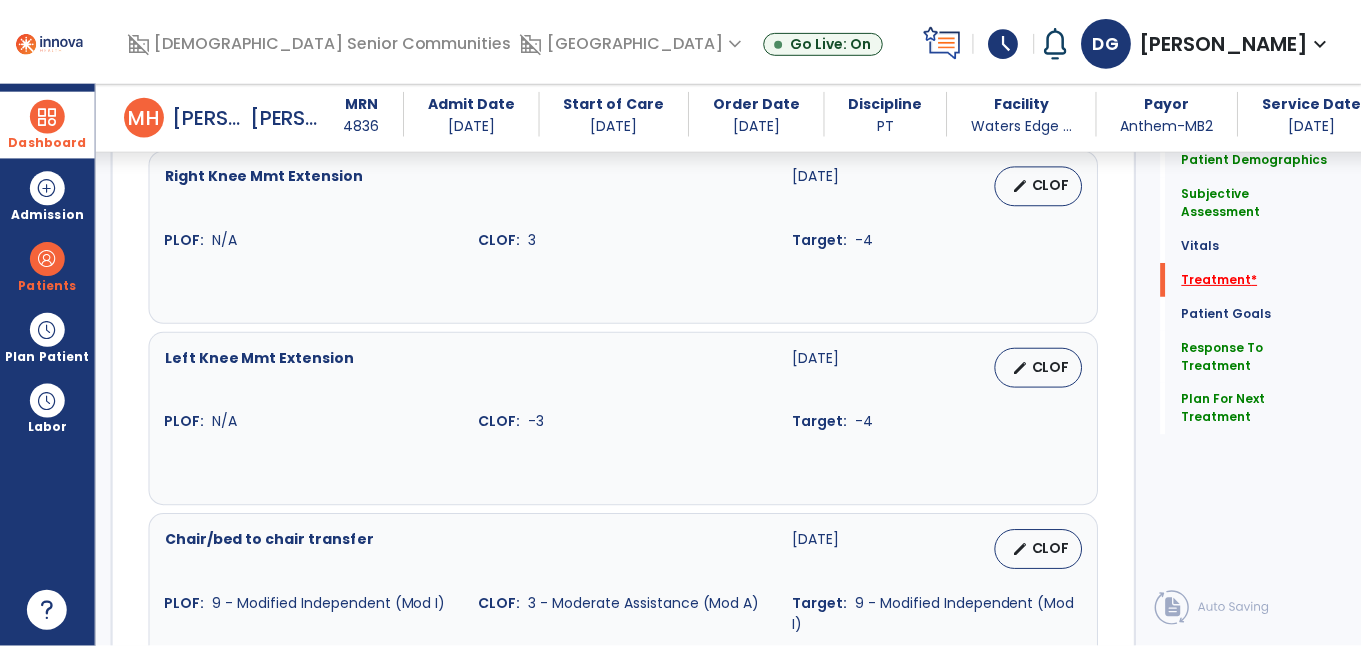 scroll, scrollTop: 1203, scrollLeft: 0, axis: vertical 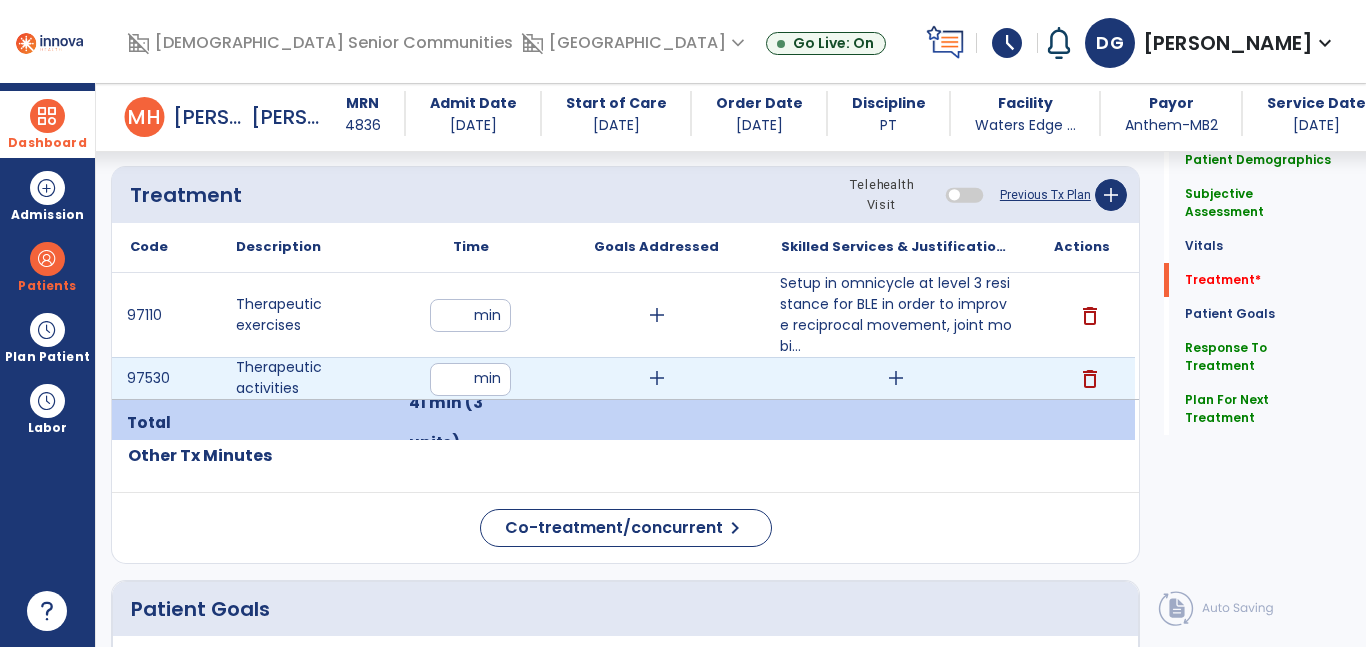click on "add" at bounding box center (896, 378) 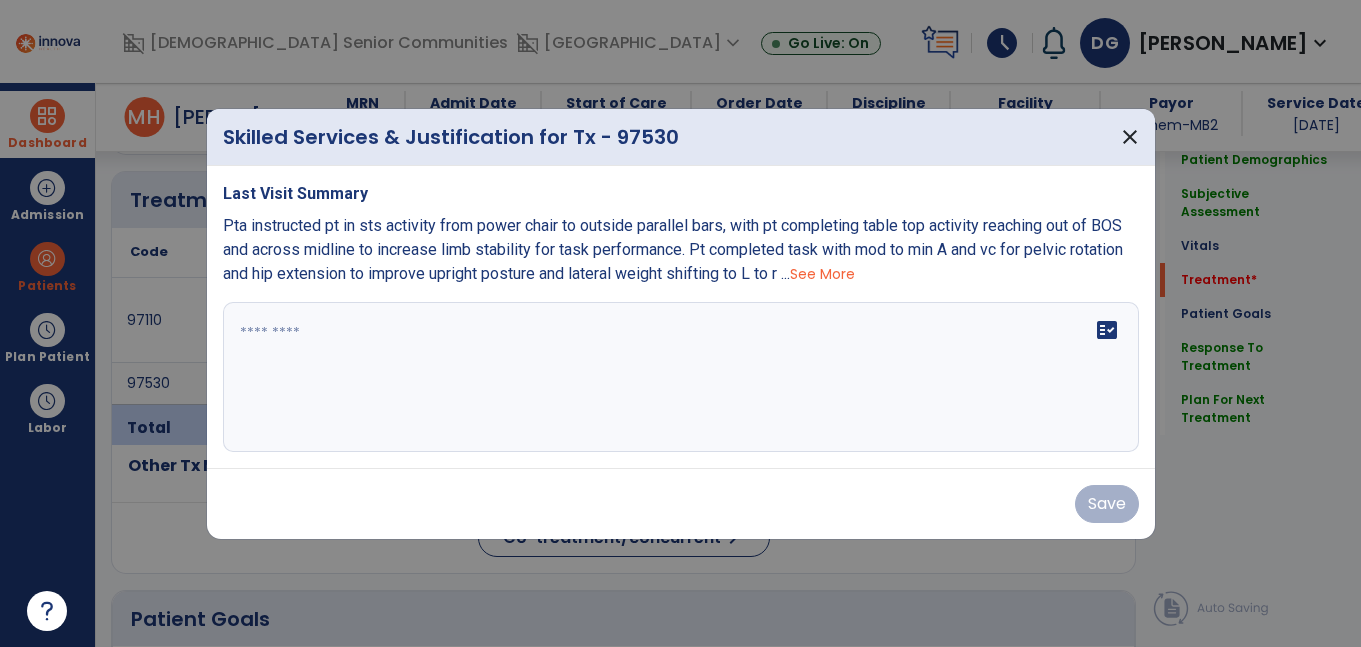scroll, scrollTop: 1203, scrollLeft: 0, axis: vertical 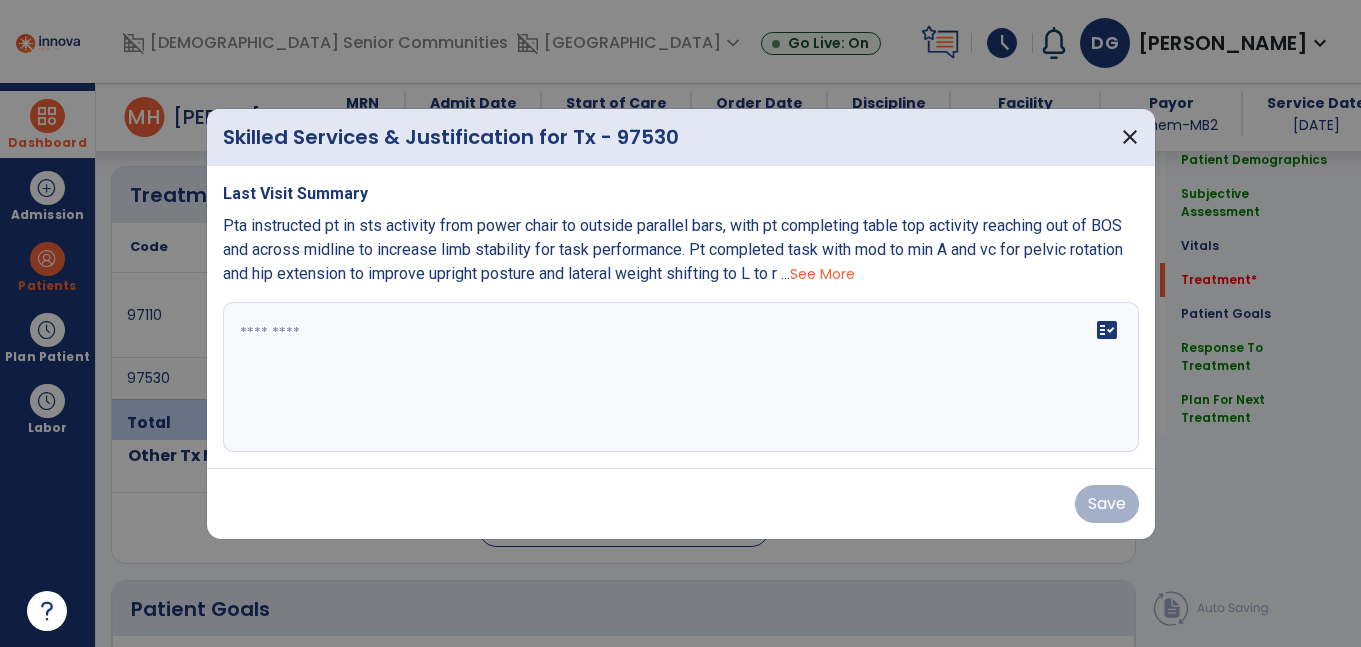 click on "fact_check" at bounding box center (681, 377) 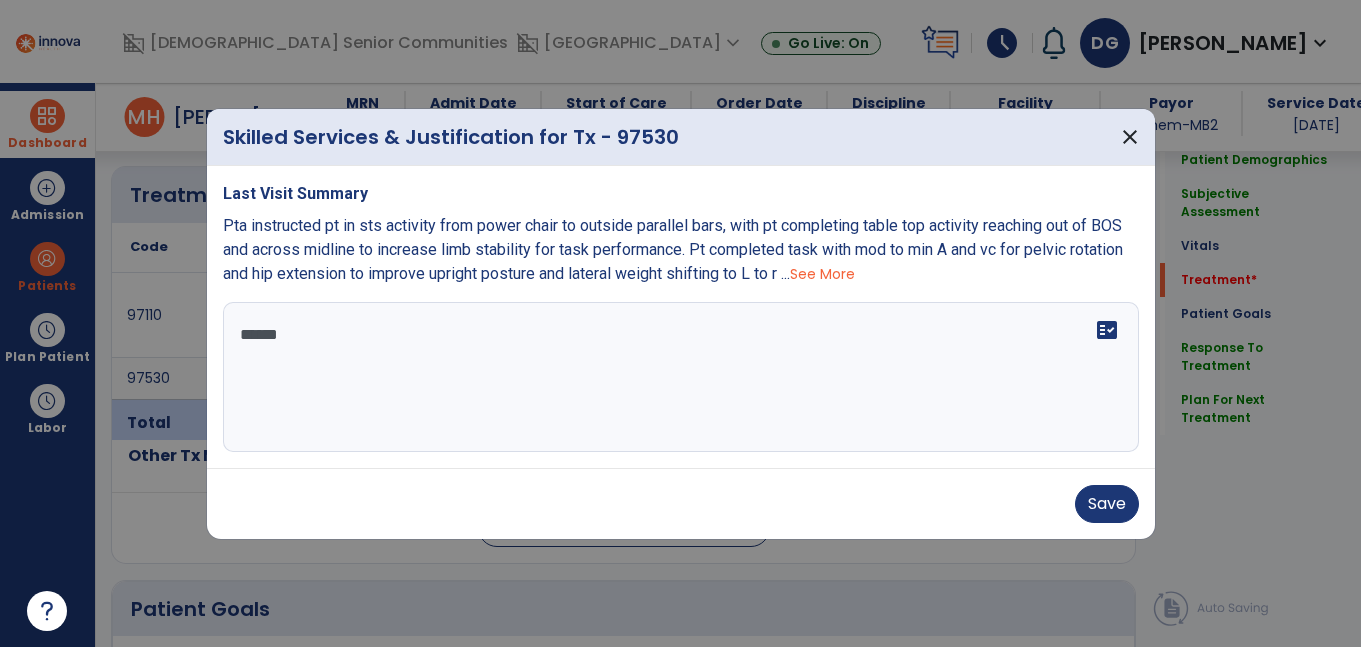 type on "*******" 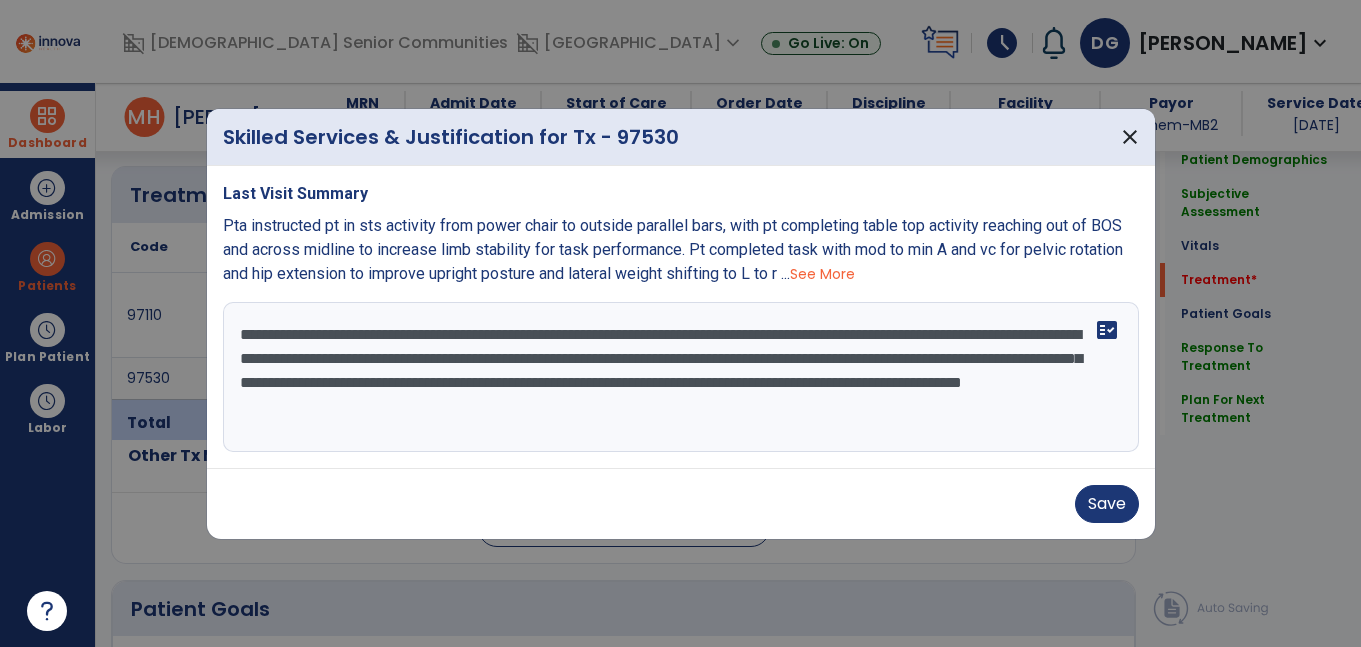 click on "See More" at bounding box center (822, 274) 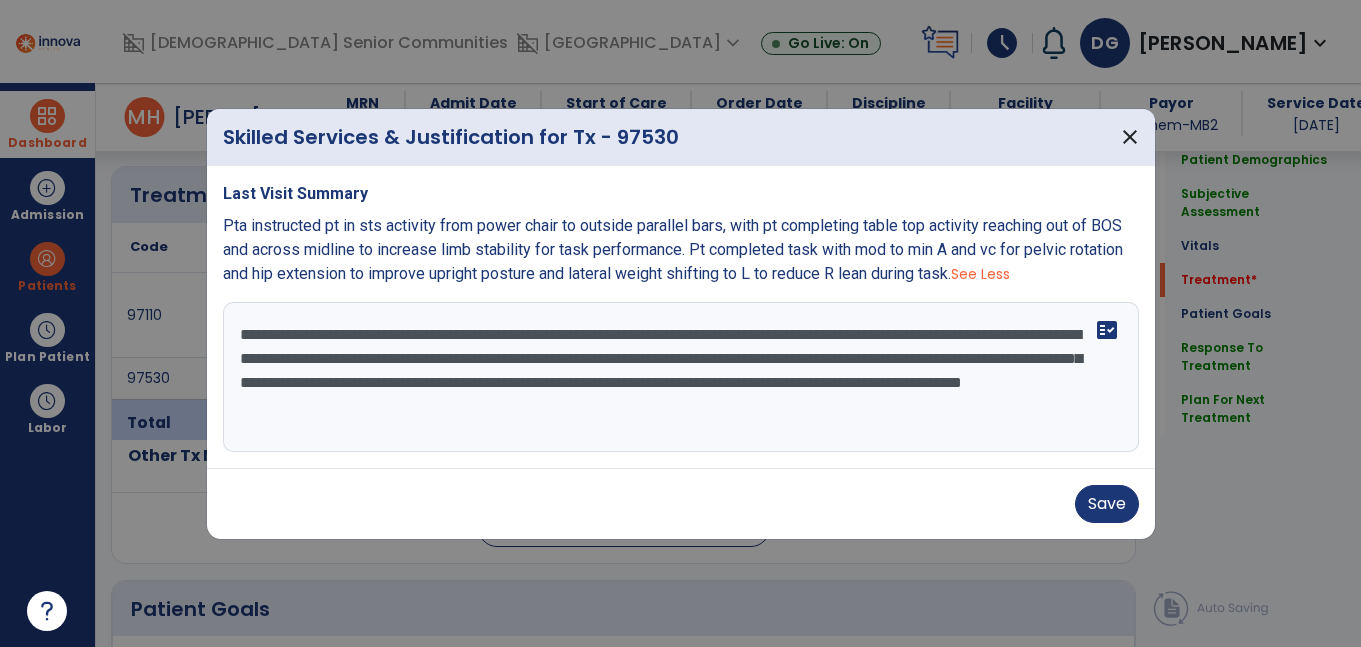 click on "**********" at bounding box center [681, 377] 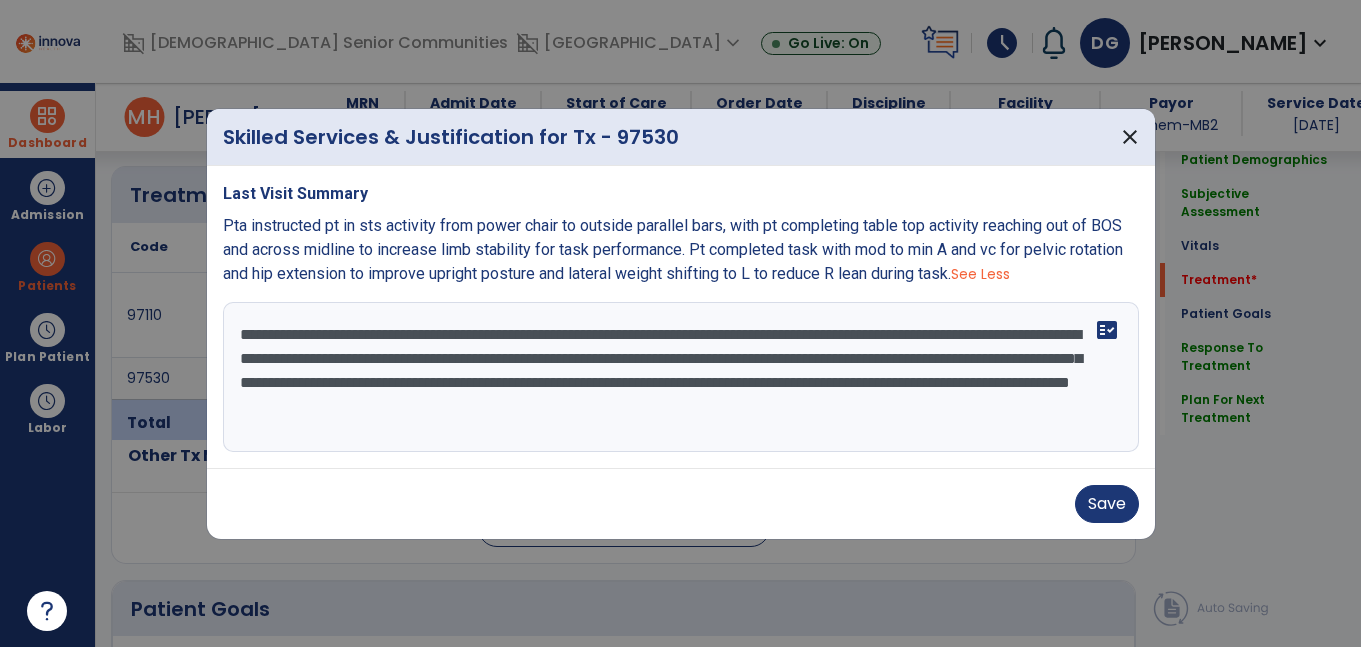 click on "**********" at bounding box center [681, 377] 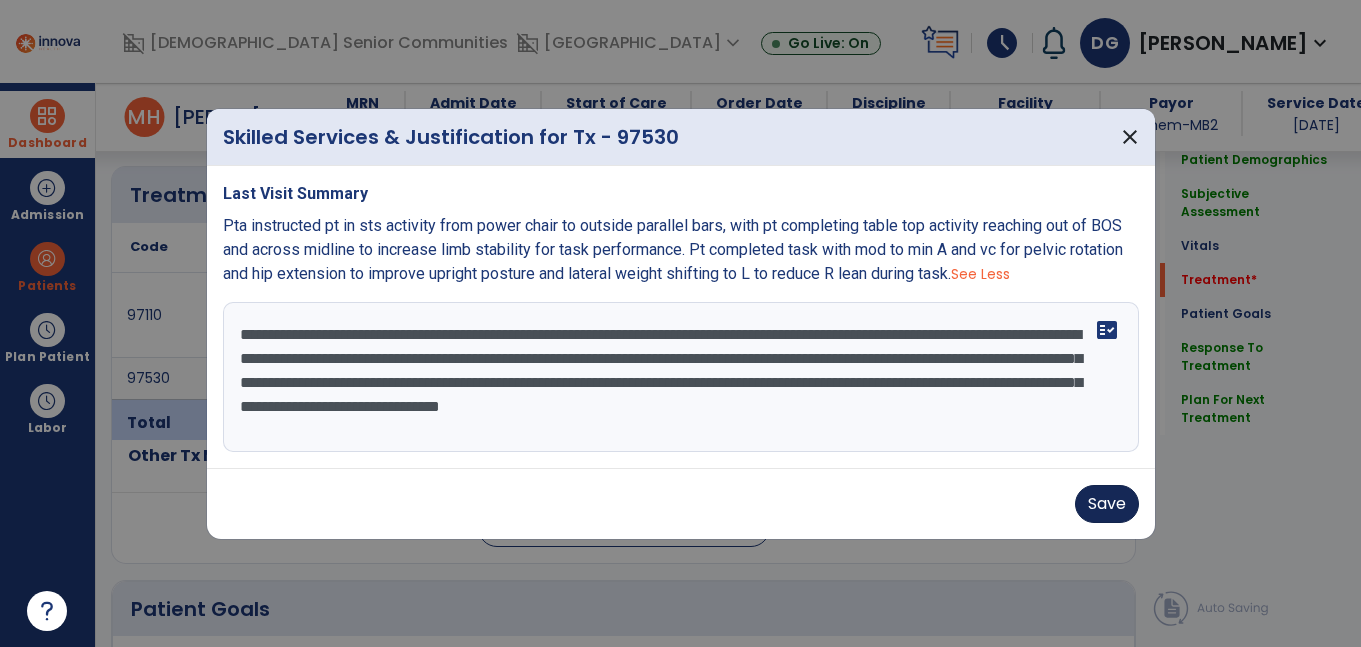 type on "**********" 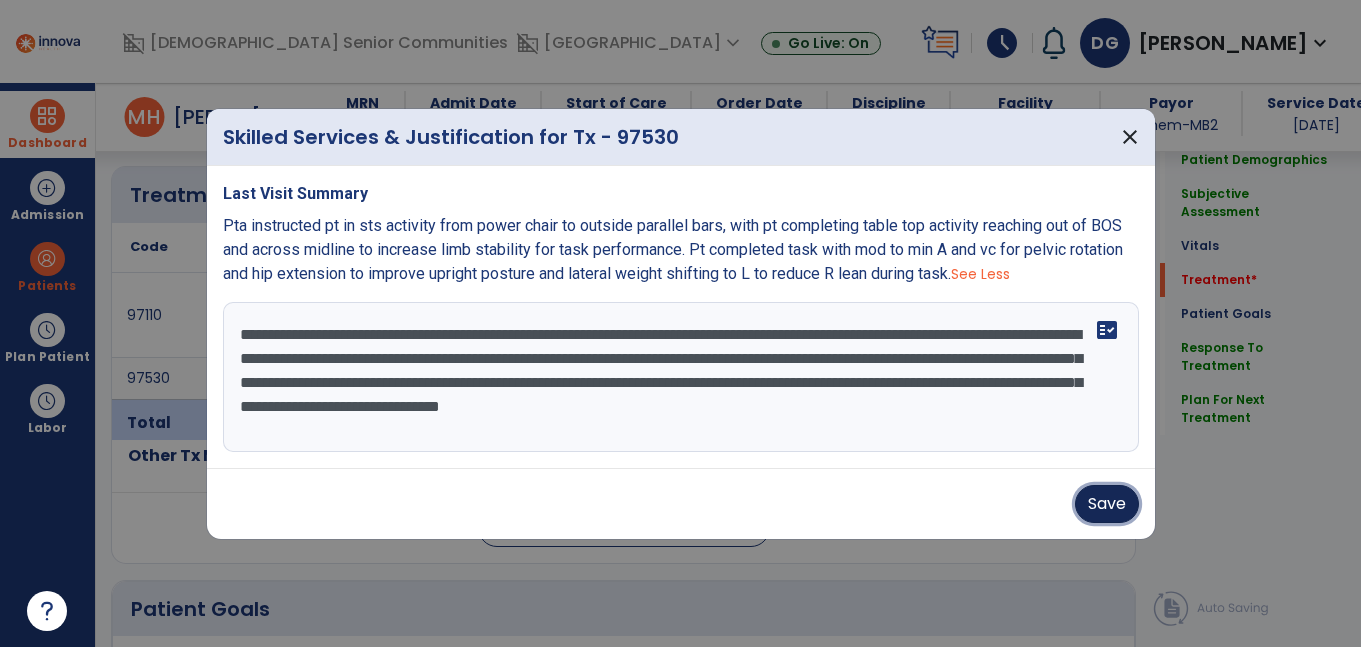 click on "Save" at bounding box center (1107, 504) 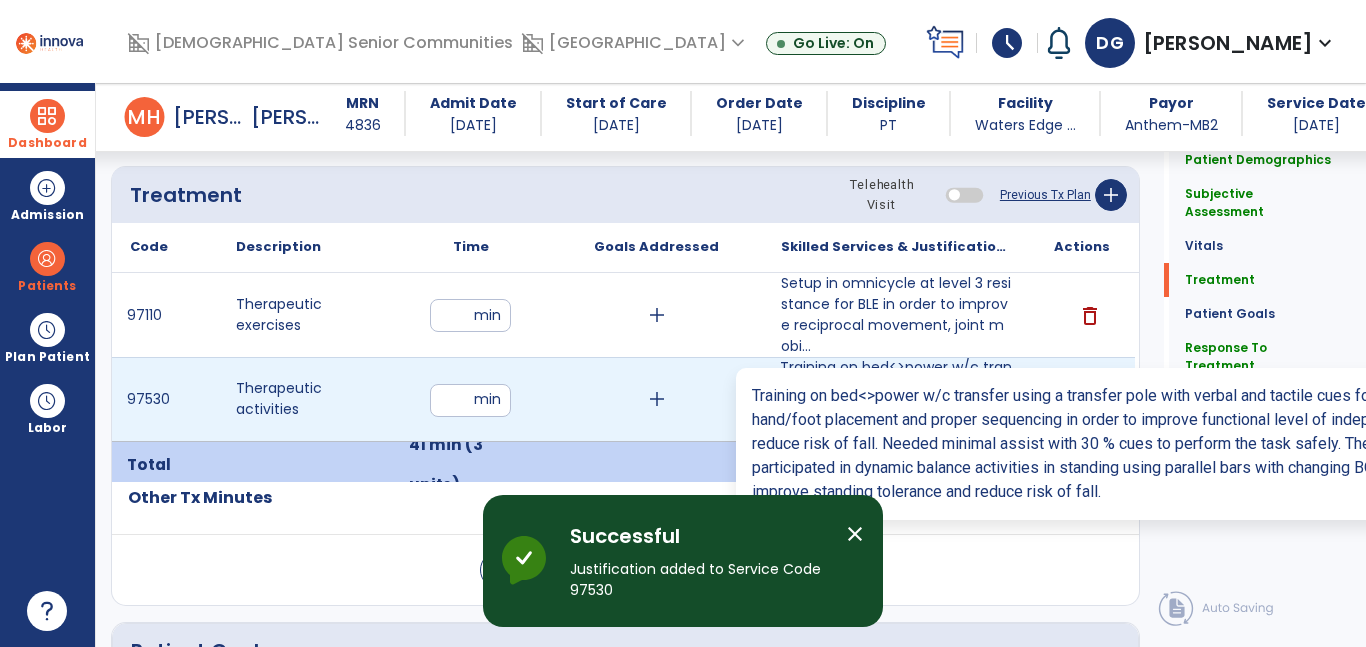 click on "Training on bed<>power w/c transfer using a transfer pole with verbal and tactile cues for correct h..." at bounding box center [896, 399] 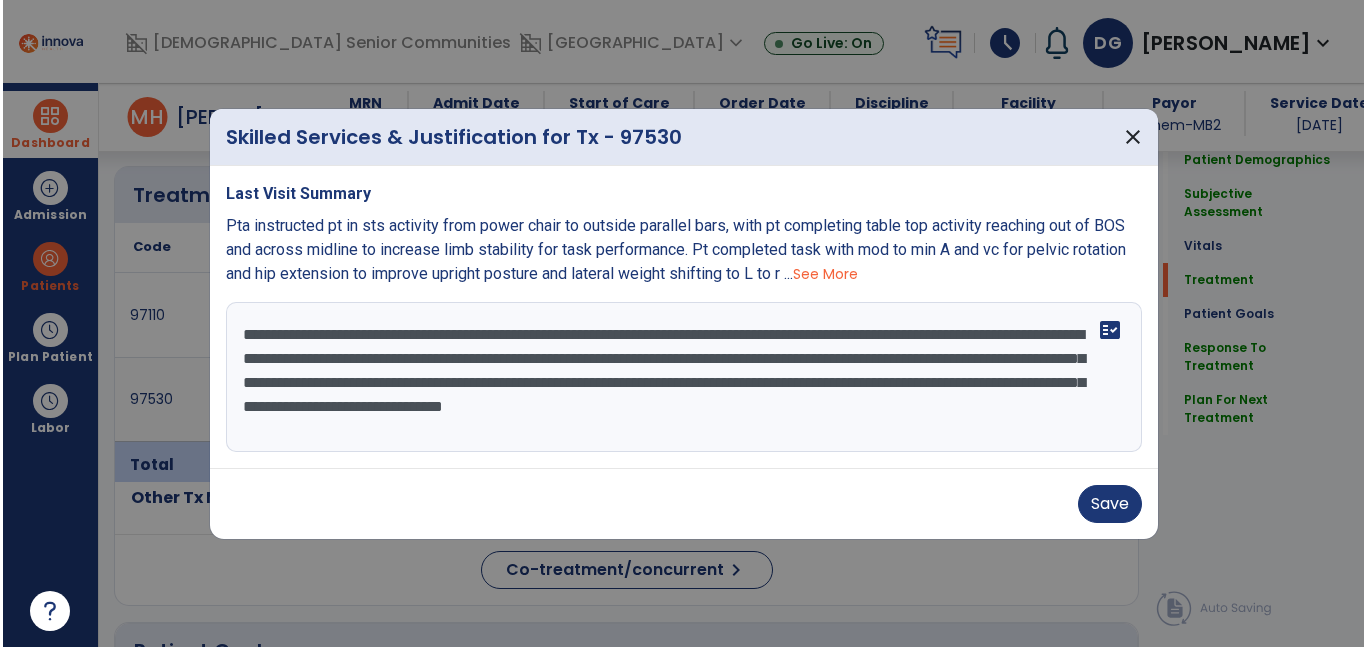 scroll, scrollTop: 1203, scrollLeft: 0, axis: vertical 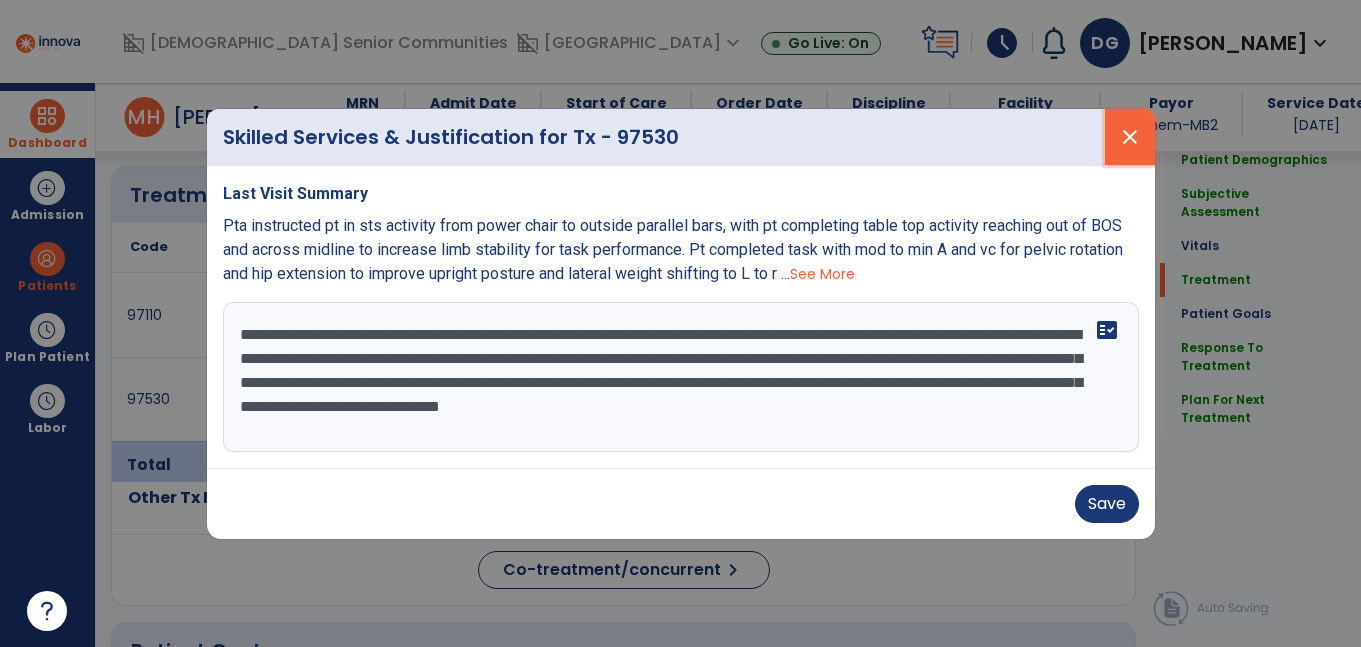 click on "close" at bounding box center [1130, 137] 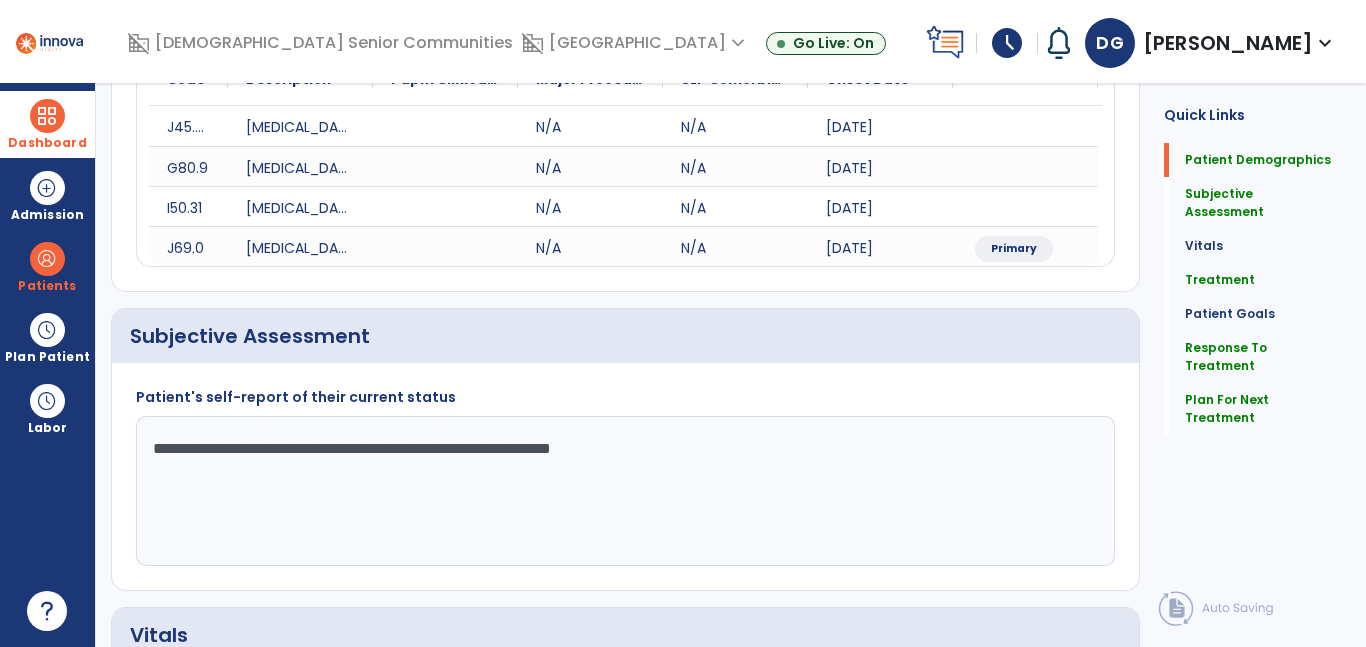 scroll, scrollTop: 0, scrollLeft: 0, axis: both 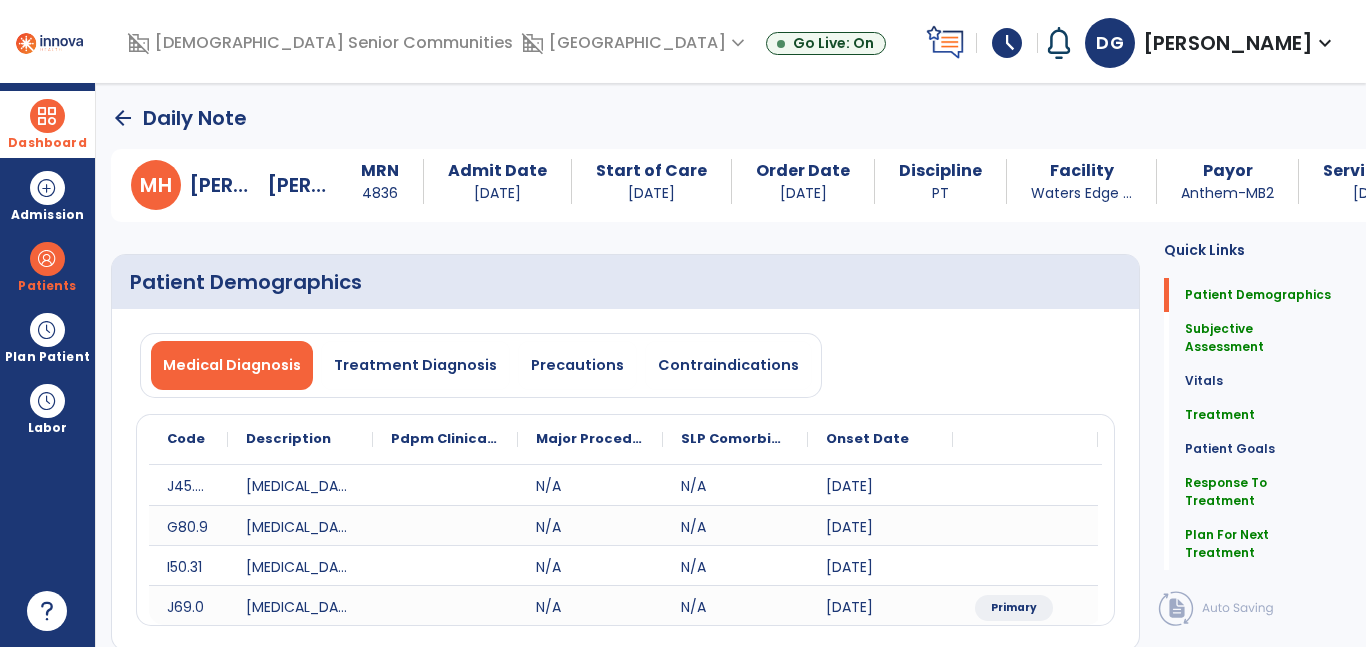click at bounding box center [47, 116] 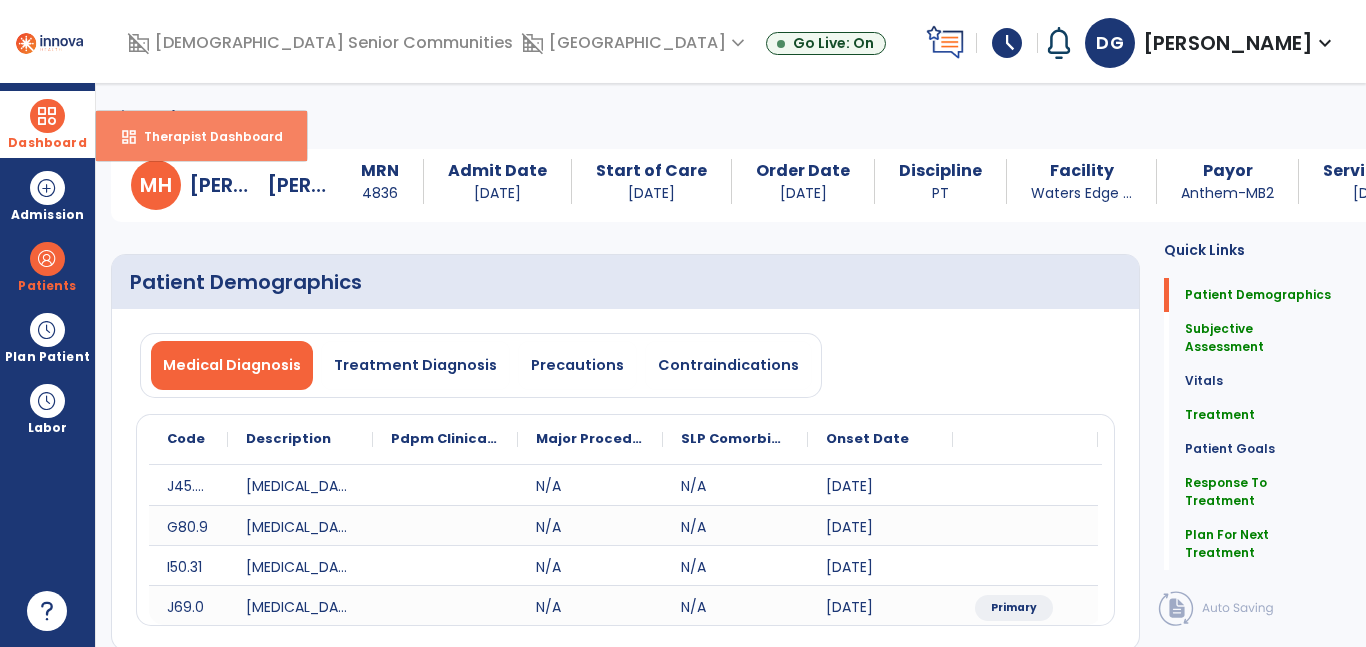 click on "Therapist Dashboard" at bounding box center [205, 136] 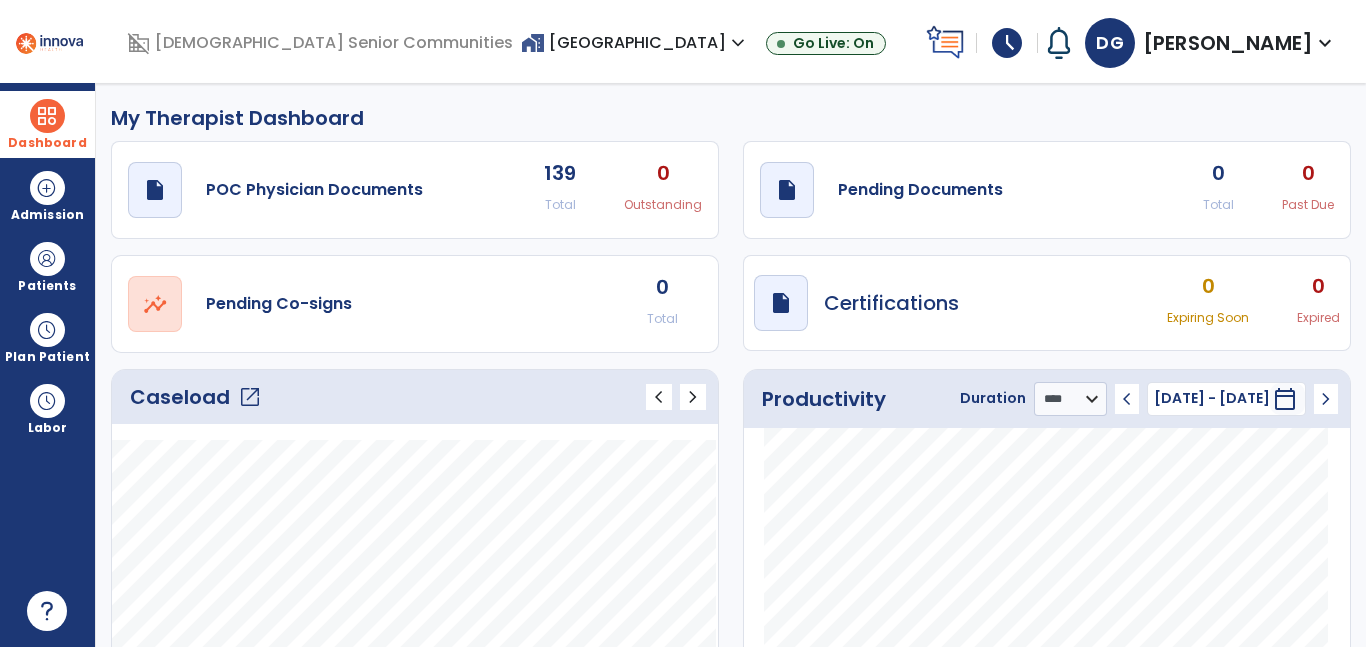 click on "open_in_new" 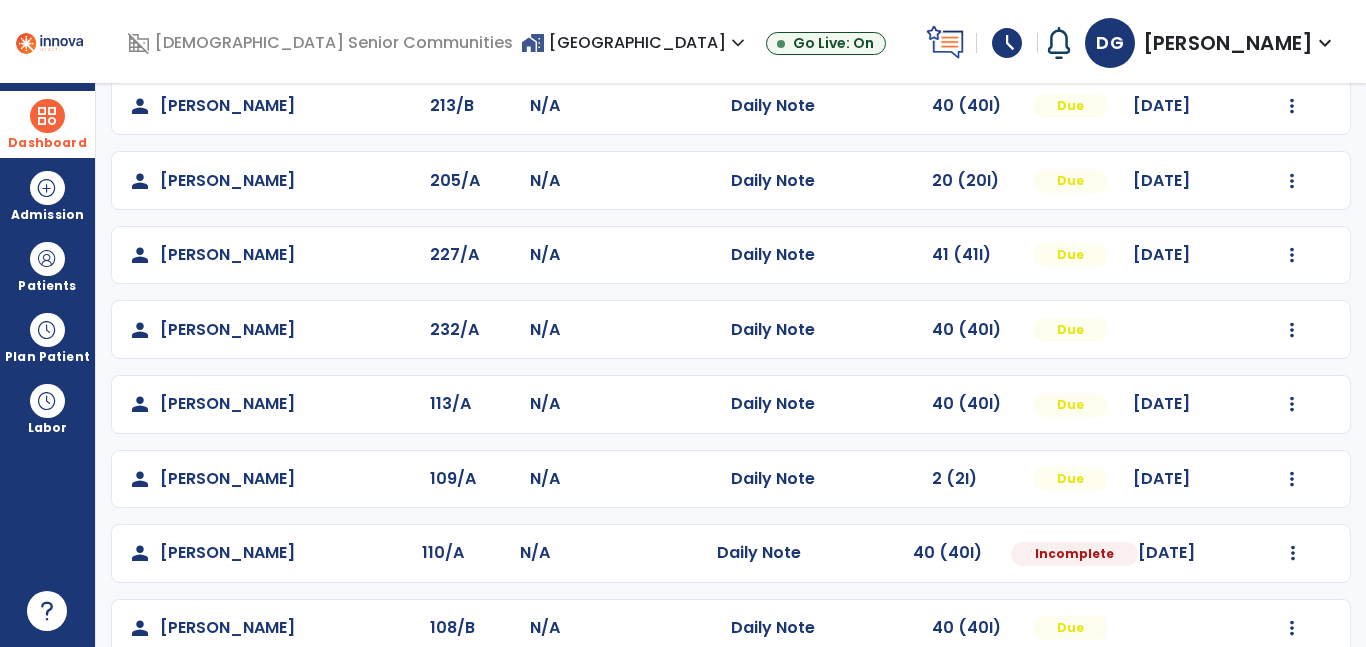 scroll, scrollTop: 0, scrollLeft: 0, axis: both 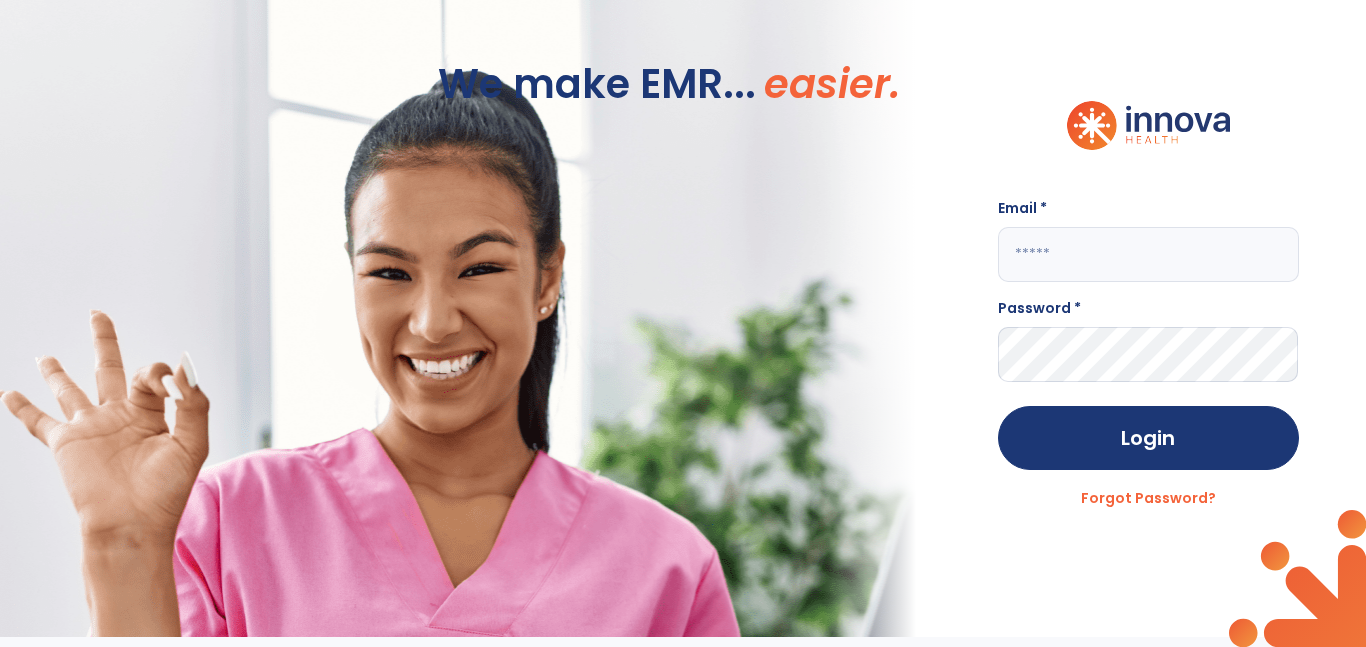 click 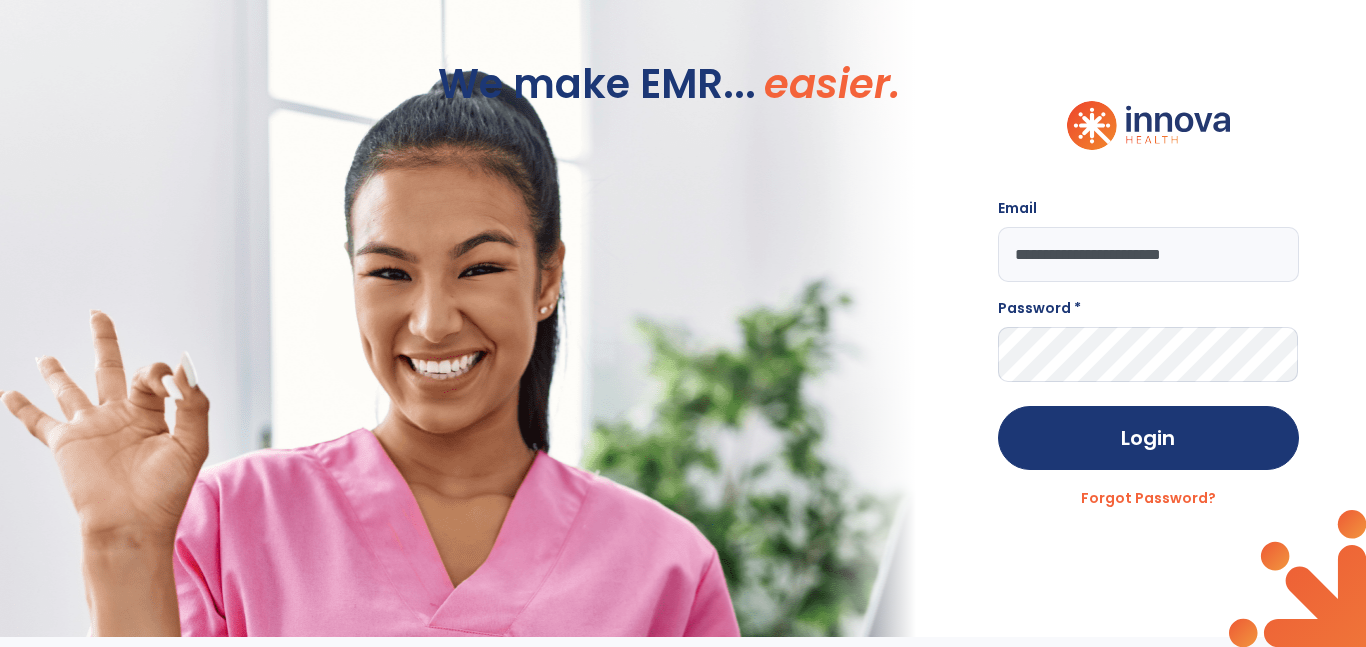 type on "**********" 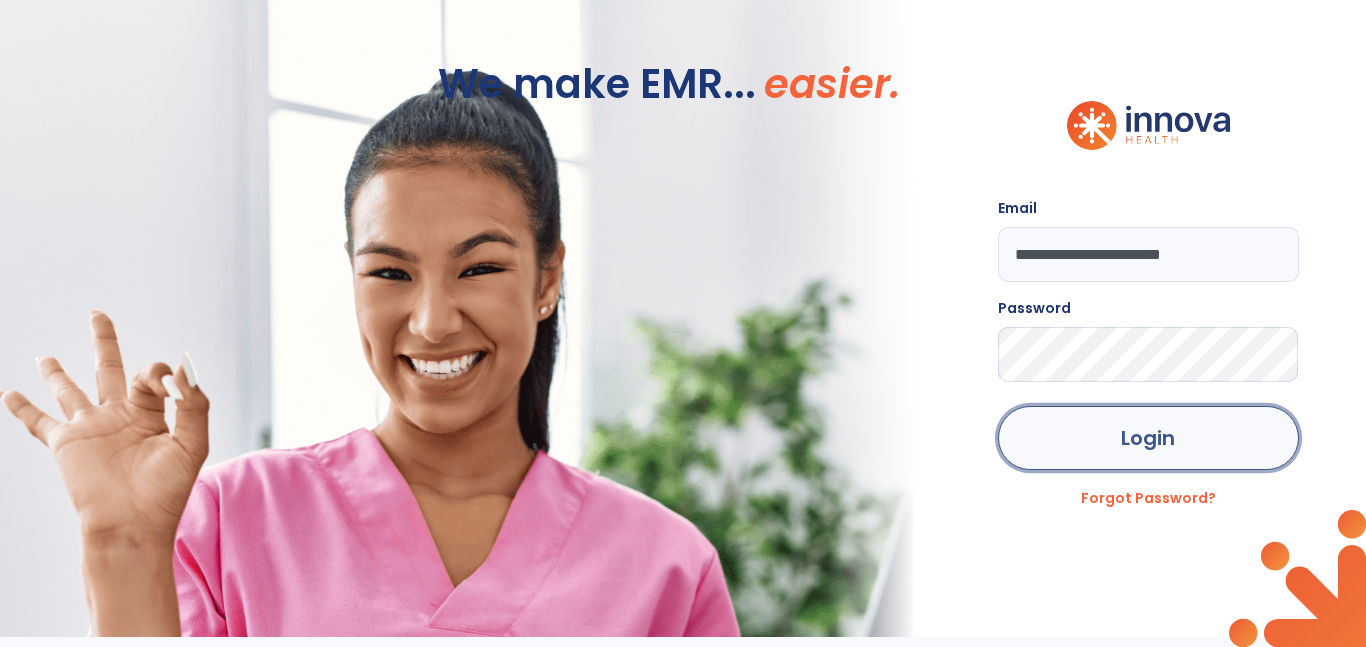 click on "Login" 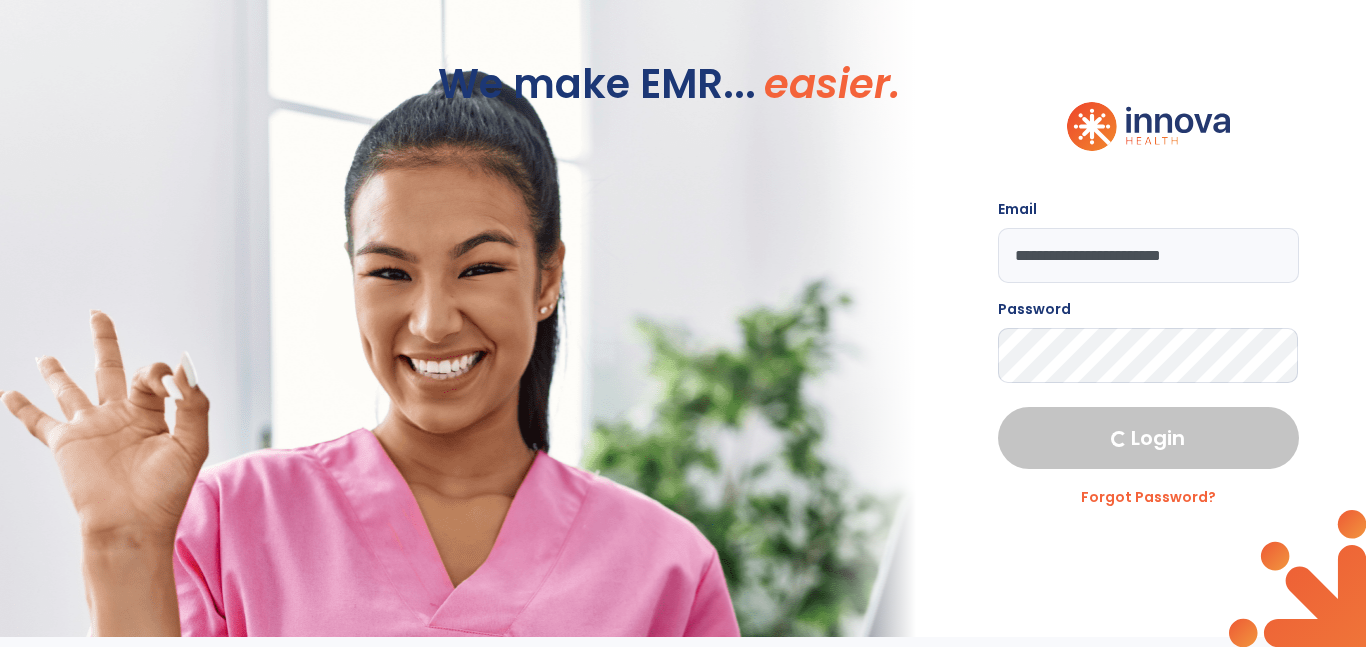 select on "****" 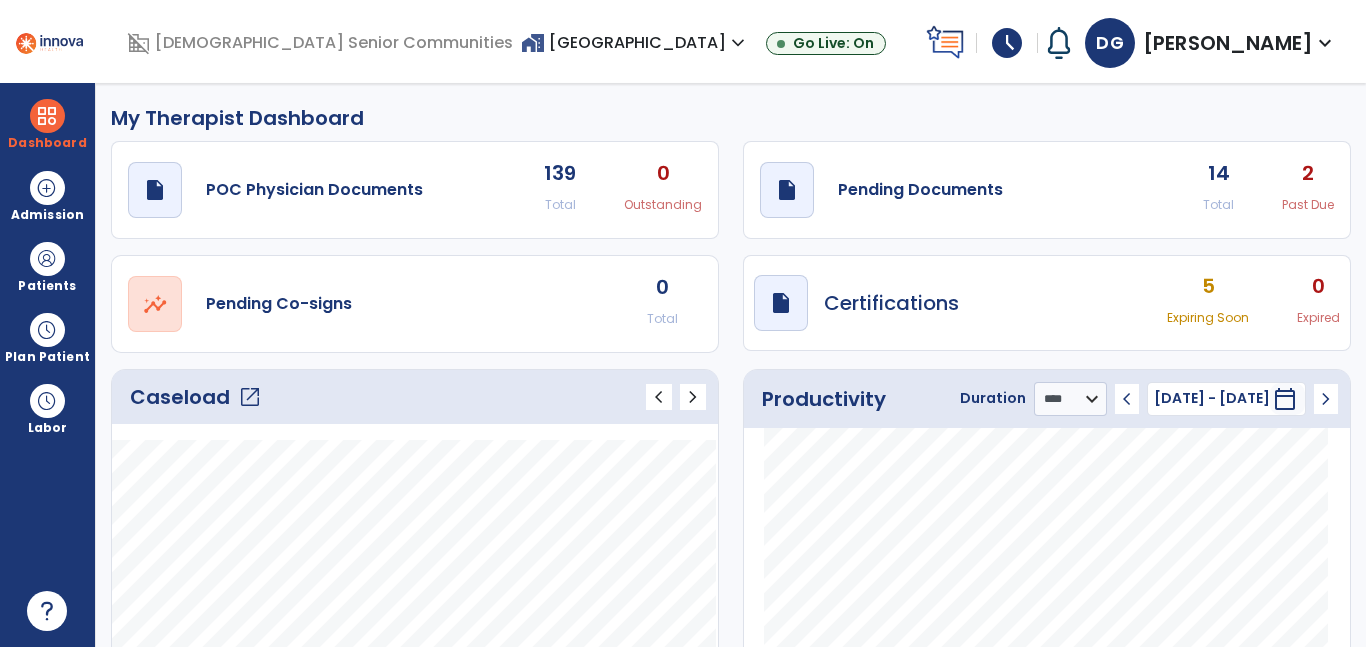 click on "open_in_new" 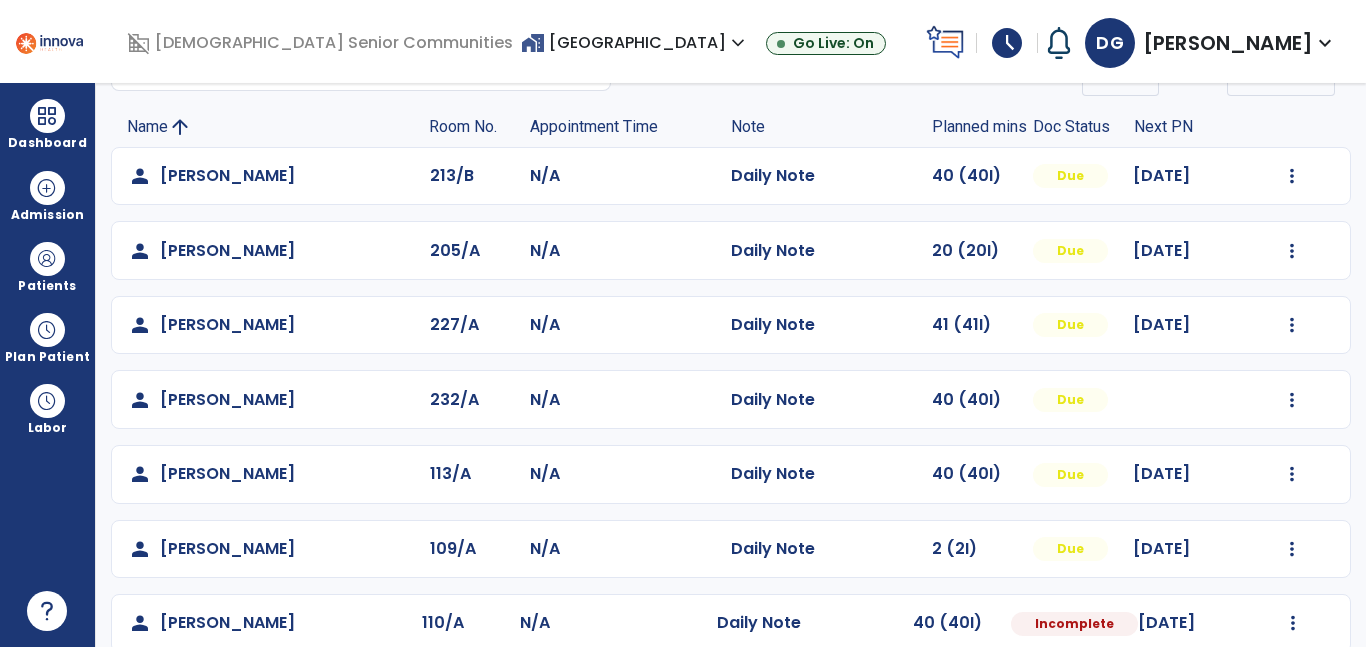 scroll, scrollTop: 0, scrollLeft: 0, axis: both 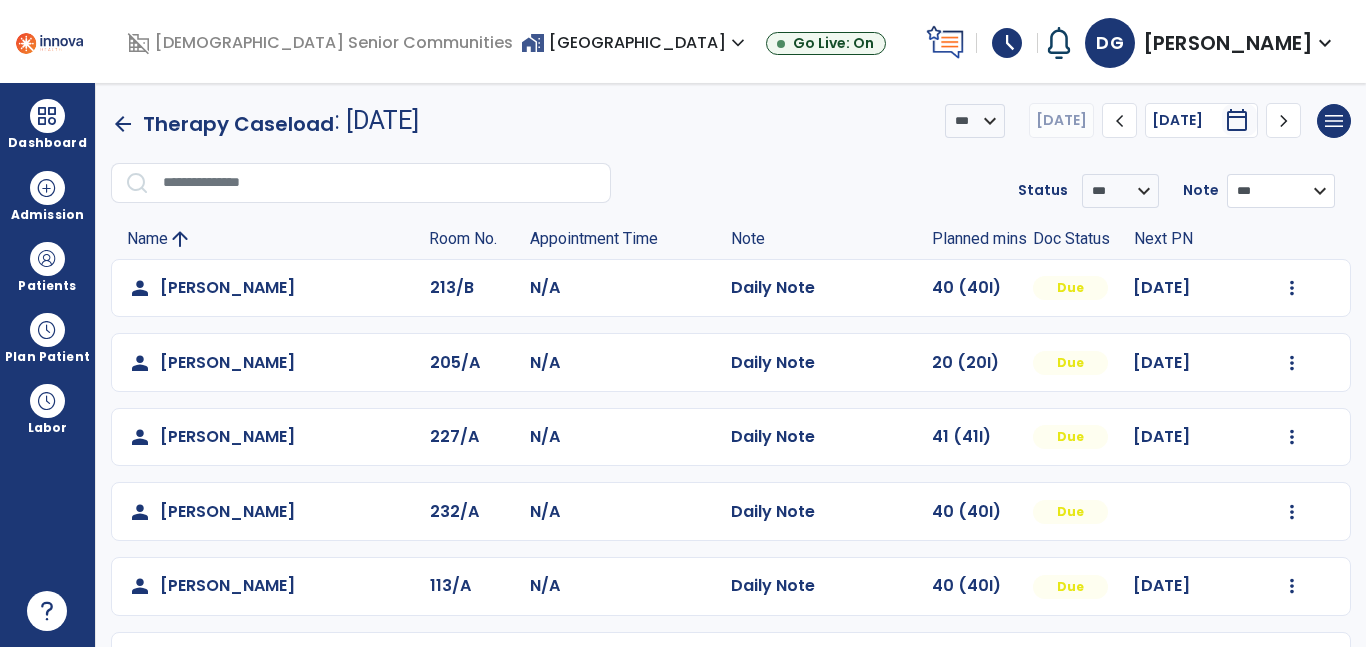 click on "**********" at bounding box center (1120, 191) 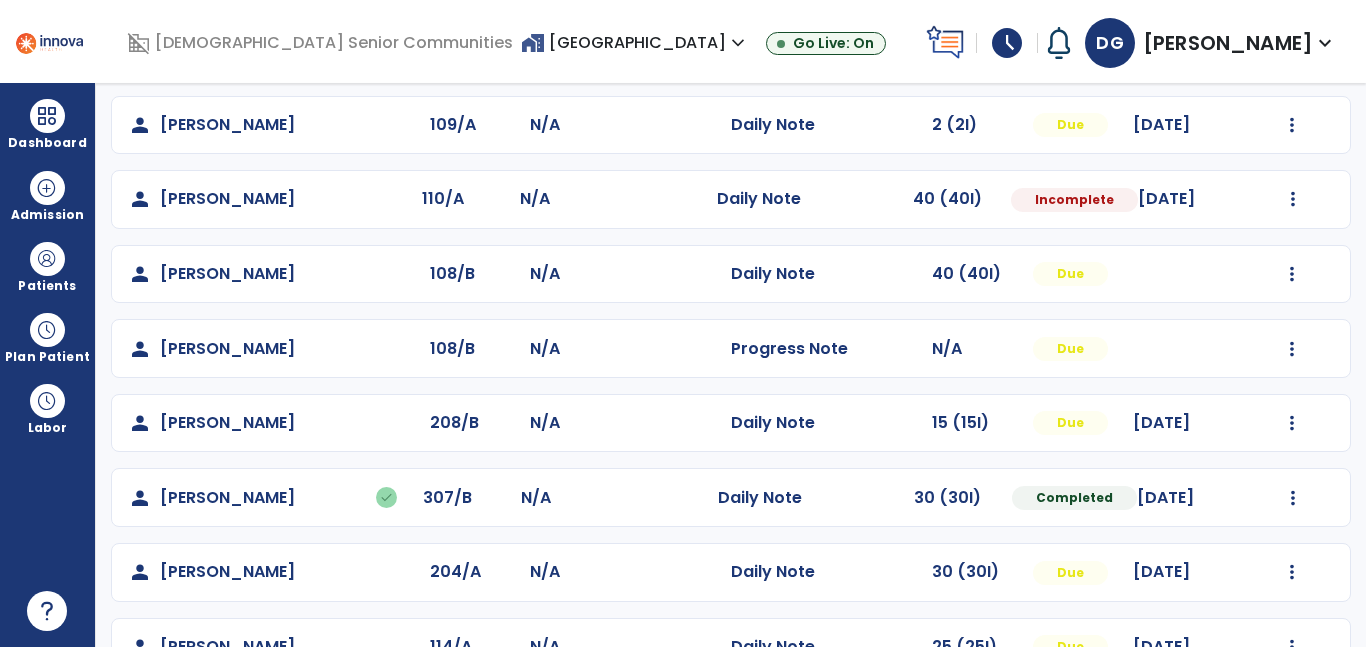 scroll, scrollTop: 589, scrollLeft: 0, axis: vertical 